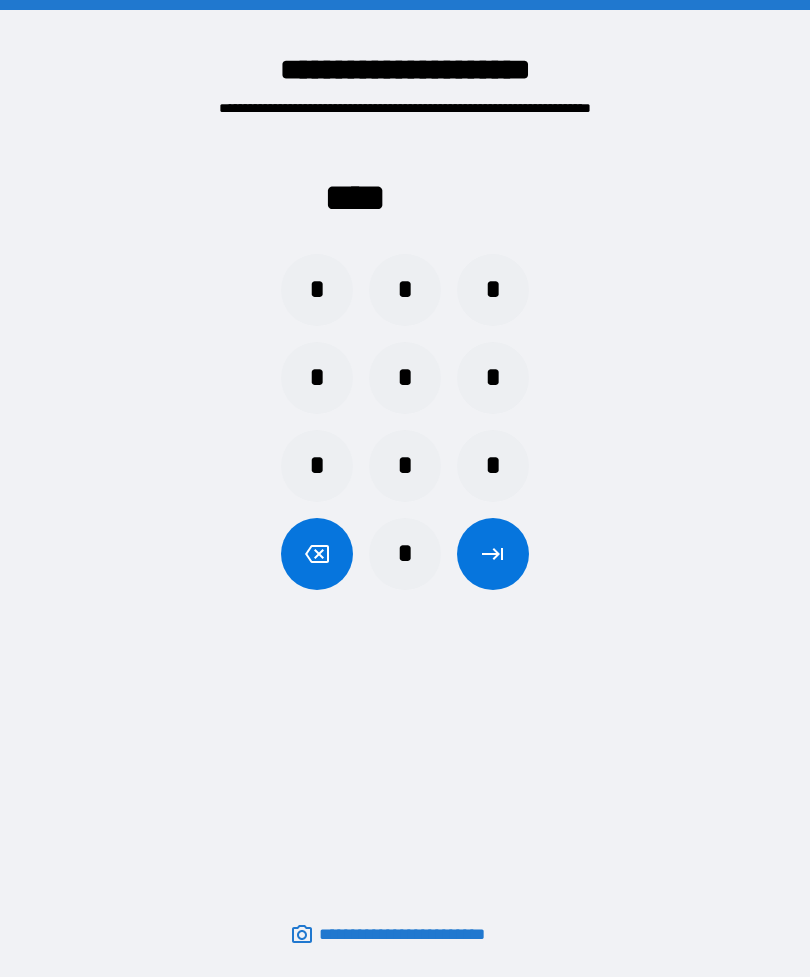 scroll, scrollTop: 64, scrollLeft: 0, axis: vertical 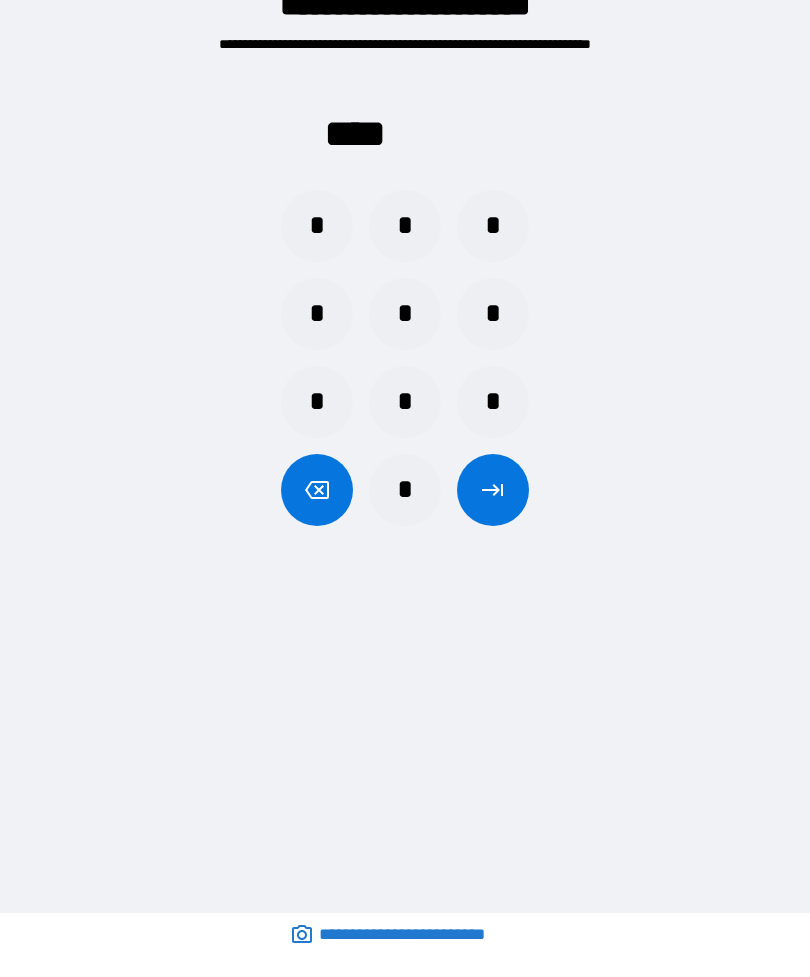 click on "*" at bounding box center [405, 490] 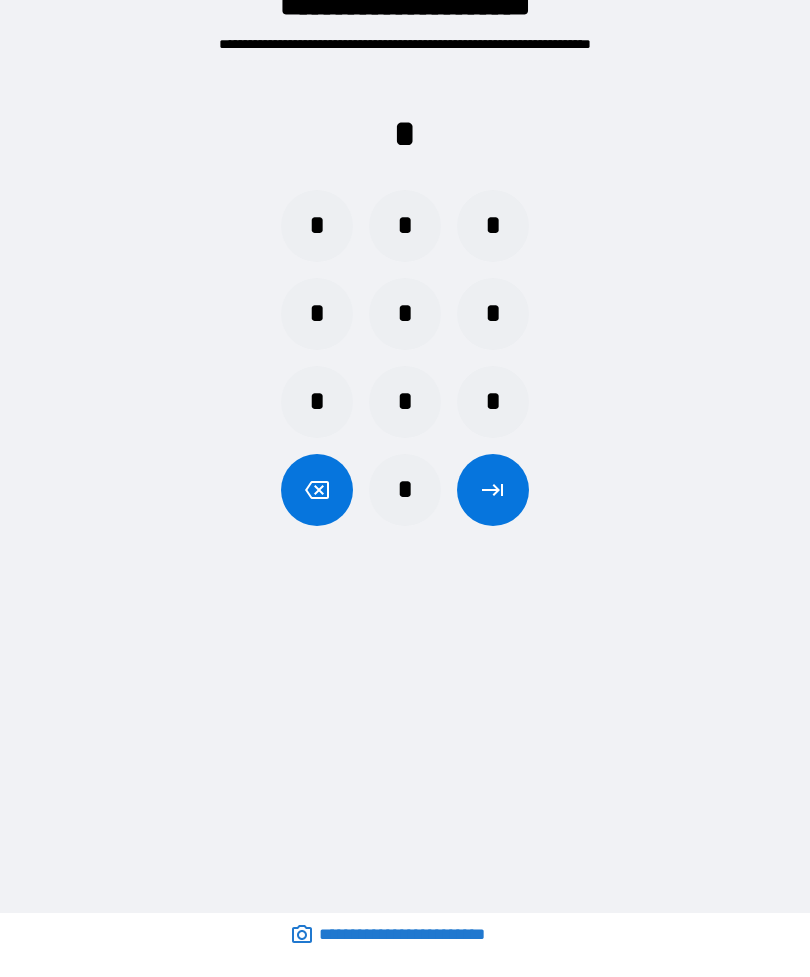click on "*" at bounding box center [405, 226] 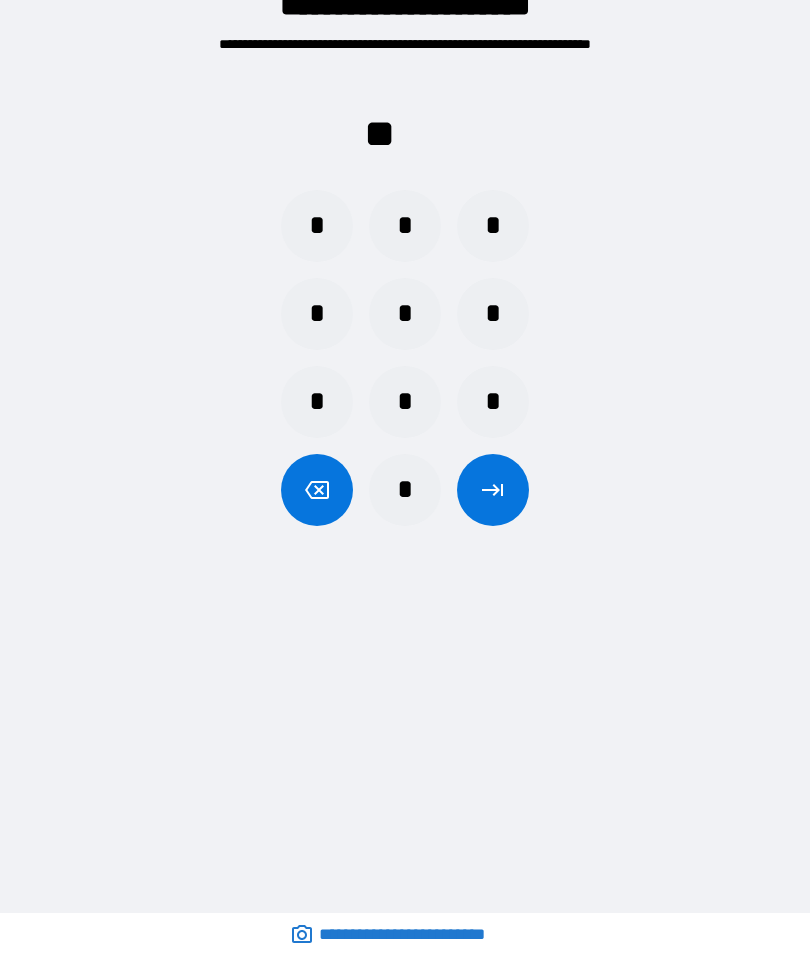 click on "*" at bounding box center [405, 490] 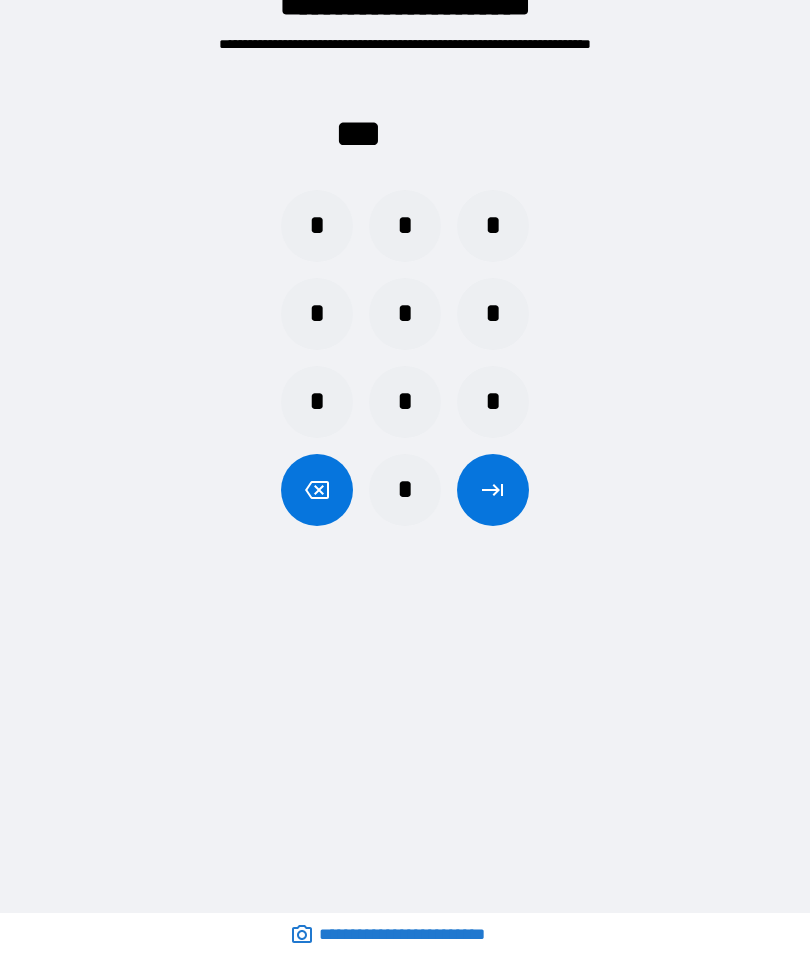 click on "*" at bounding box center (405, 314) 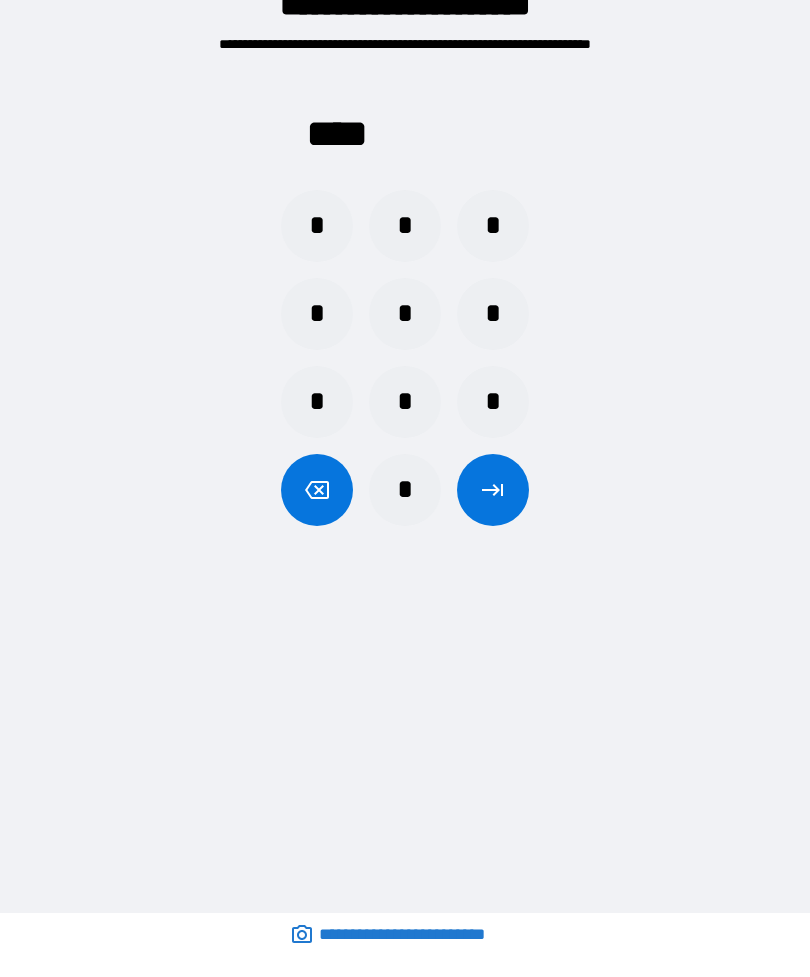 click at bounding box center (493, 490) 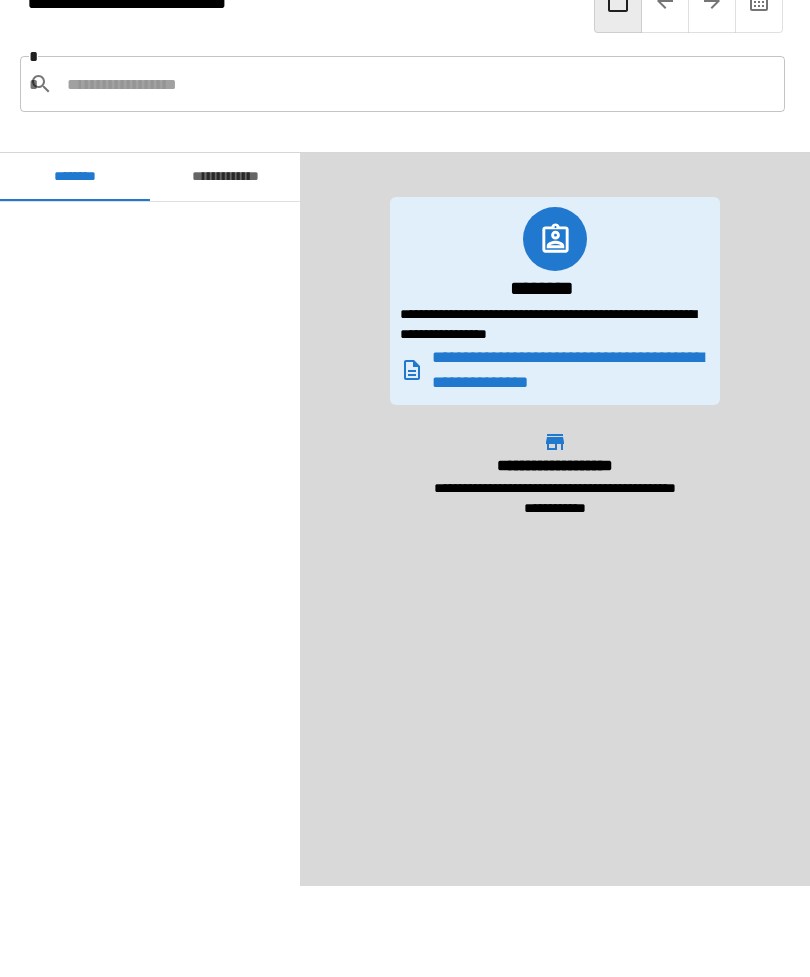 scroll, scrollTop: 1457, scrollLeft: 0, axis: vertical 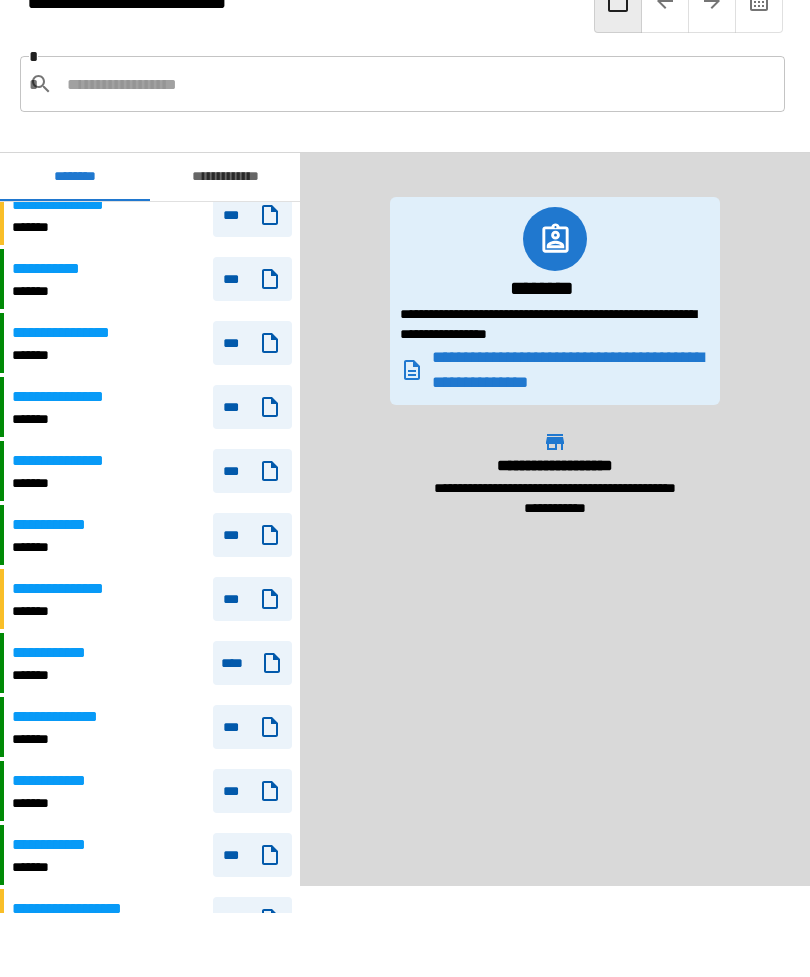 click on "**********" at bounding box center (225, 177) 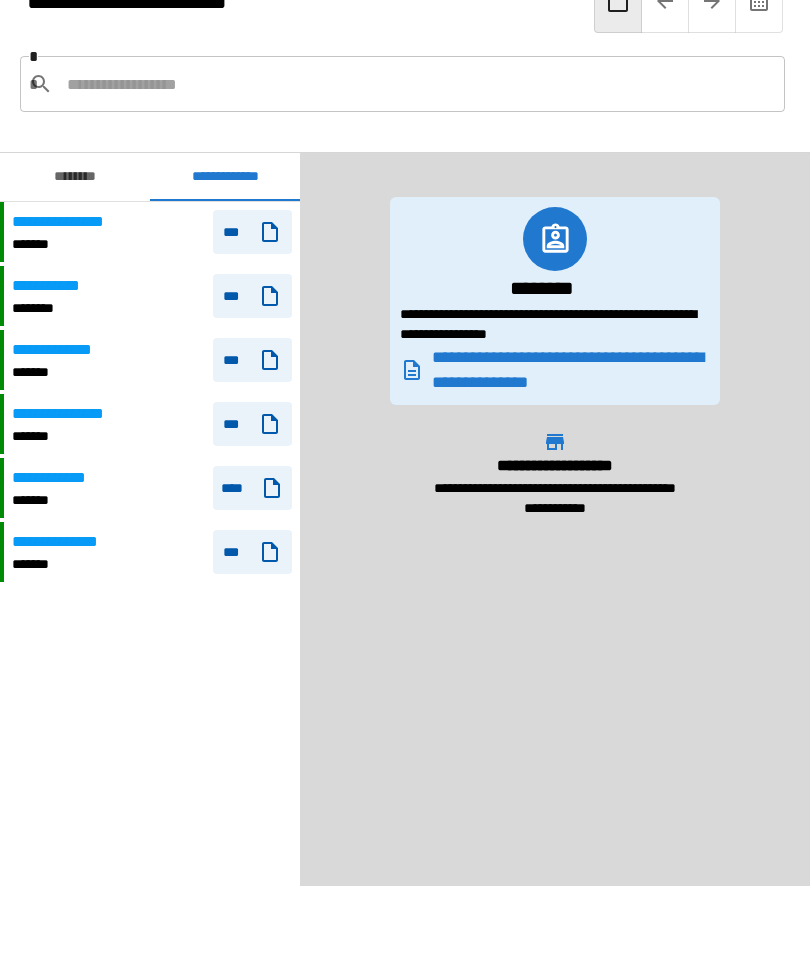 scroll, scrollTop: 0, scrollLeft: 0, axis: both 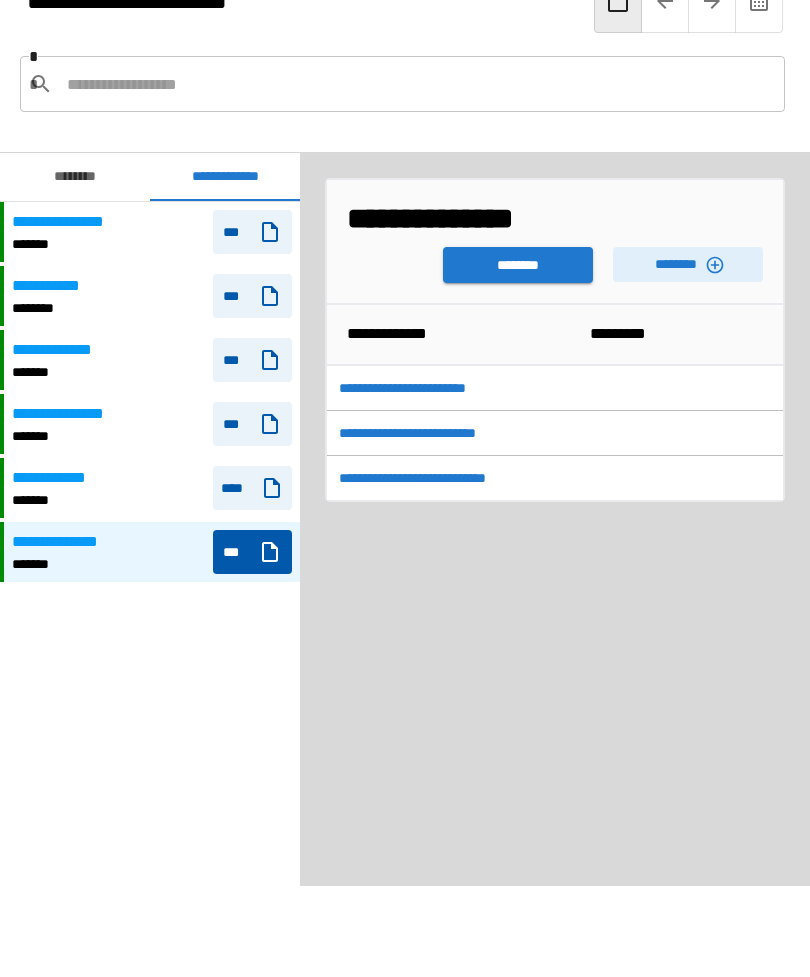 click on "********" at bounding box center (518, 265) 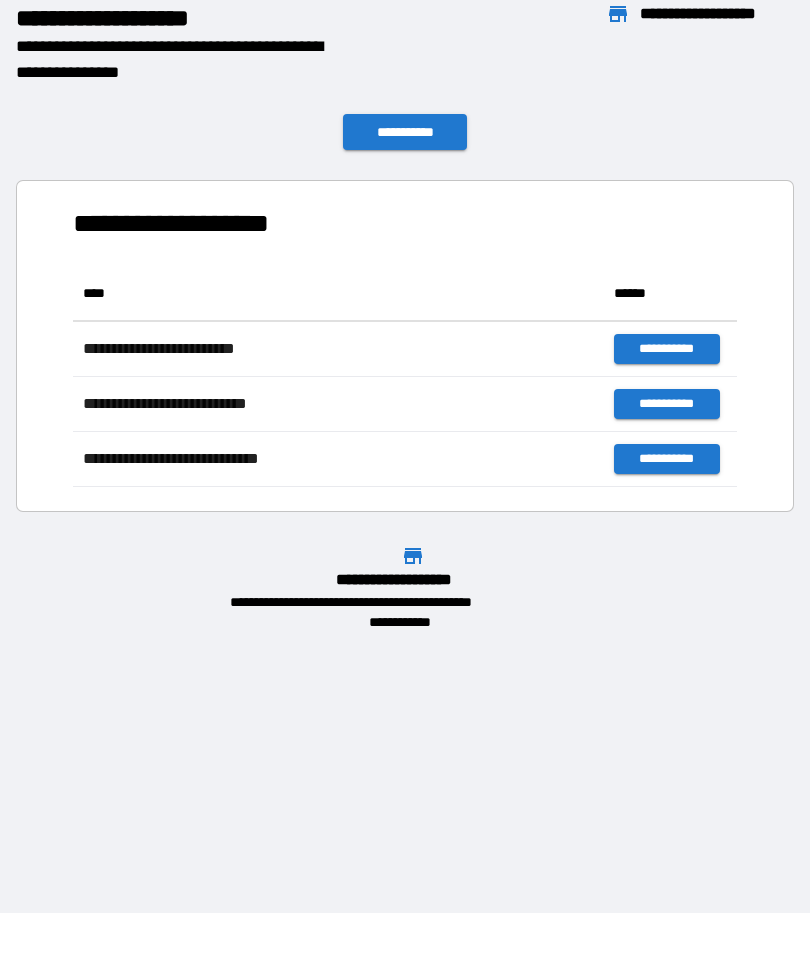 scroll, scrollTop: 1, scrollLeft: 1, axis: both 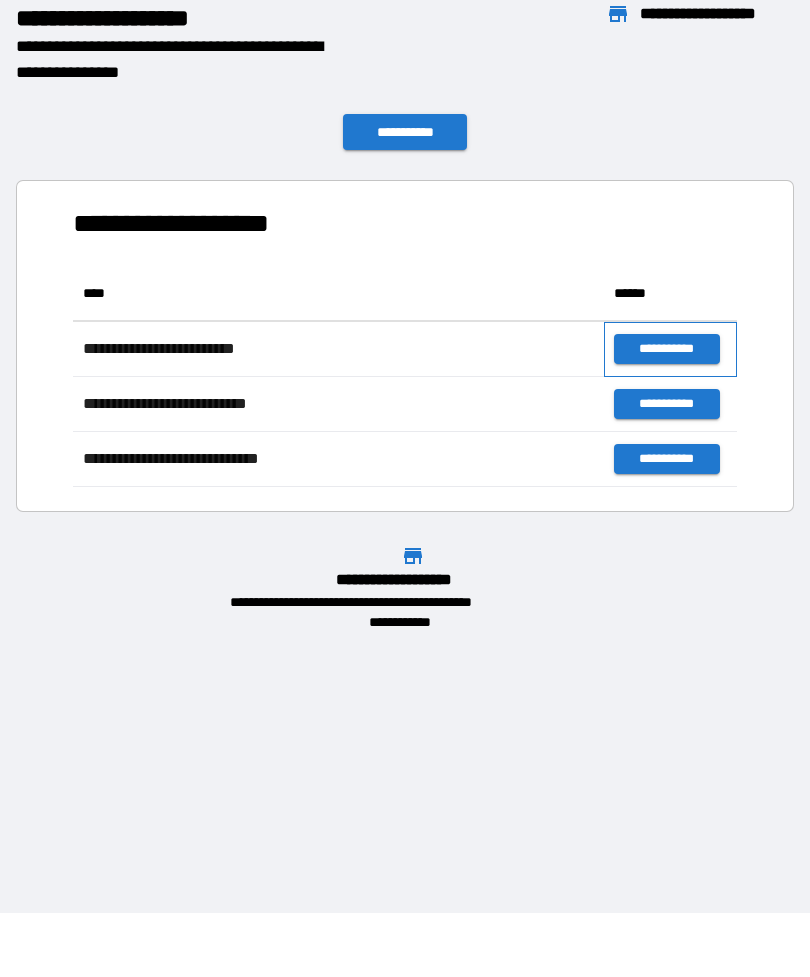 click on "**********" at bounding box center [670, 349] 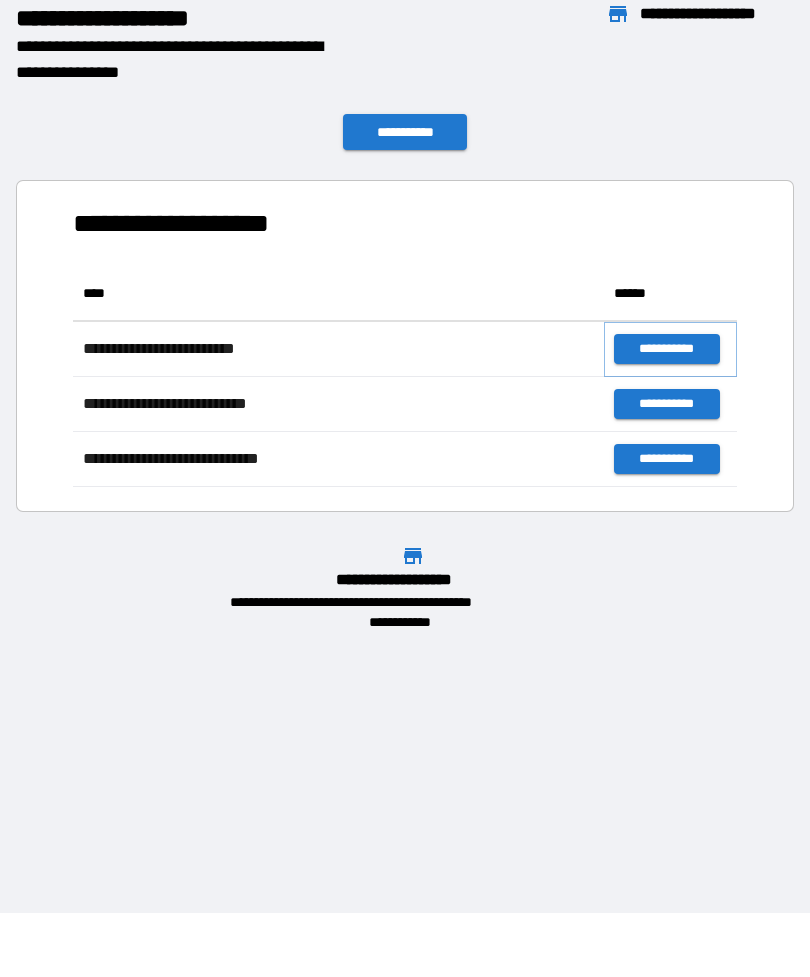 click on "**********" at bounding box center [666, 349] 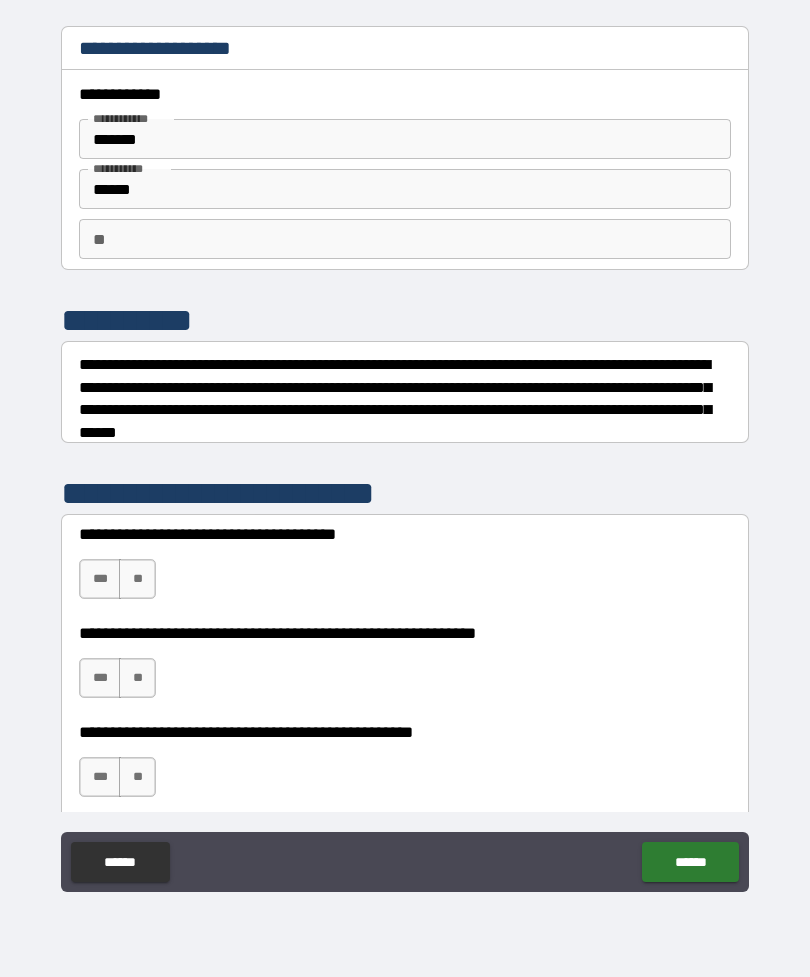 click on "***" at bounding box center [100, 579] 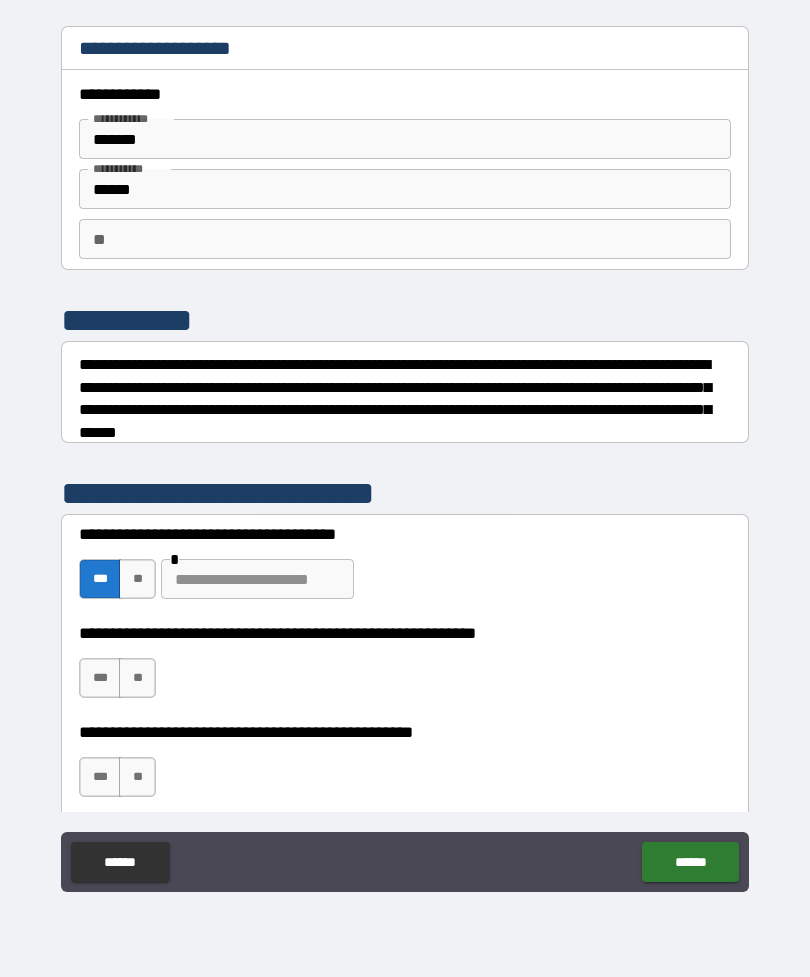 click on "*** **" at bounding box center (120, 683) 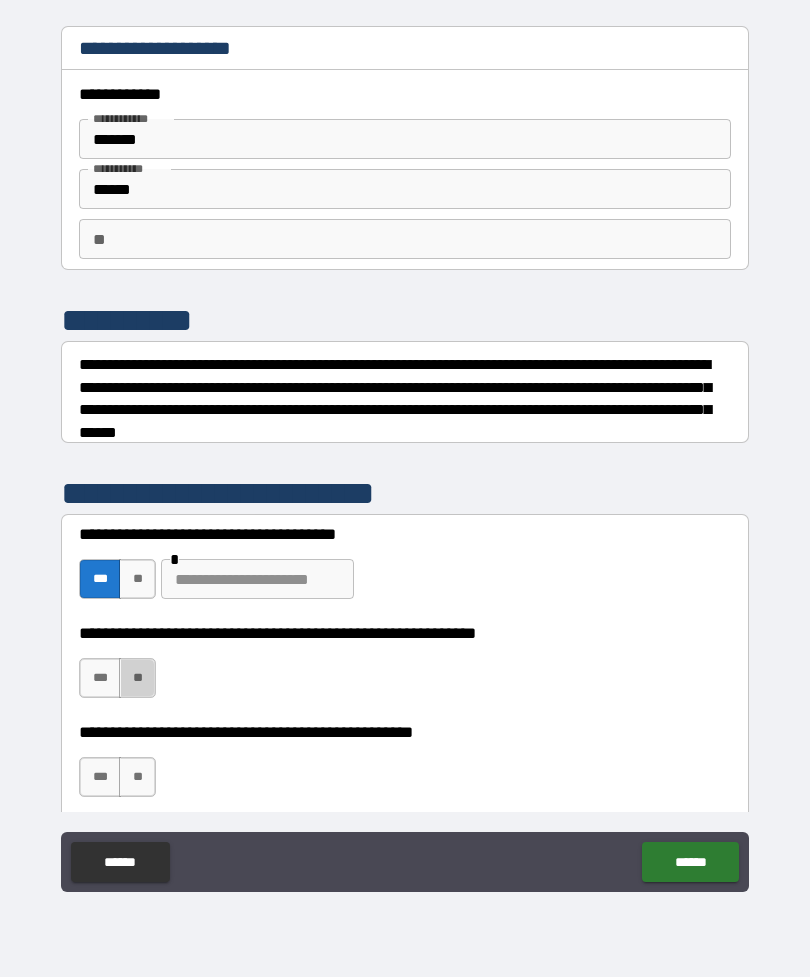 click on "**" at bounding box center [137, 678] 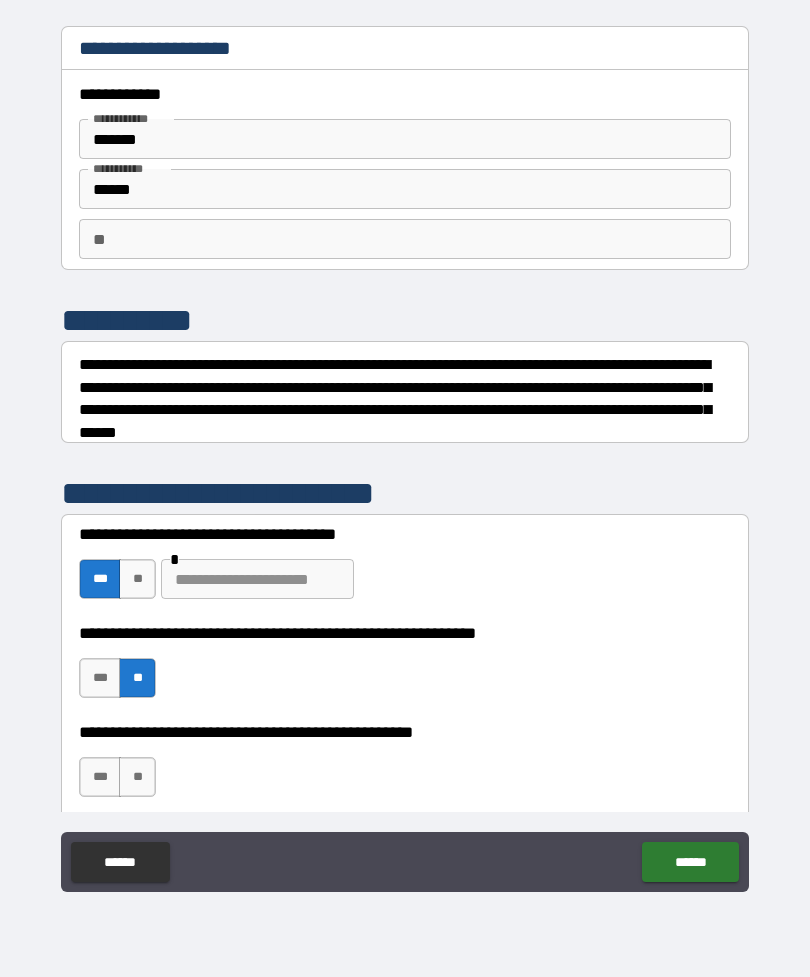 click on "**" at bounding box center [137, 777] 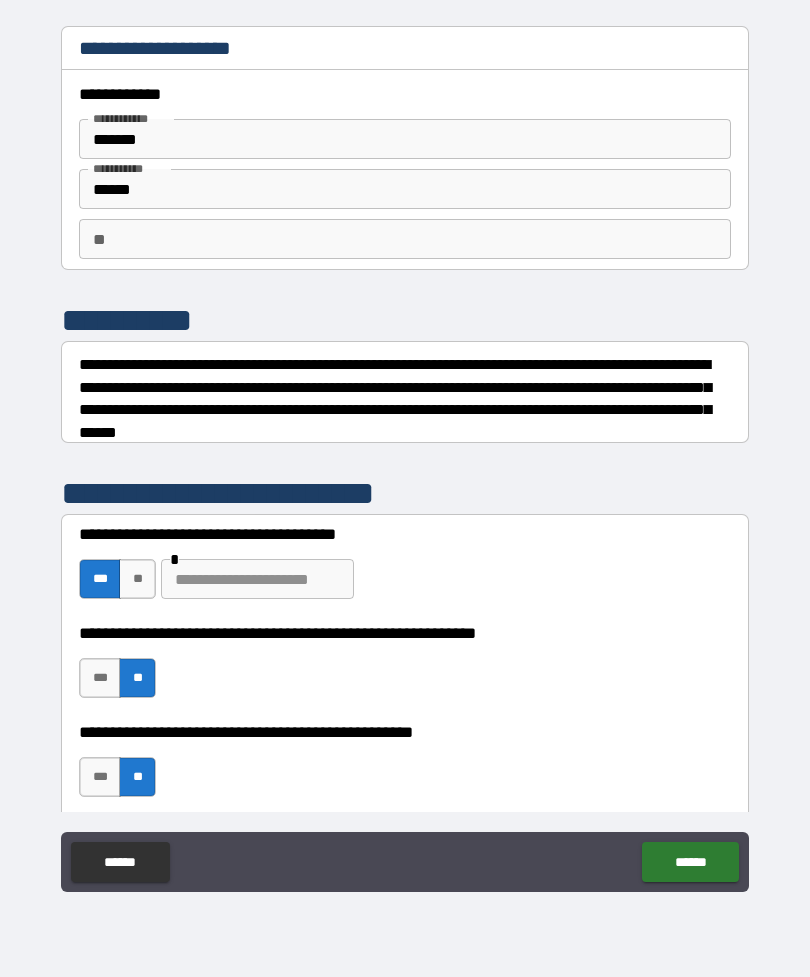 click on "******" at bounding box center (690, 862) 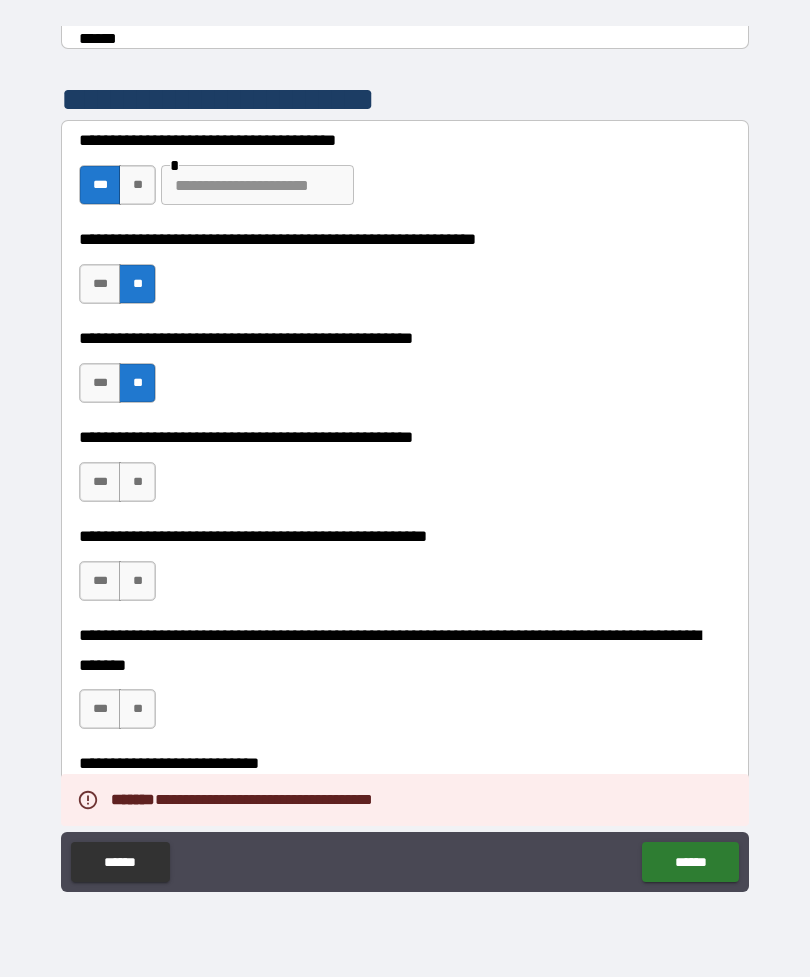 scroll, scrollTop: 398, scrollLeft: 0, axis: vertical 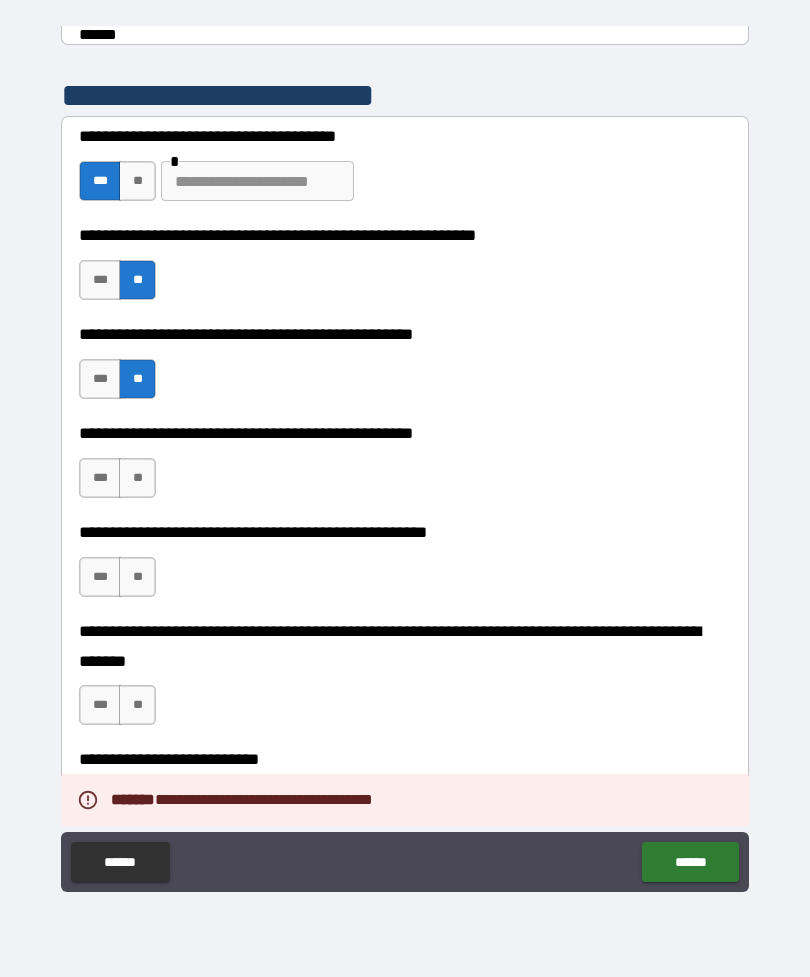 click on "***" at bounding box center (100, 478) 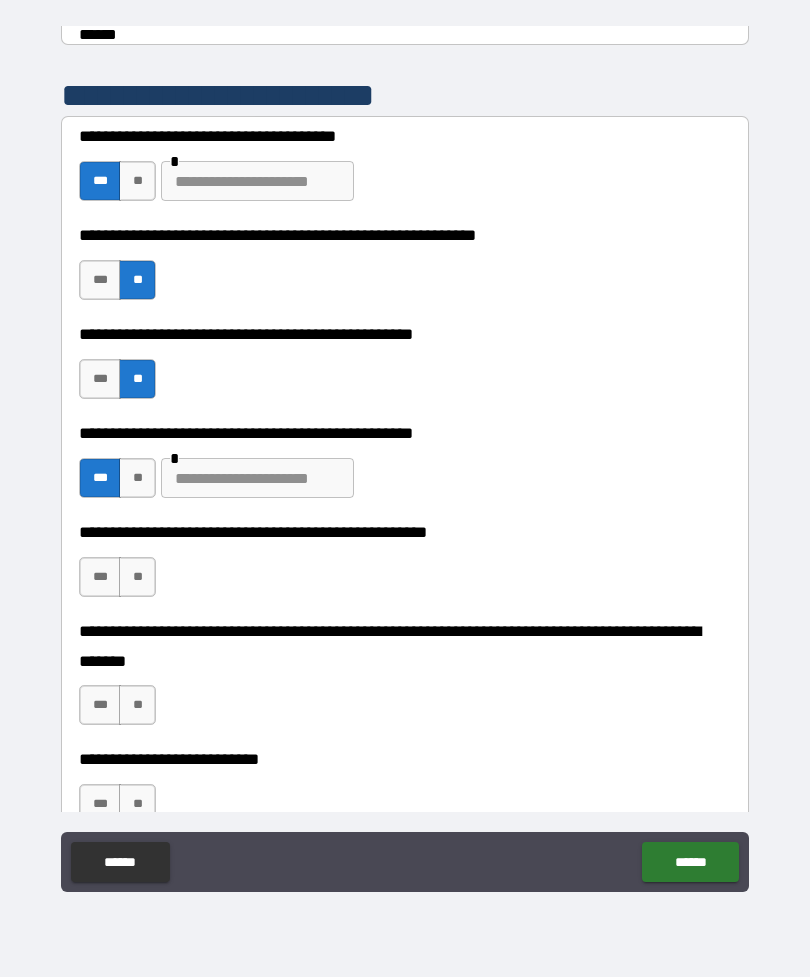 click at bounding box center [257, 478] 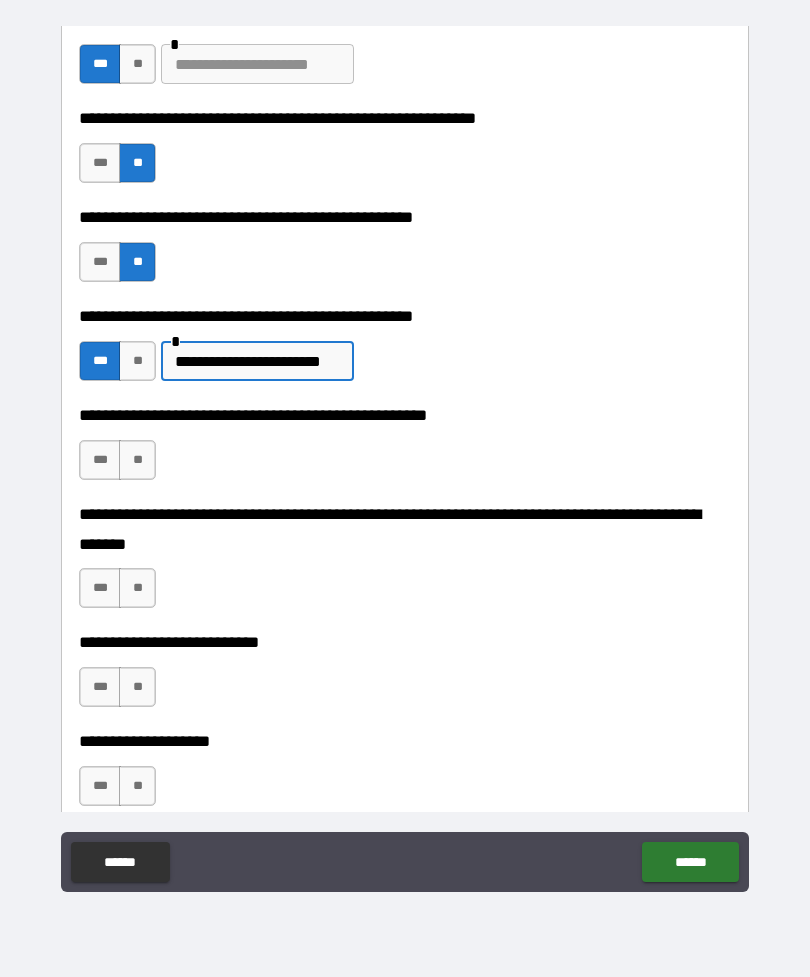 scroll, scrollTop: 516, scrollLeft: 0, axis: vertical 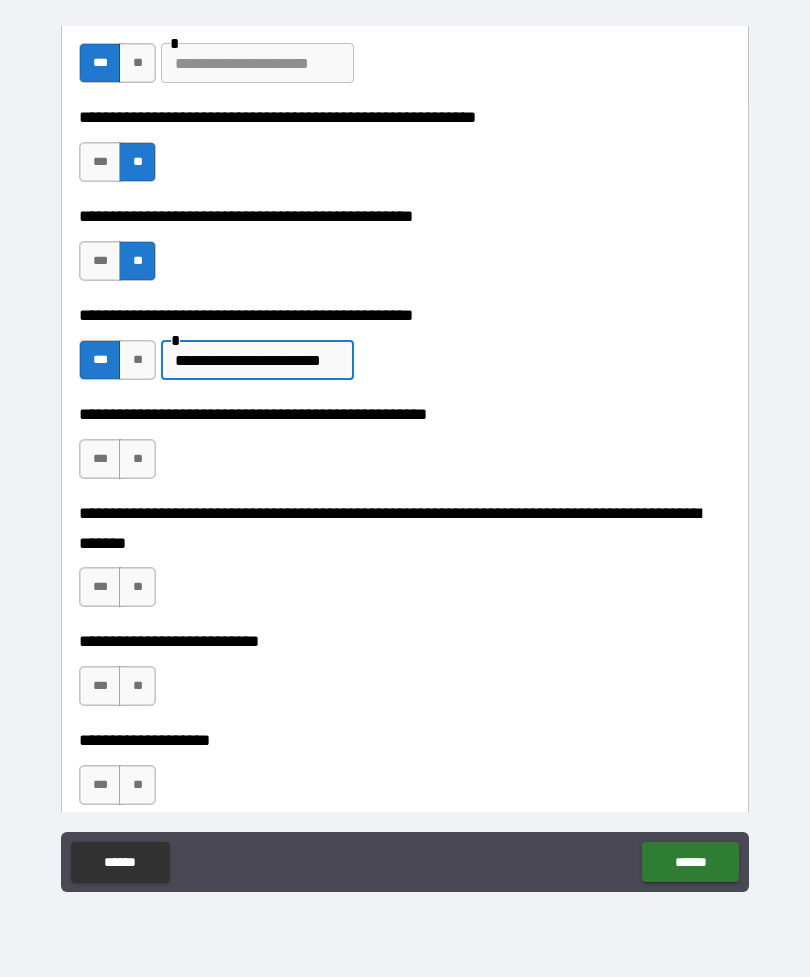 type on "**********" 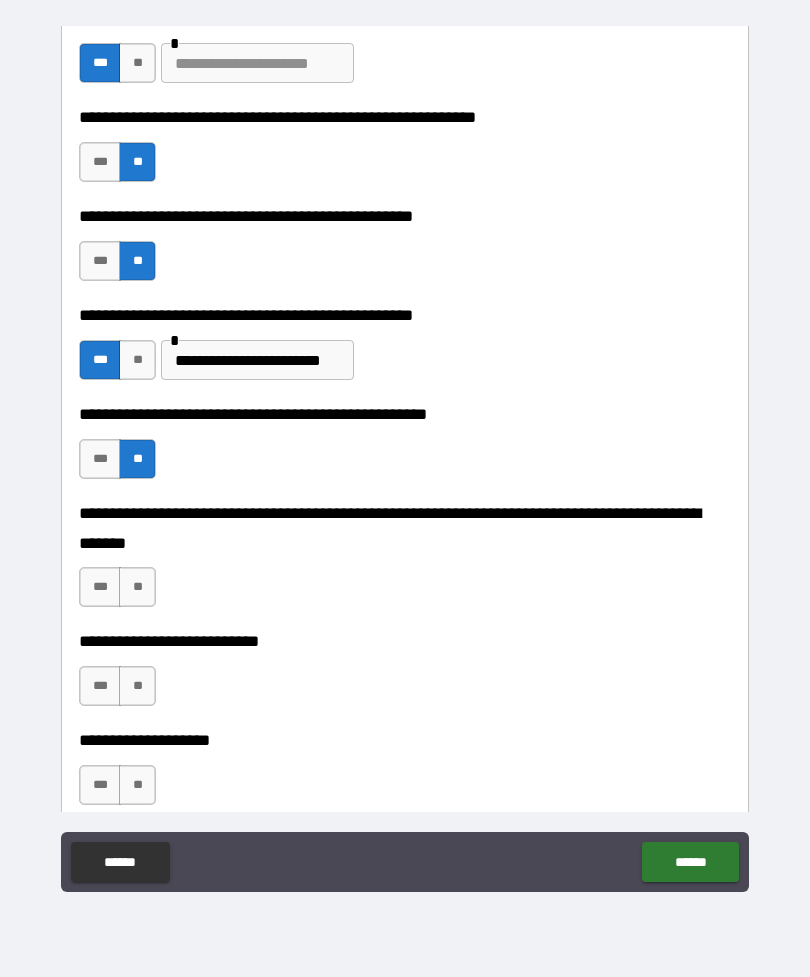 click on "**" at bounding box center (137, 587) 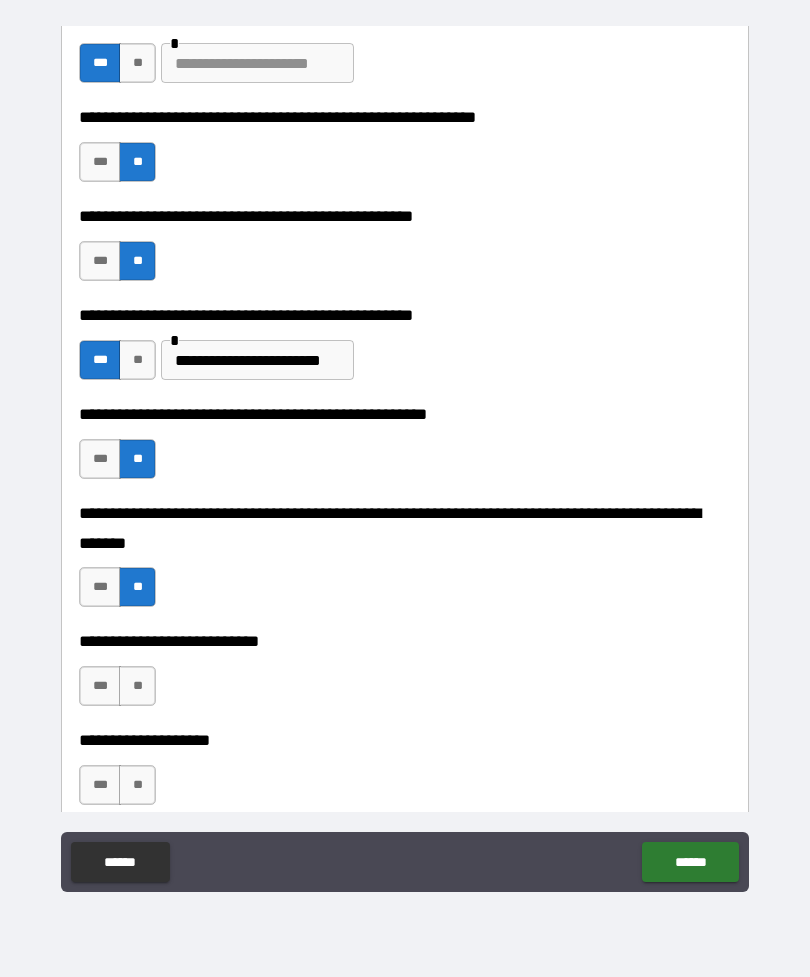 click on "**" at bounding box center (137, 686) 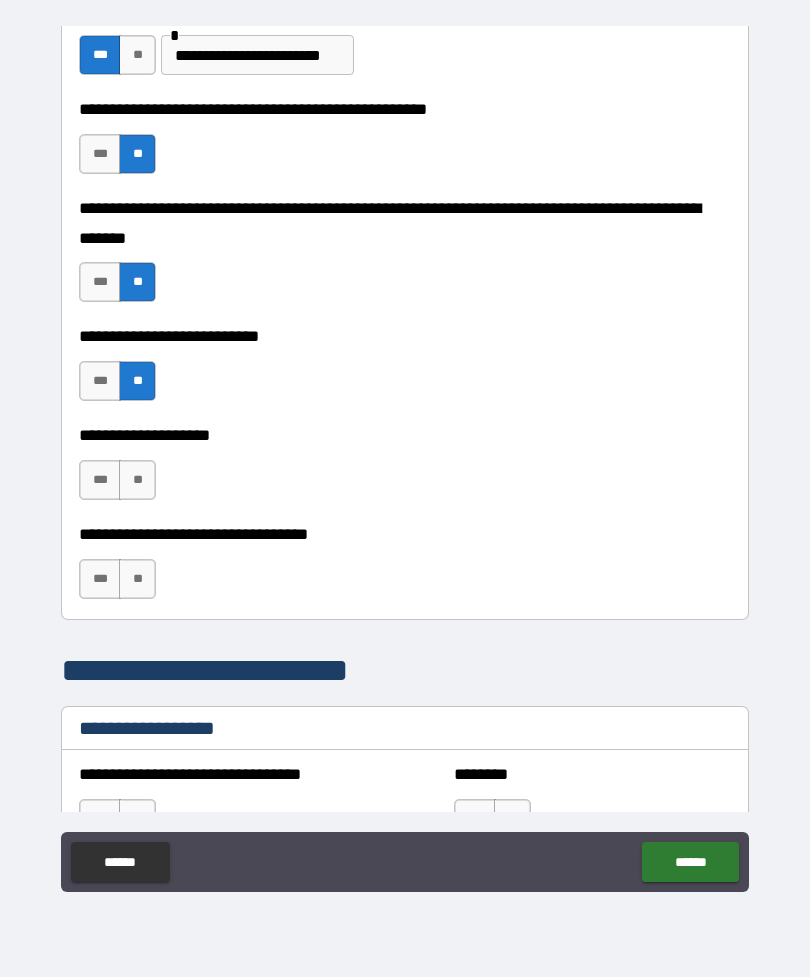 scroll, scrollTop: 824, scrollLeft: 0, axis: vertical 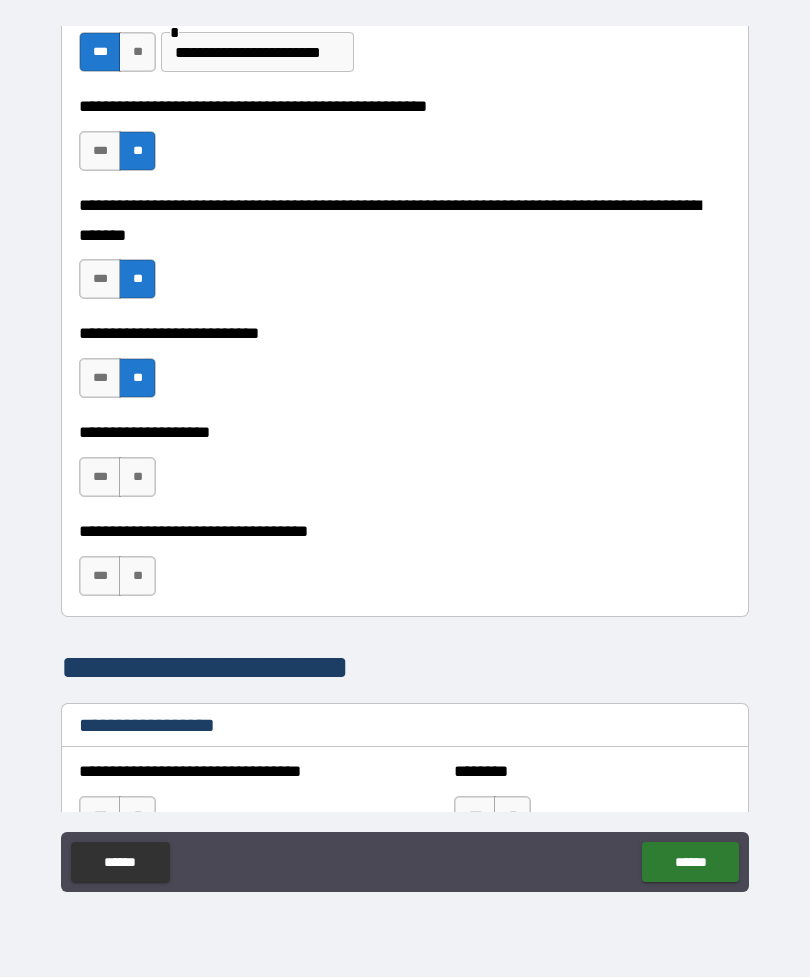 click on "**" at bounding box center [137, 477] 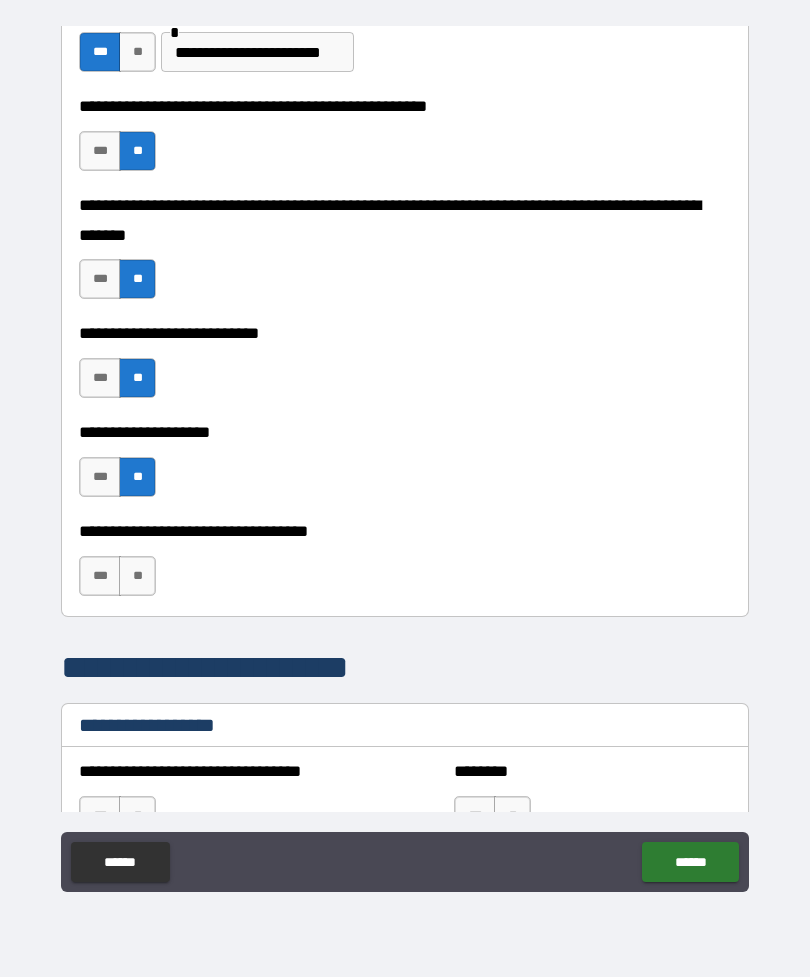 click on "**********" at bounding box center (405, 566) 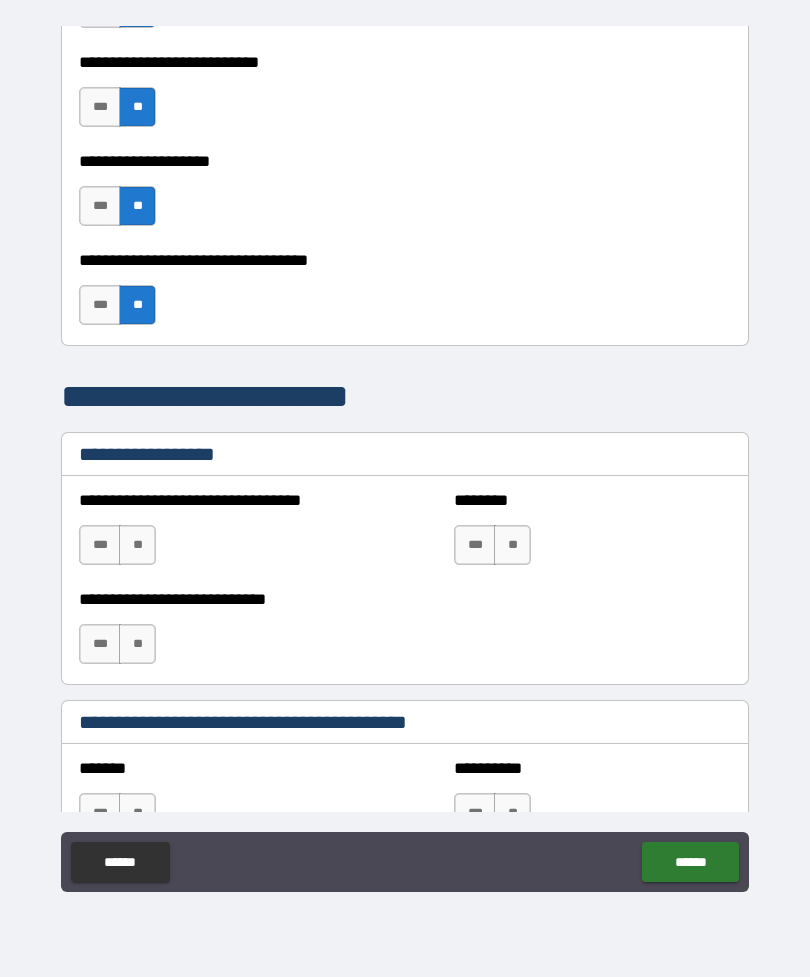 scroll, scrollTop: 1100, scrollLeft: 0, axis: vertical 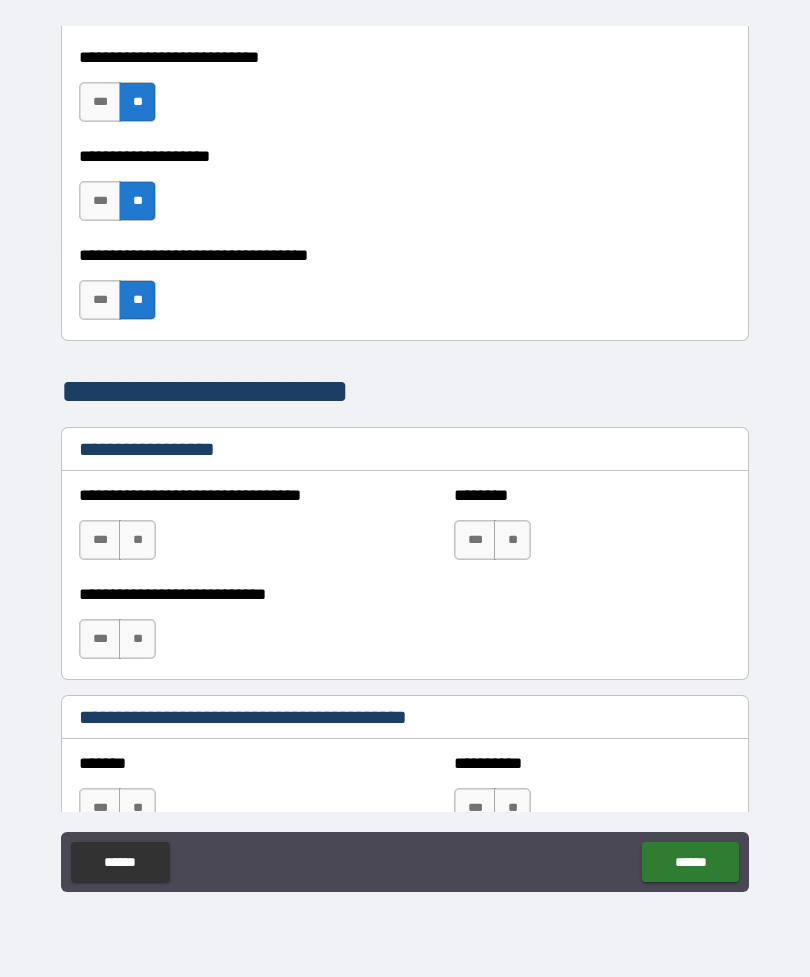 click on "**" at bounding box center (137, 540) 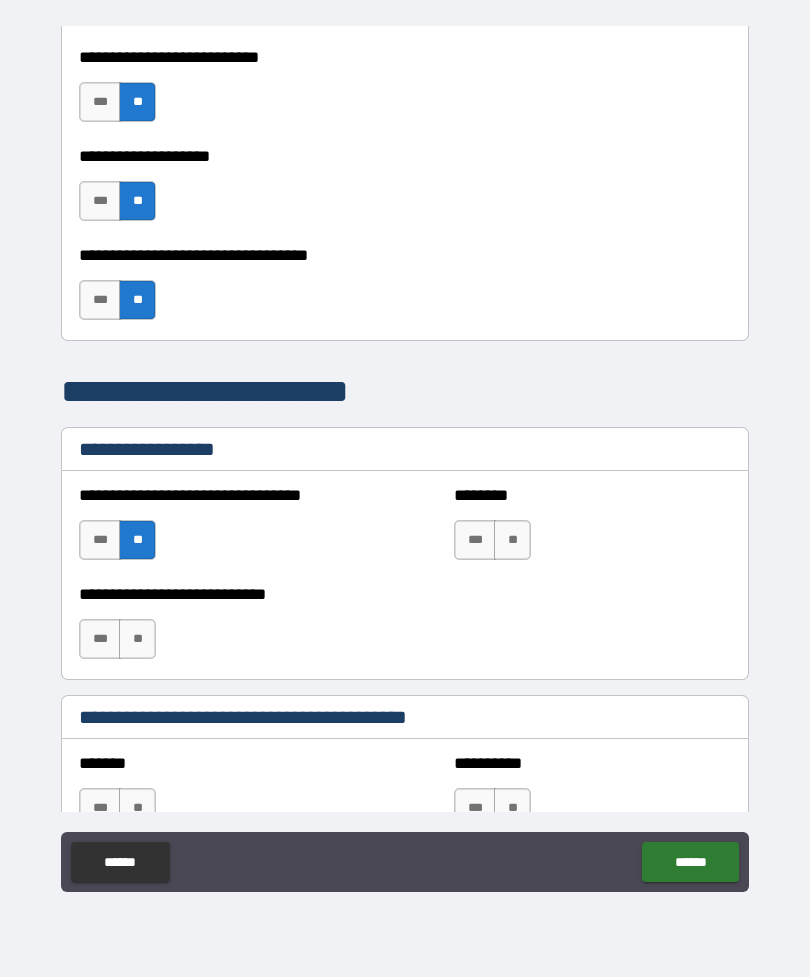 click on "**" at bounding box center (137, 639) 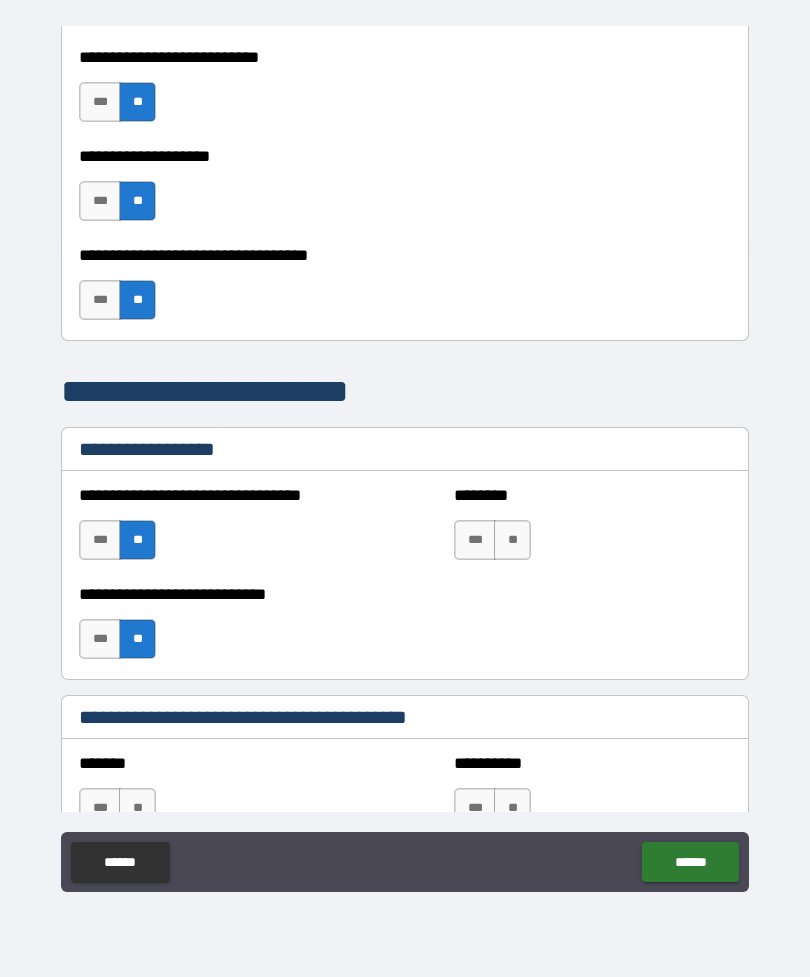 click on "**" at bounding box center (512, 540) 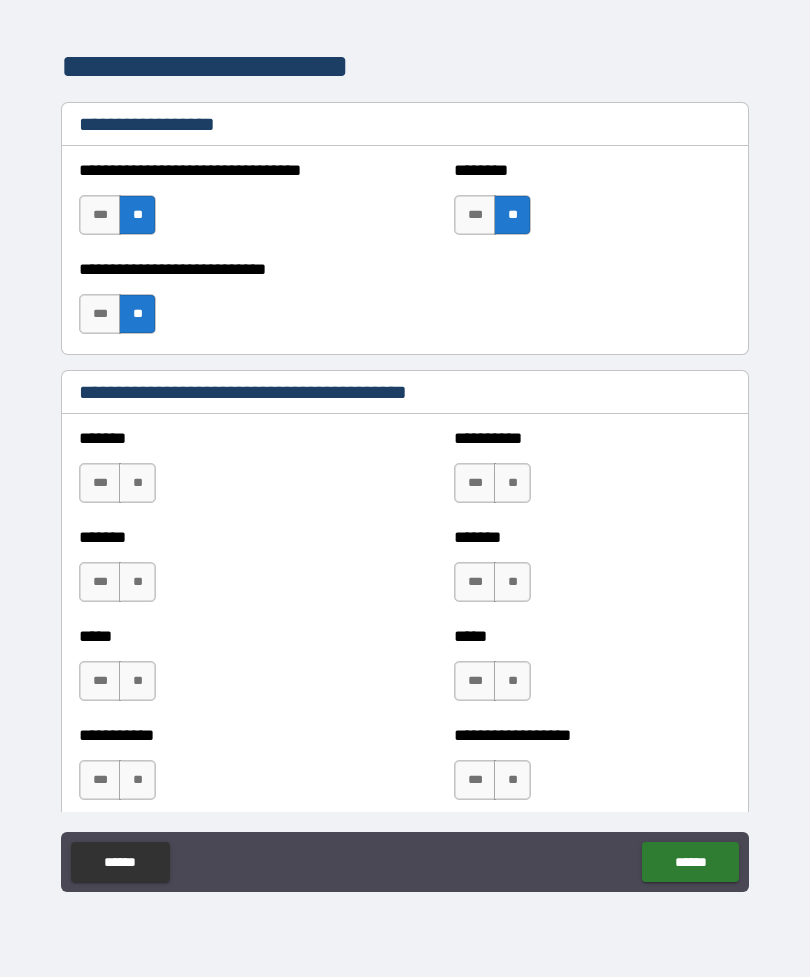 scroll, scrollTop: 1436, scrollLeft: 0, axis: vertical 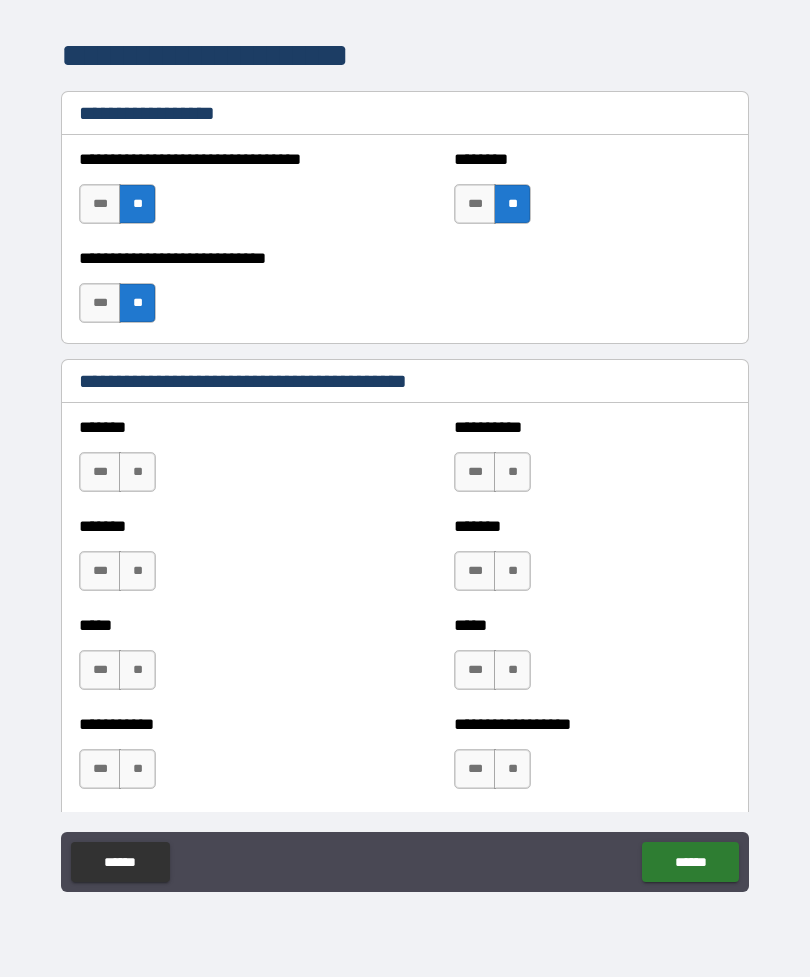 click on "**" at bounding box center [137, 472] 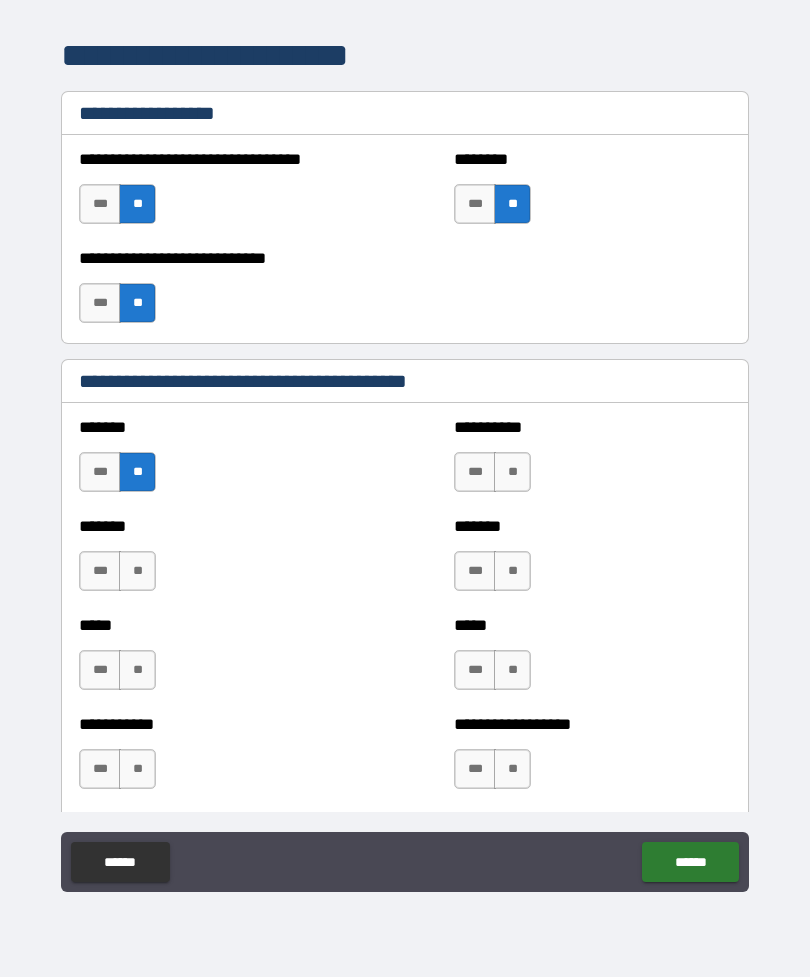 click on "**" at bounding box center (137, 571) 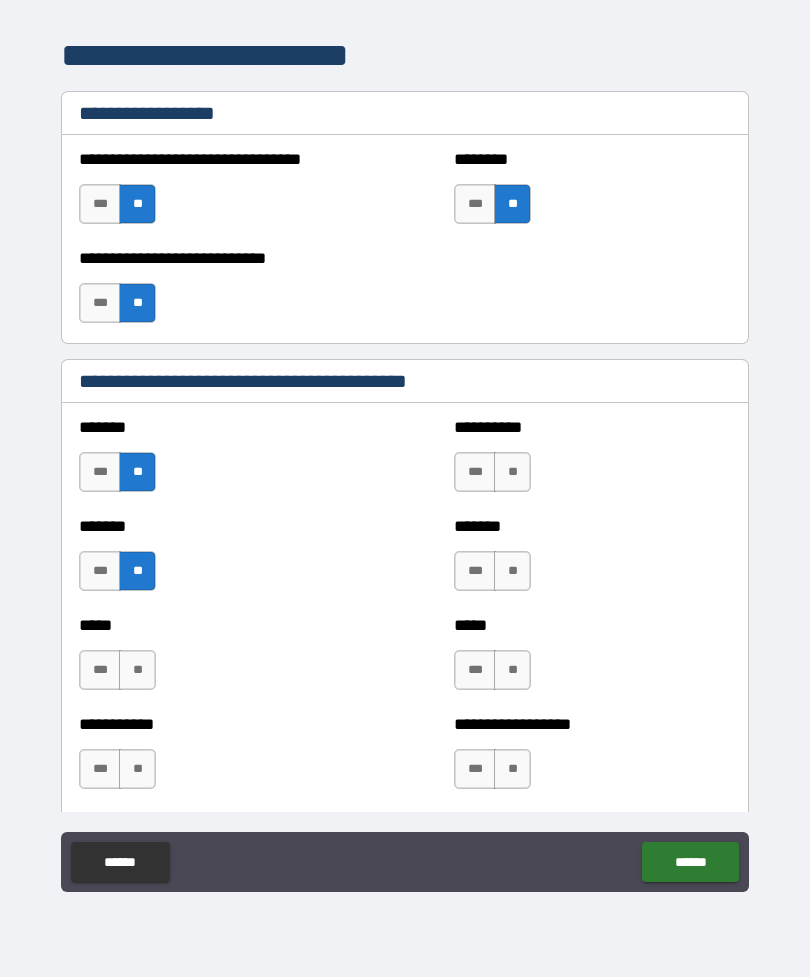 click on "**" at bounding box center [137, 670] 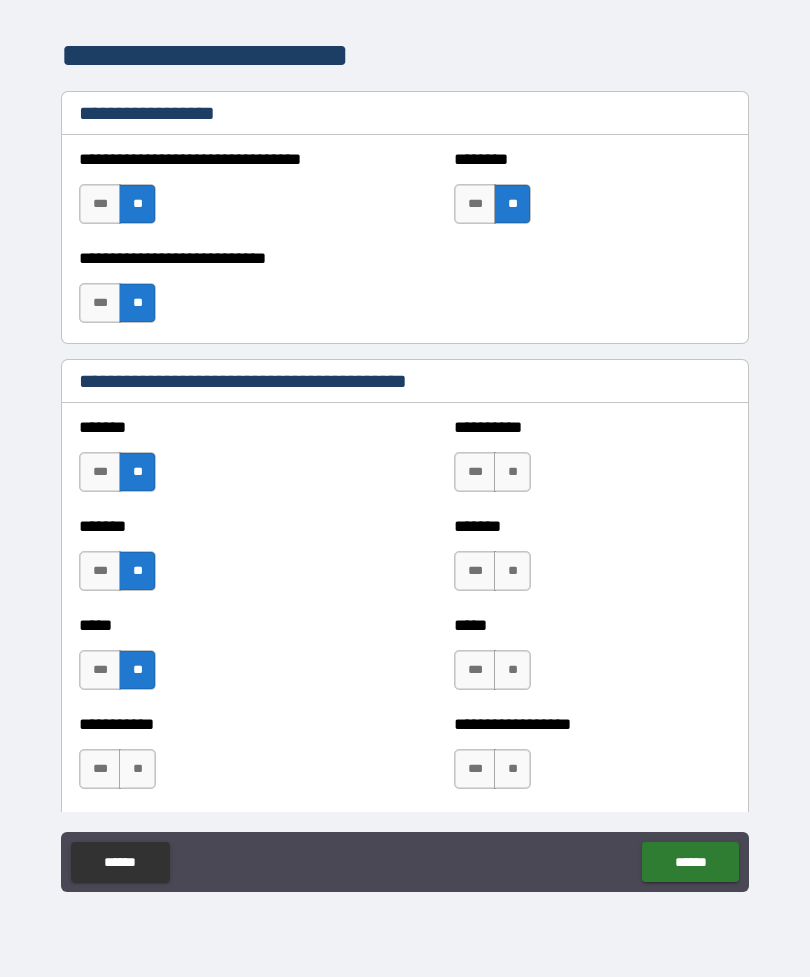 click on "**" at bounding box center [137, 769] 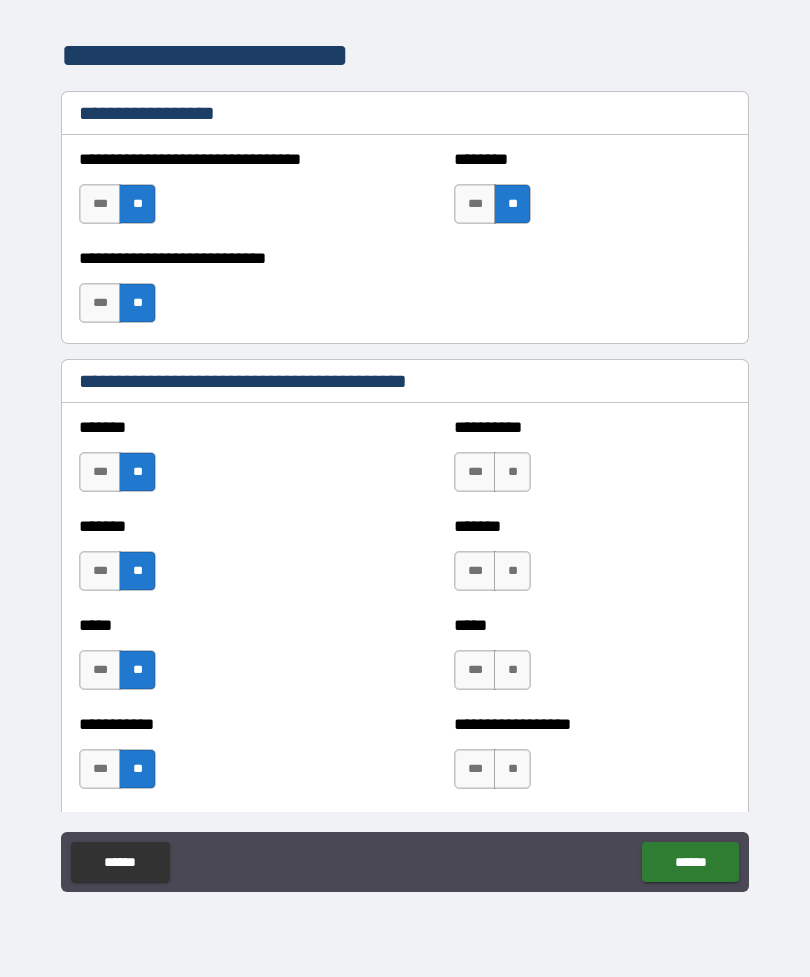 click on "**" at bounding box center (512, 769) 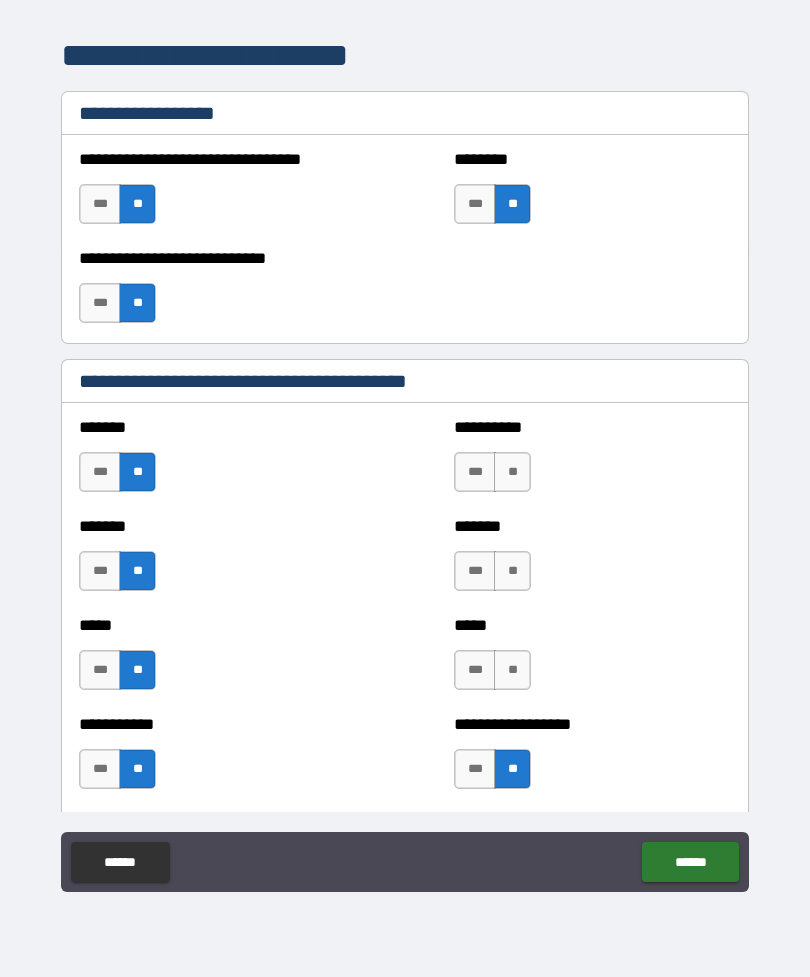 click on "**" at bounding box center (512, 670) 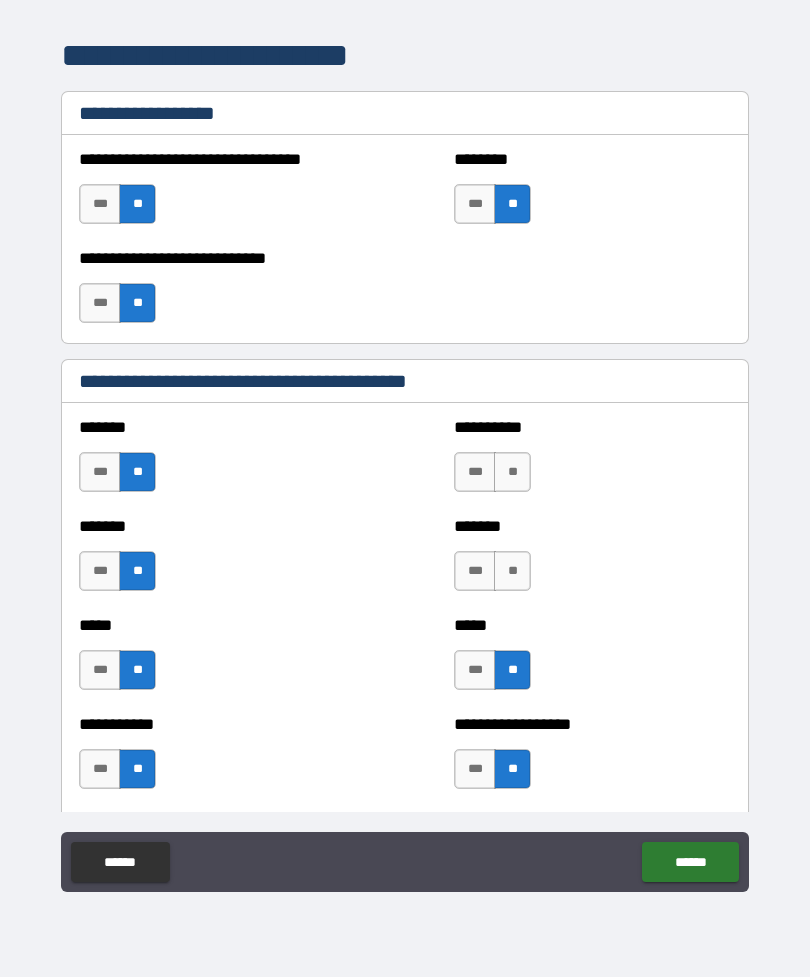 click on "**" at bounding box center (512, 571) 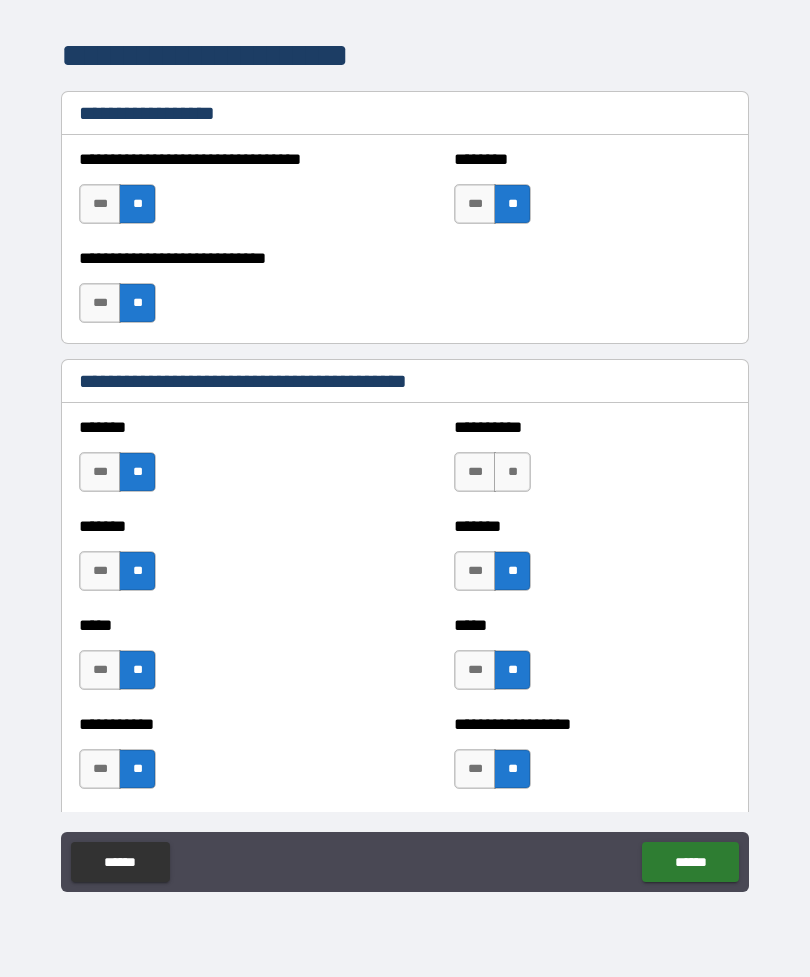 click on "**" at bounding box center [512, 472] 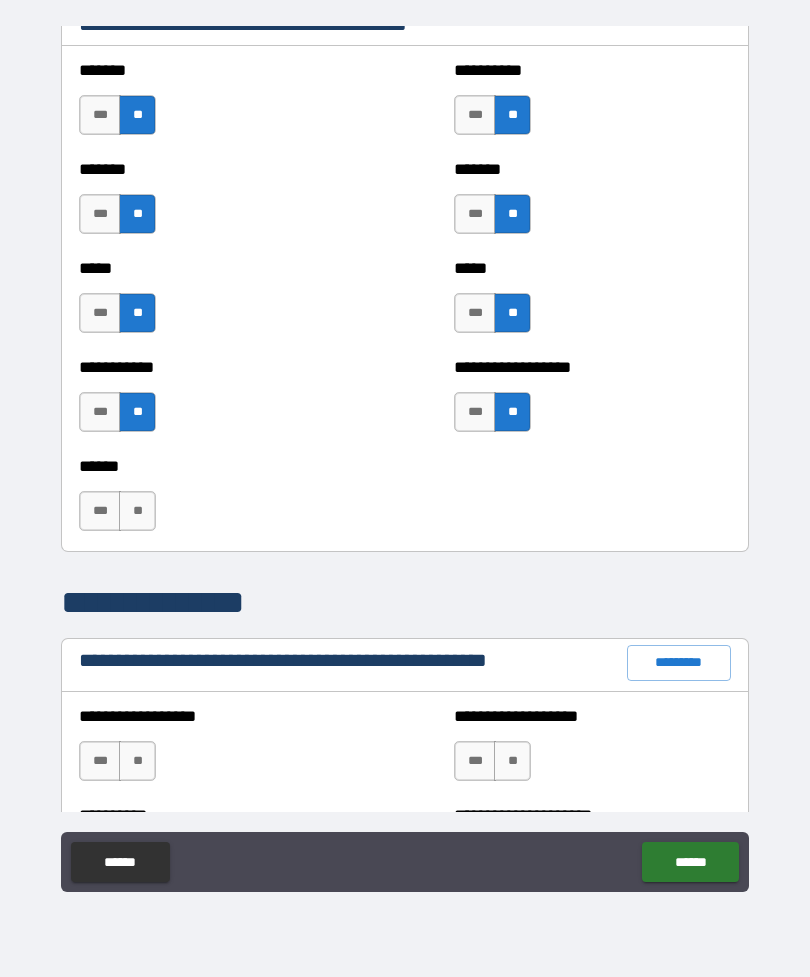 scroll, scrollTop: 1794, scrollLeft: 0, axis: vertical 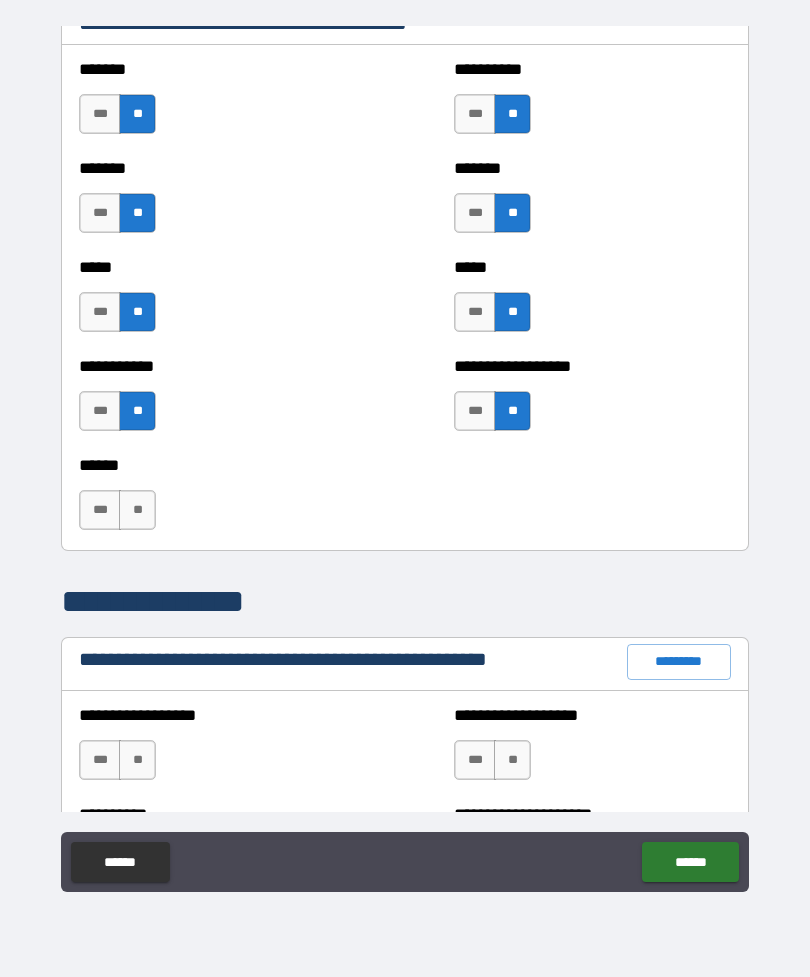 click on "**" at bounding box center [137, 510] 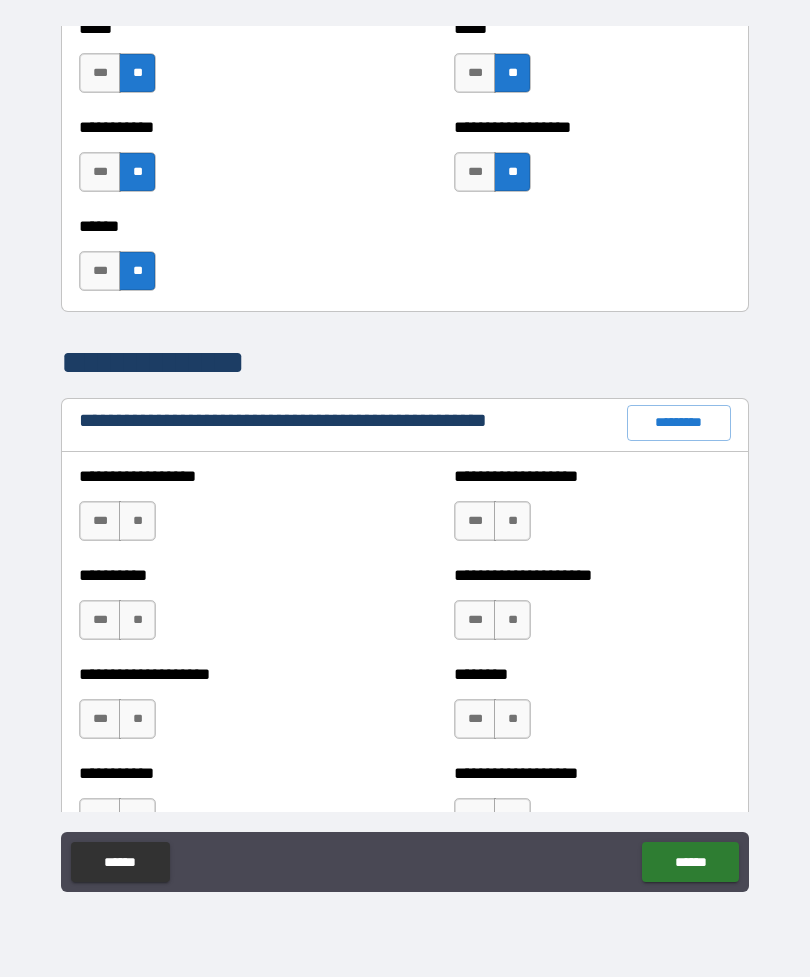 scroll, scrollTop: 2095, scrollLeft: 0, axis: vertical 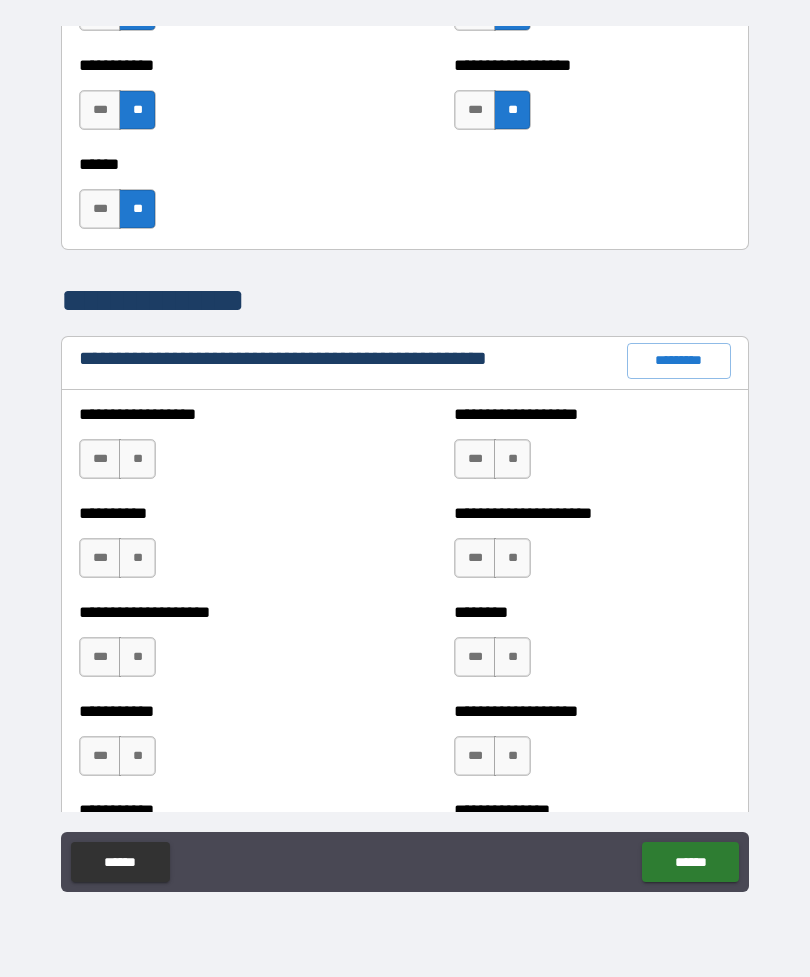 click on "**" at bounding box center [137, 459] 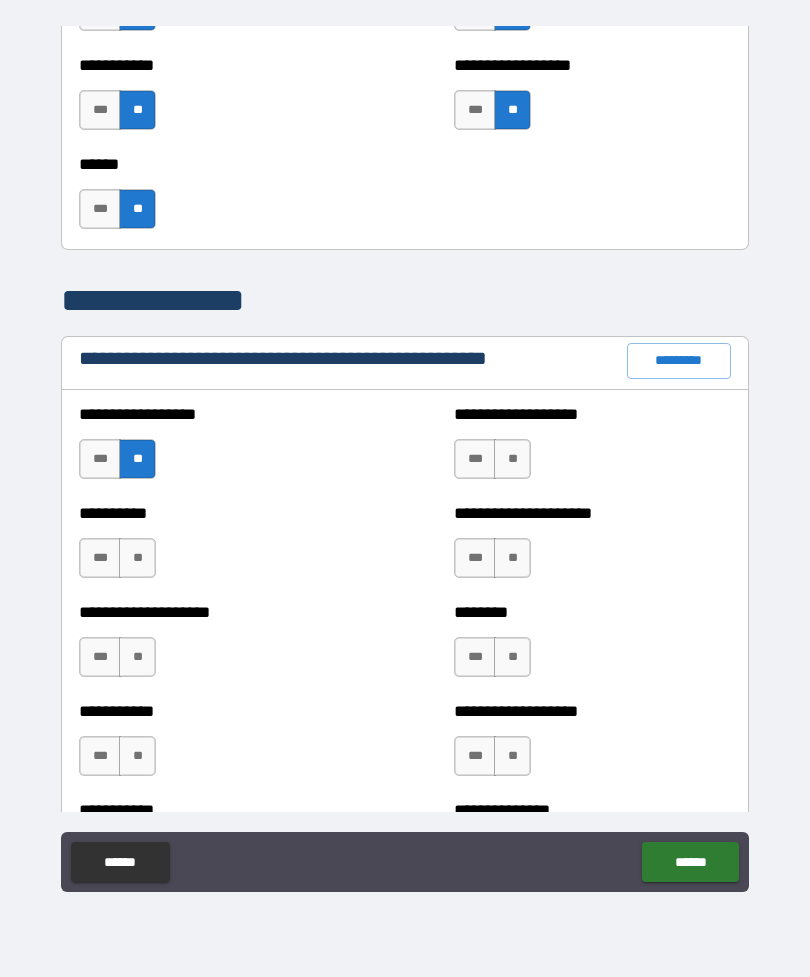 click on "**" at bounding box center [137, 558] 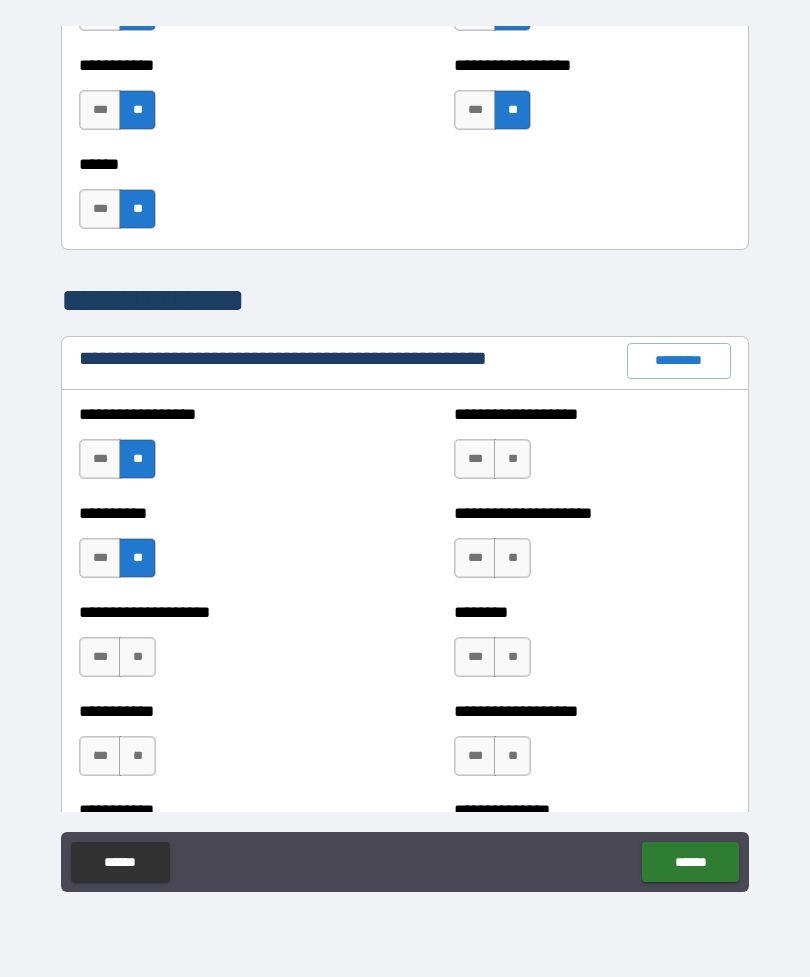 click on "**" at bounding box center (137, 657) 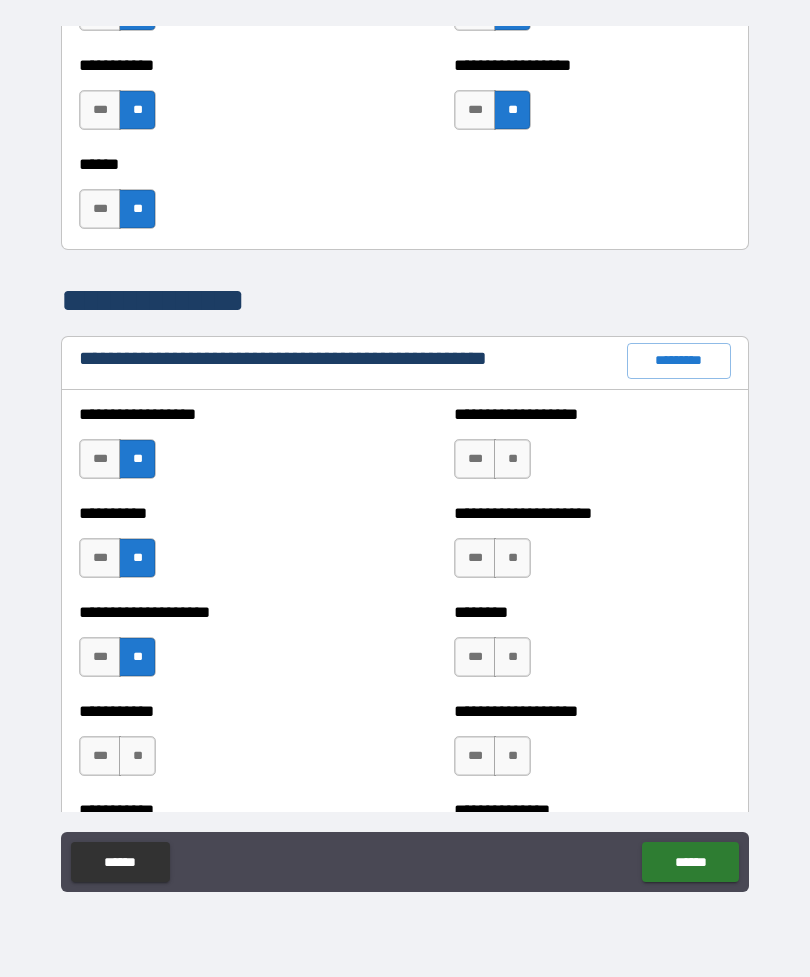click on "**" at bounding box center [137, 756] 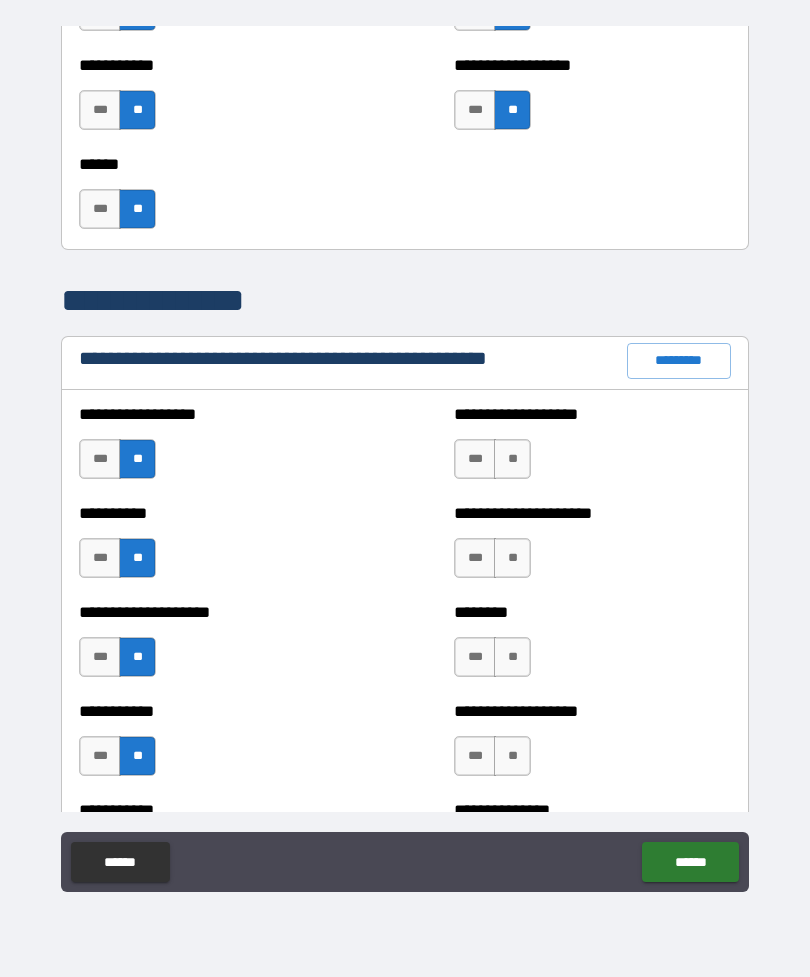 click on "**" at bounding box center (512, 459) 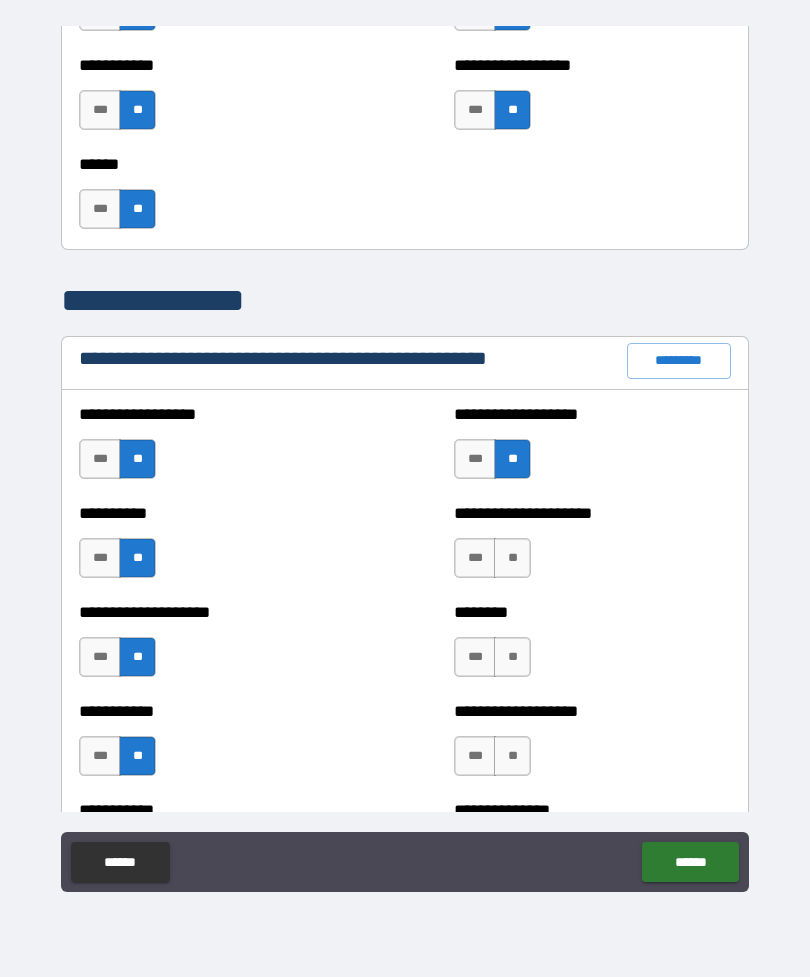 click on "**" at bounding box center (512, 558) 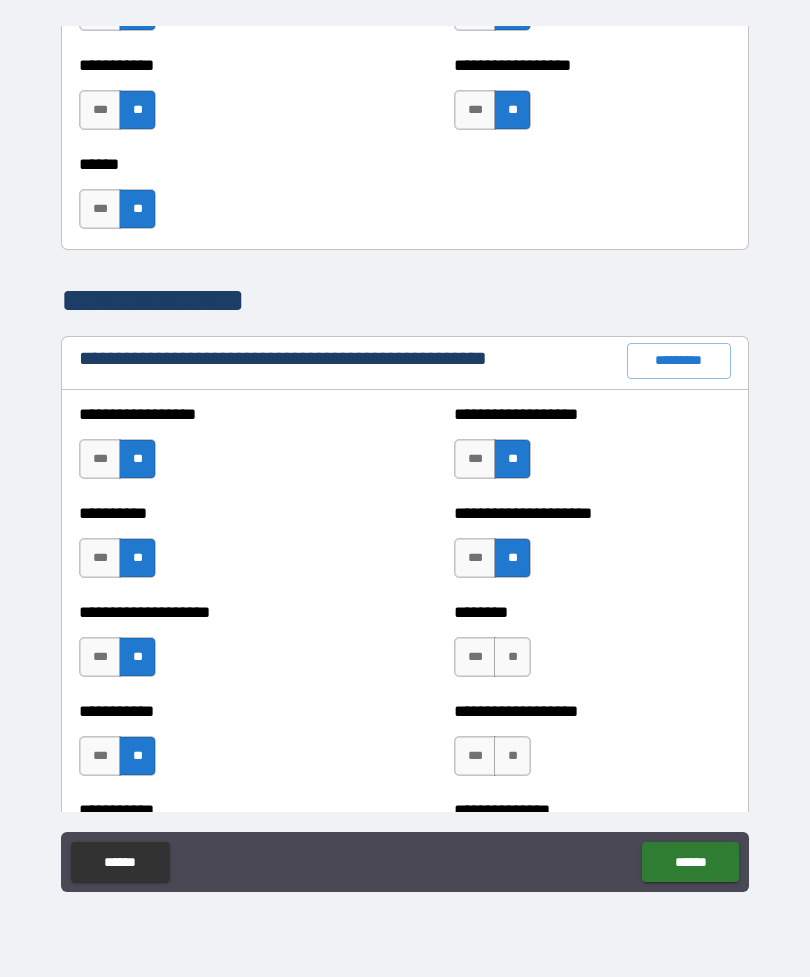 click on "**" at bounding box center [512, 657] 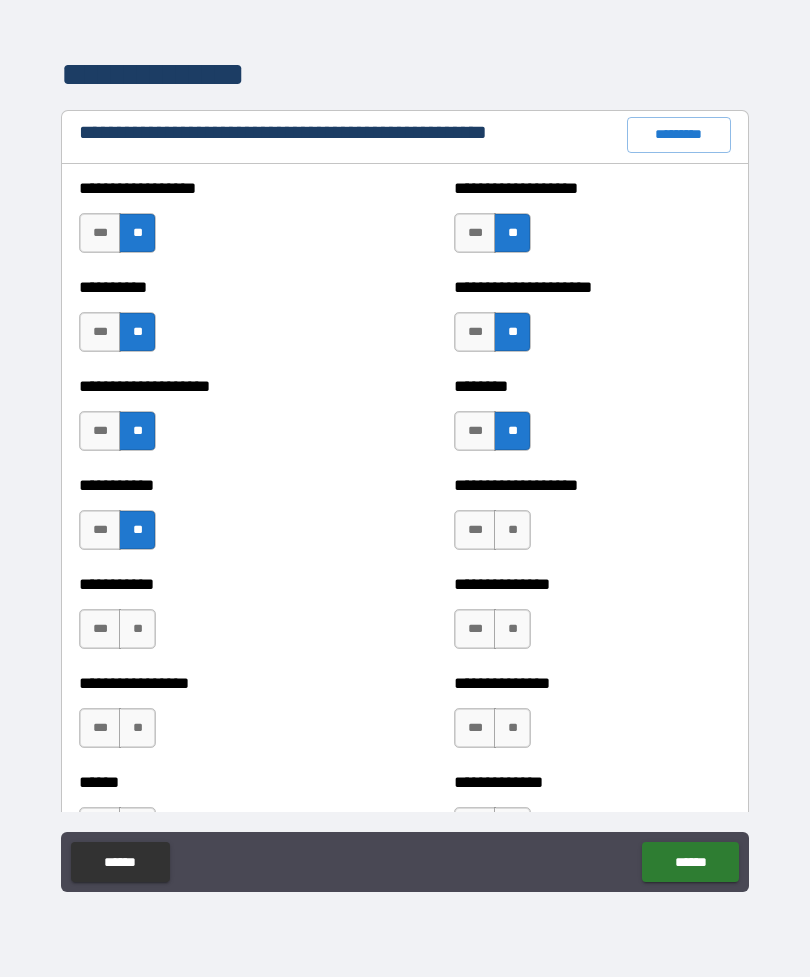 scroll, scrollTop: 2322, scrollLeft: 0, axis: vertical 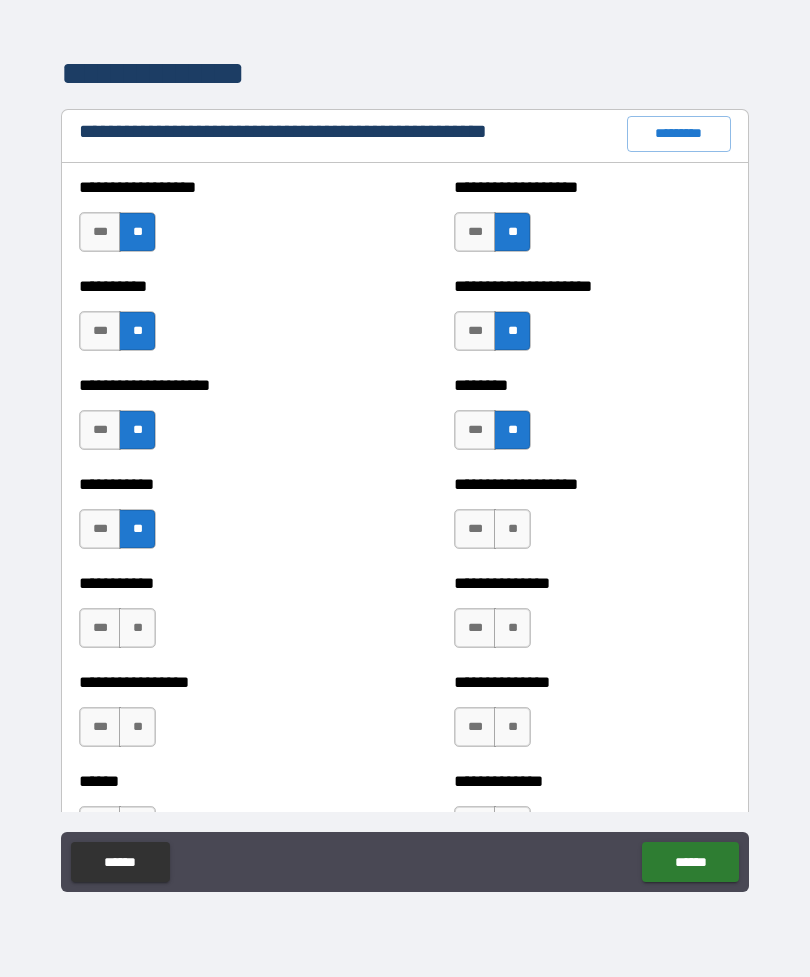 click on "**" at bounding box center (512, 529) 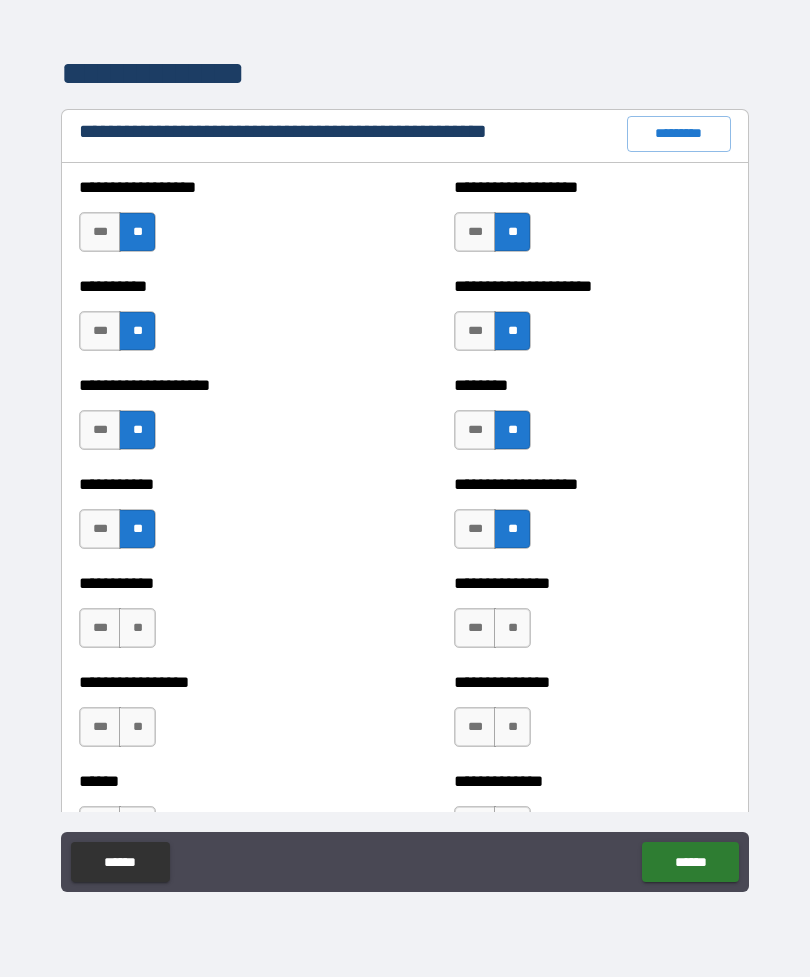click on "**" at bounding box center [512, 628] 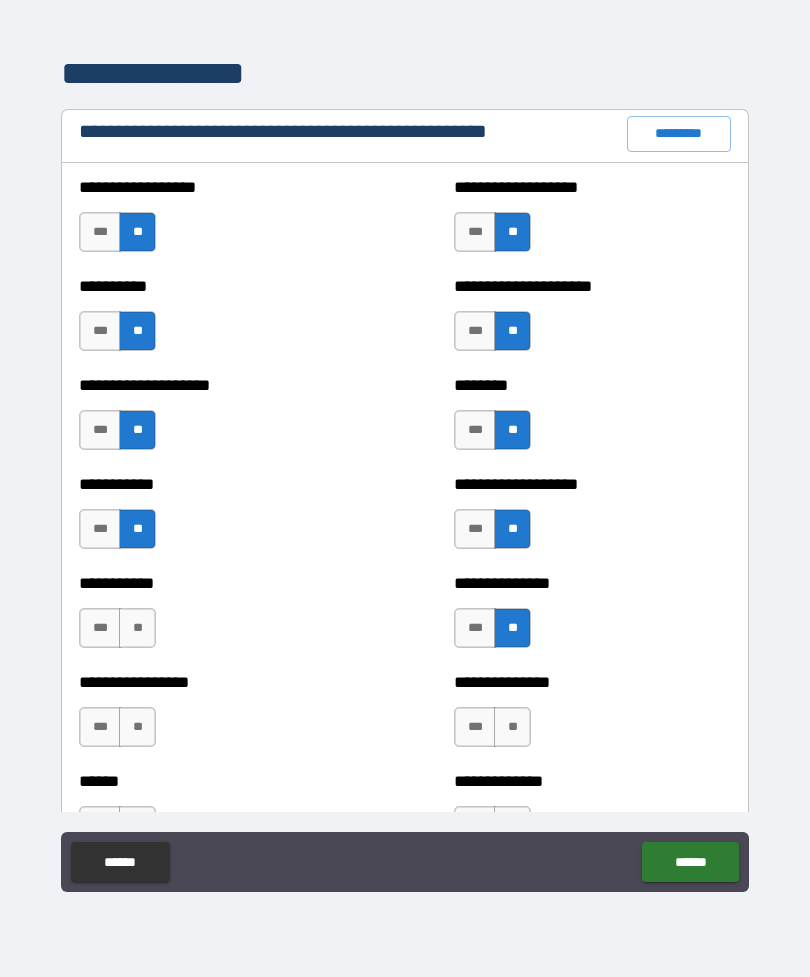click on "**" at bounding box center [512, 727] 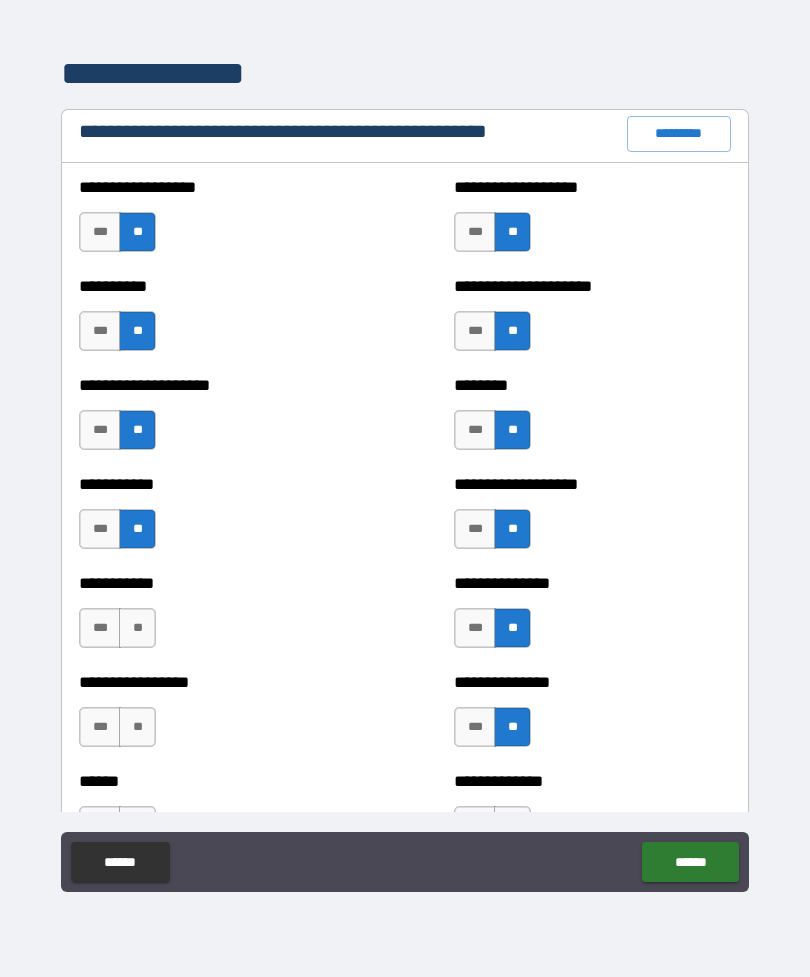 click on "**" at bounding box center [137, 628] 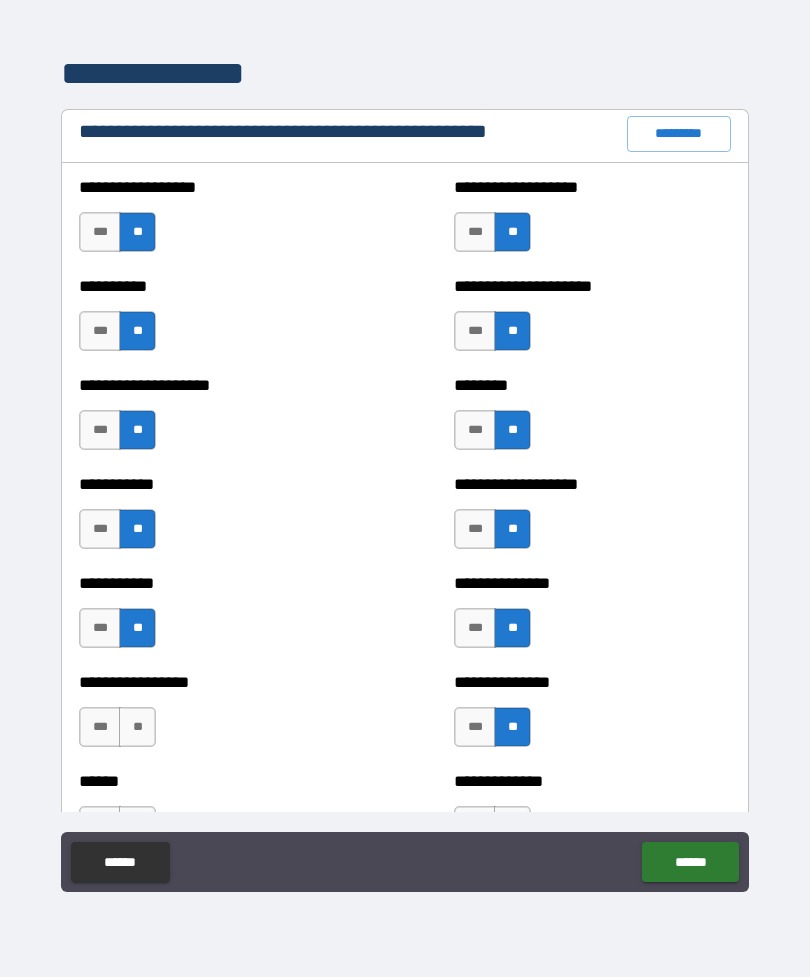 click on "**" at bounding box center (137, 727) 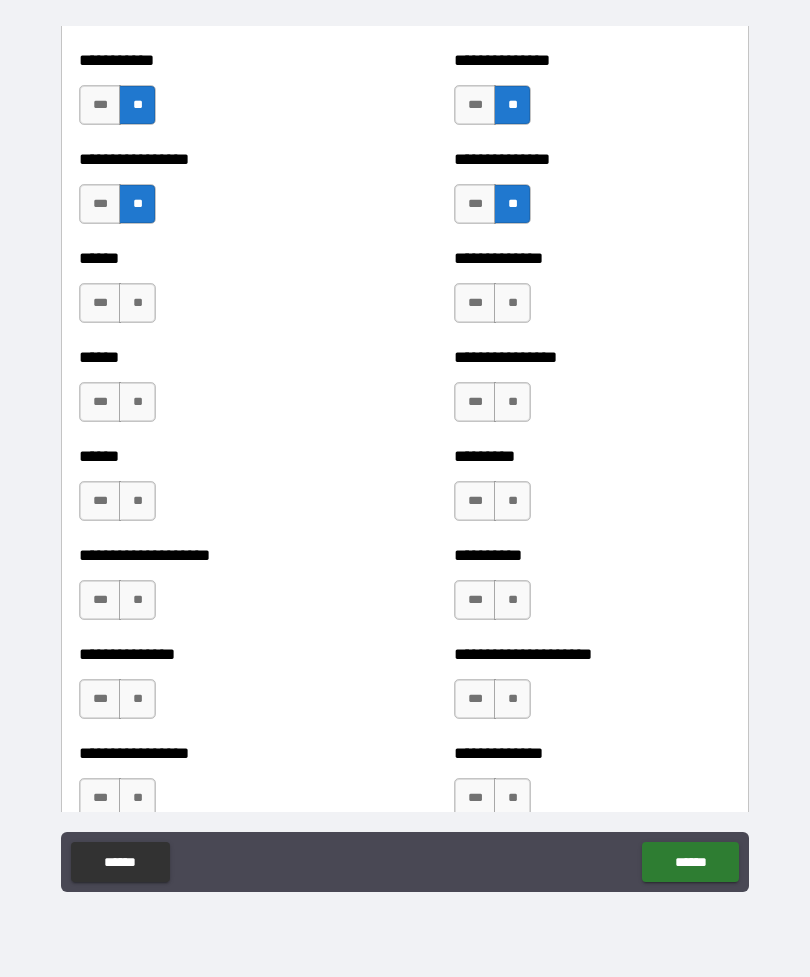 scroll, scrollTop: 2845, scrollLeft: 0, axis: vertical 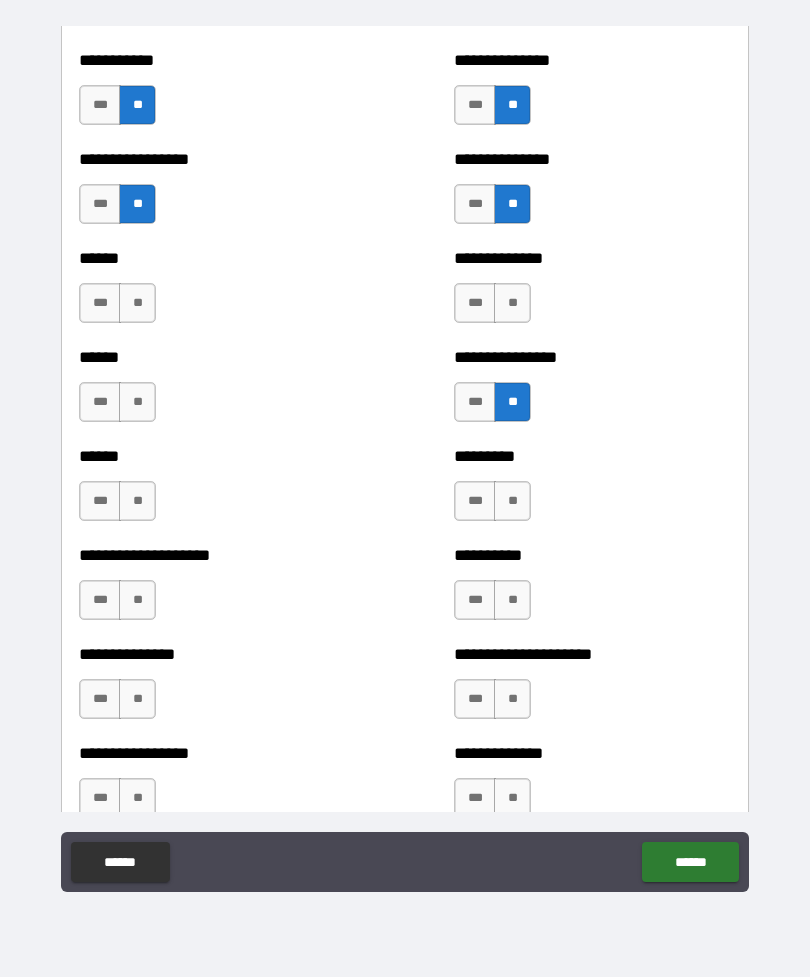 click on "**" at bounding box center (512, 501) 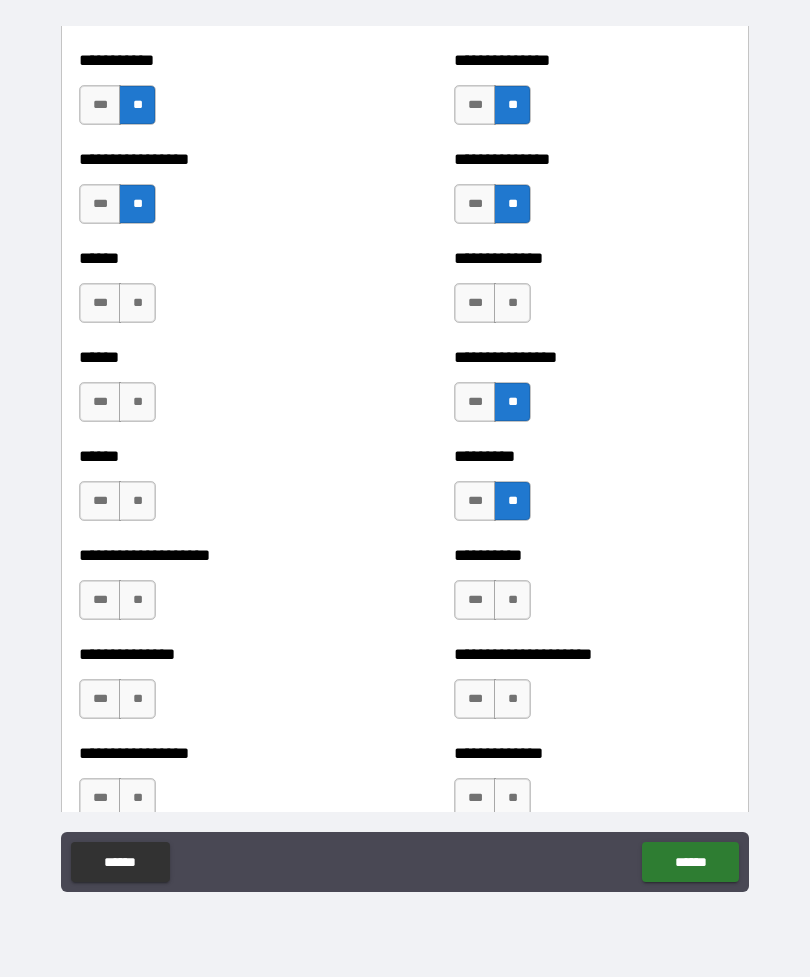 click on "**********" at bounding box center [592, 555] 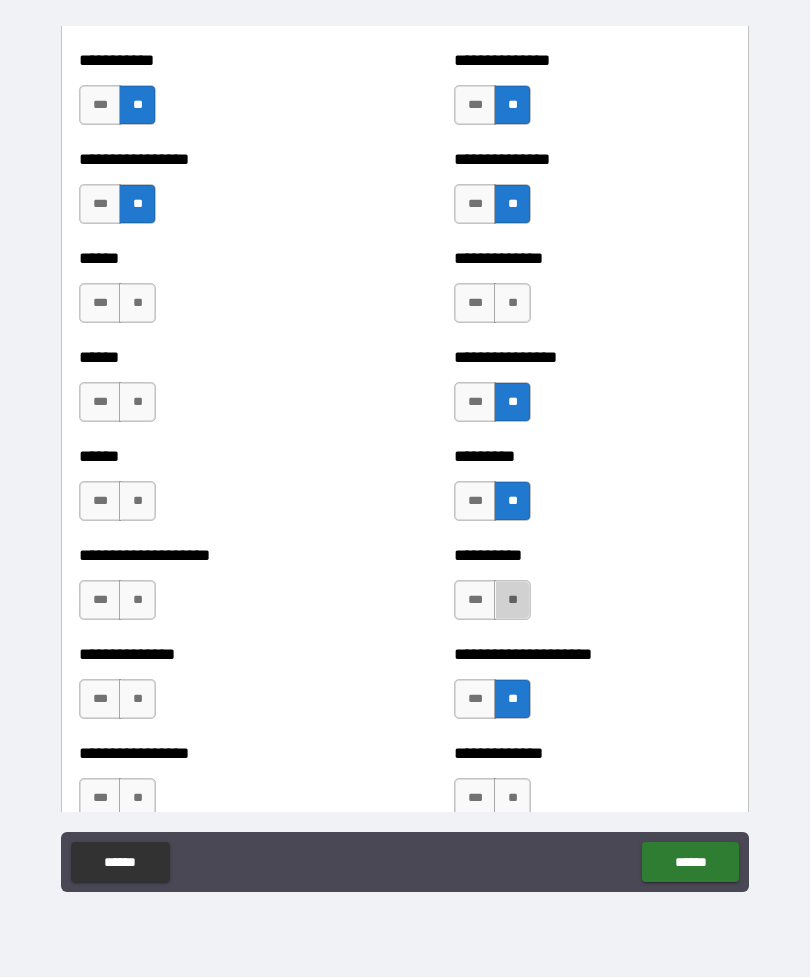 click on "**" at bounding box center [512, 600] 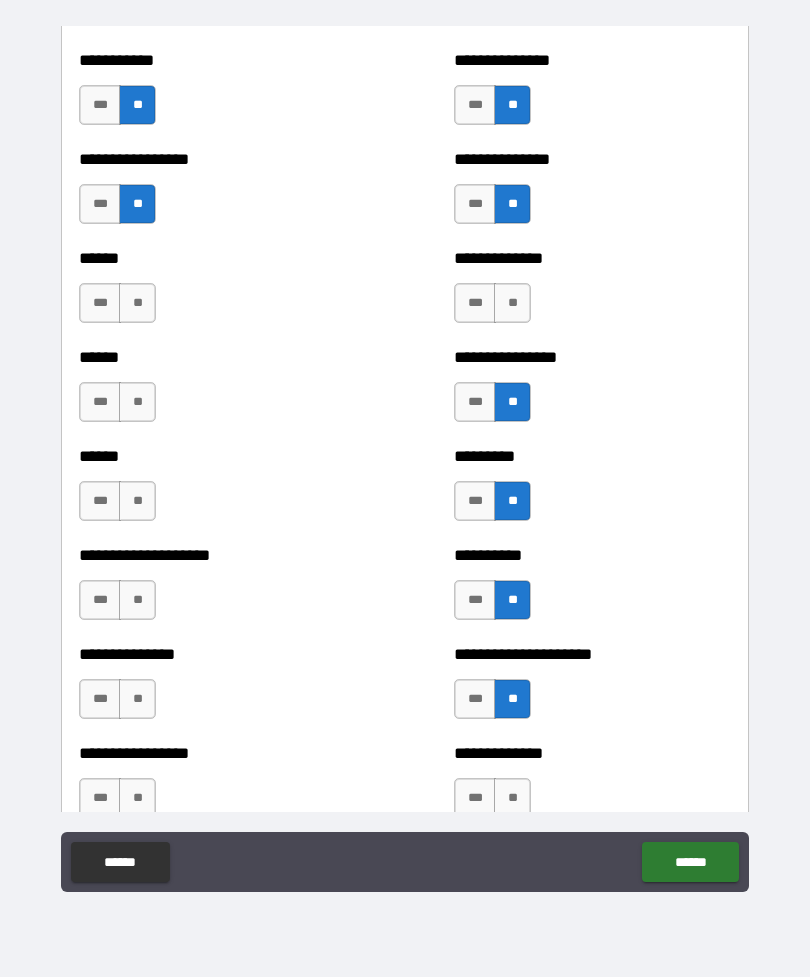 click on "**" at bounding box center (137, 303) 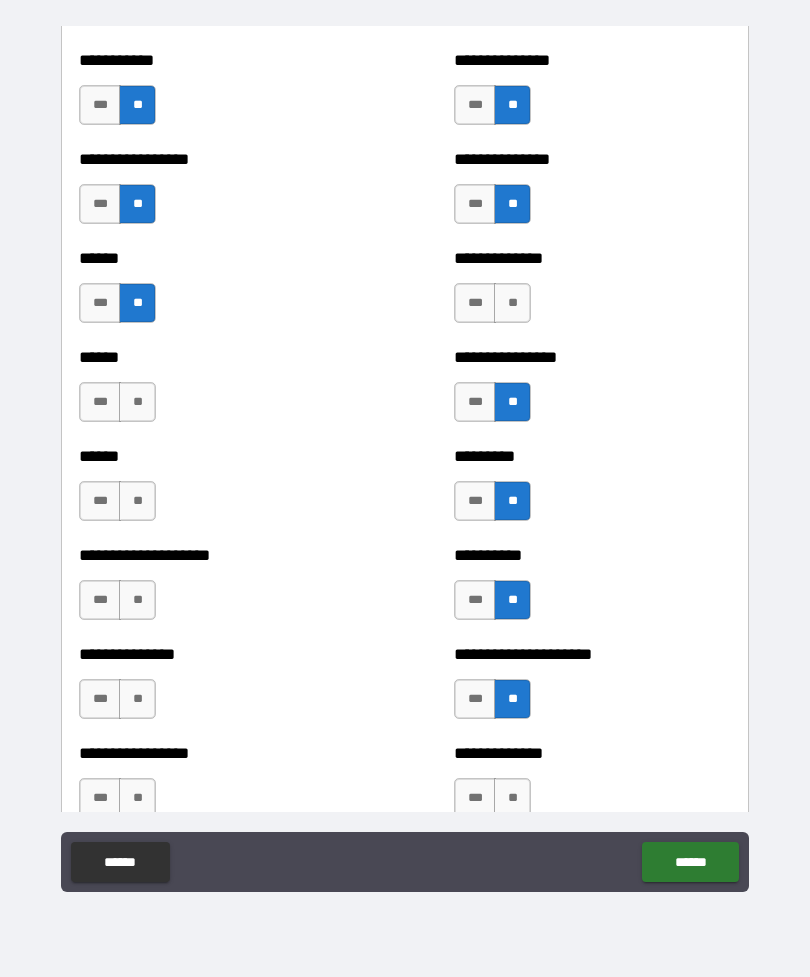 click on "**" at bounding box center (137, 402) 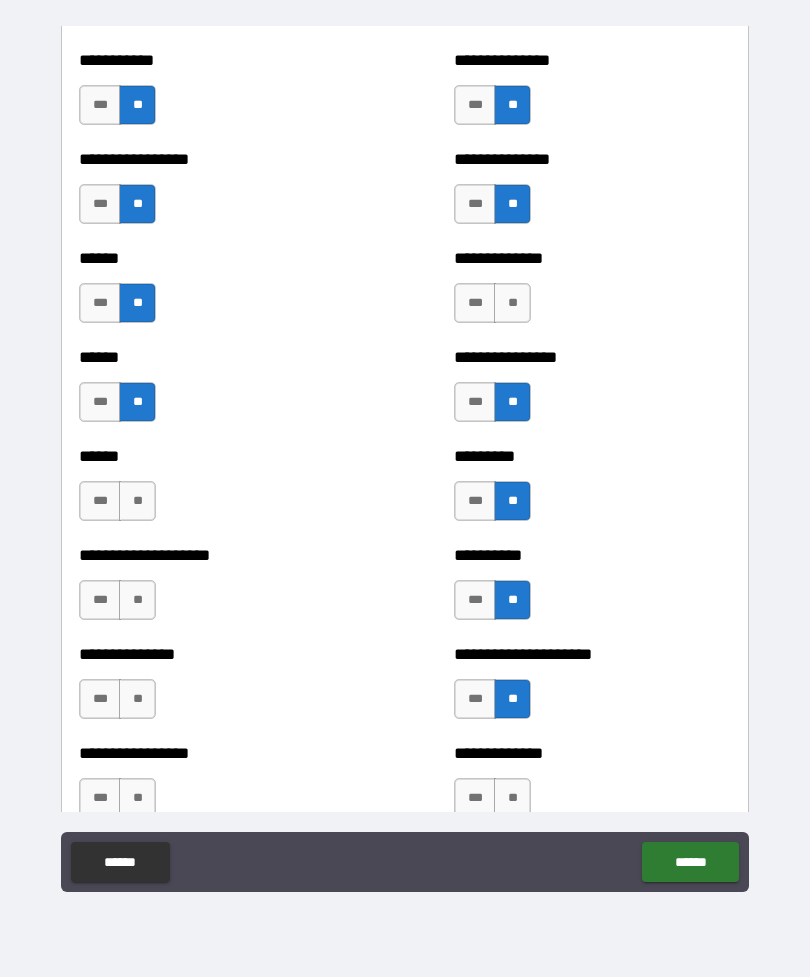 click on "**" at bounding box center [137, 501] 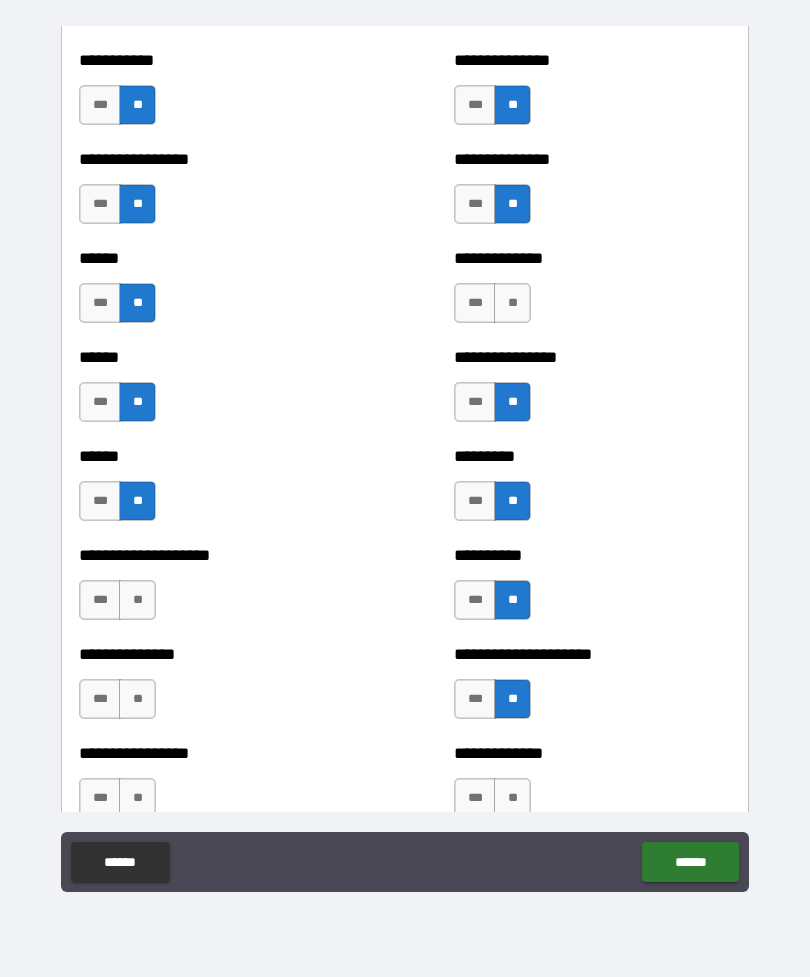 click on "**" at bounding box center (137, 600) 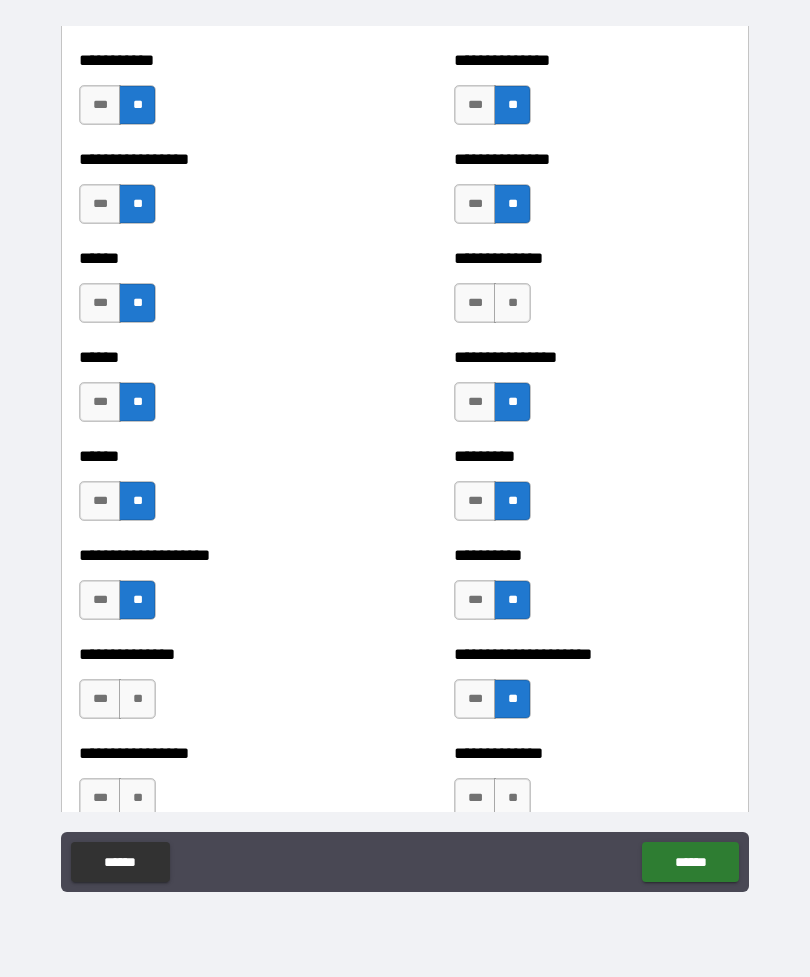 click on "**" at bounding box center [137, 699] 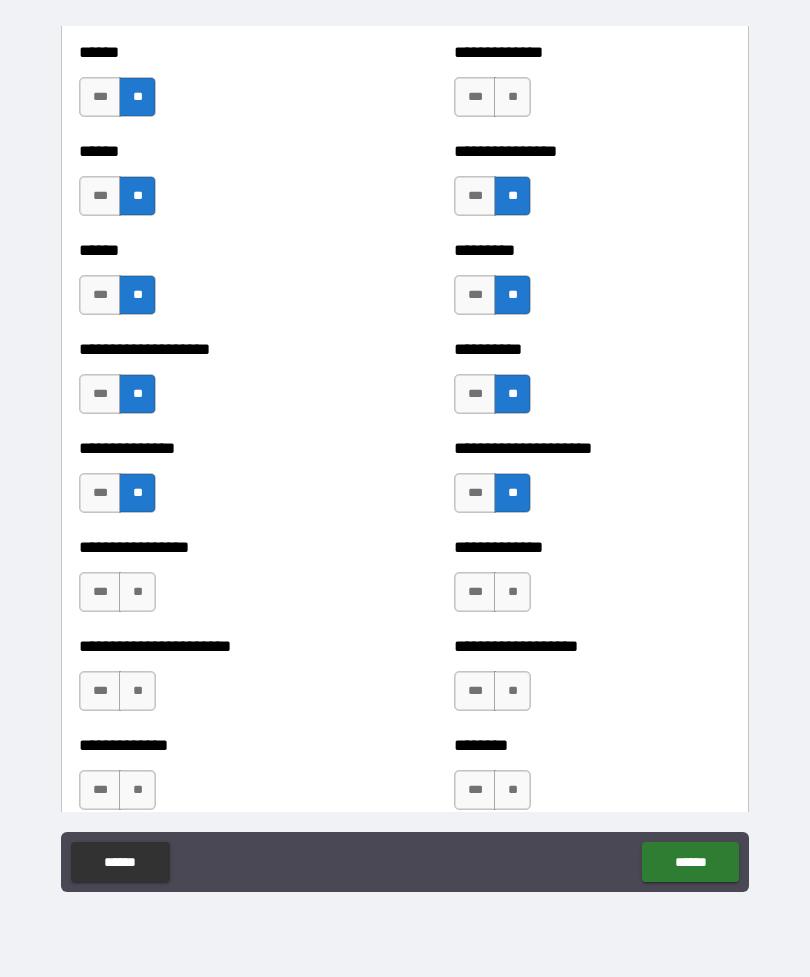 scroll, scrollTop: 3062, scrollLeft: 0, axis: vertical 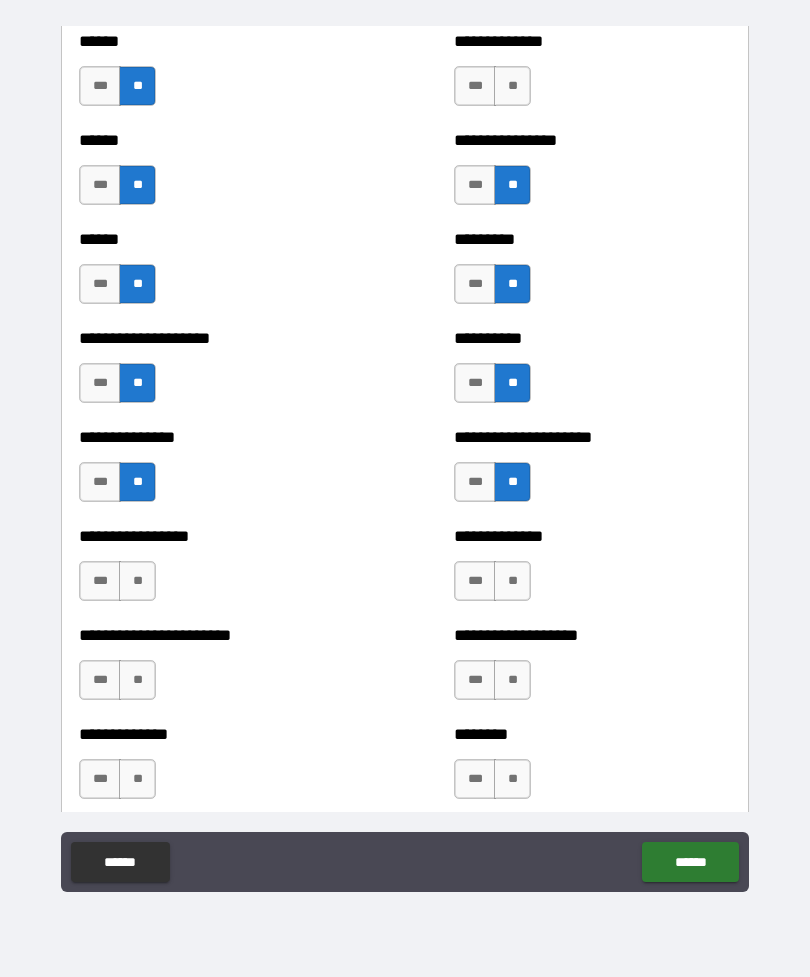 click on "**" at bounding box center [512, 581] 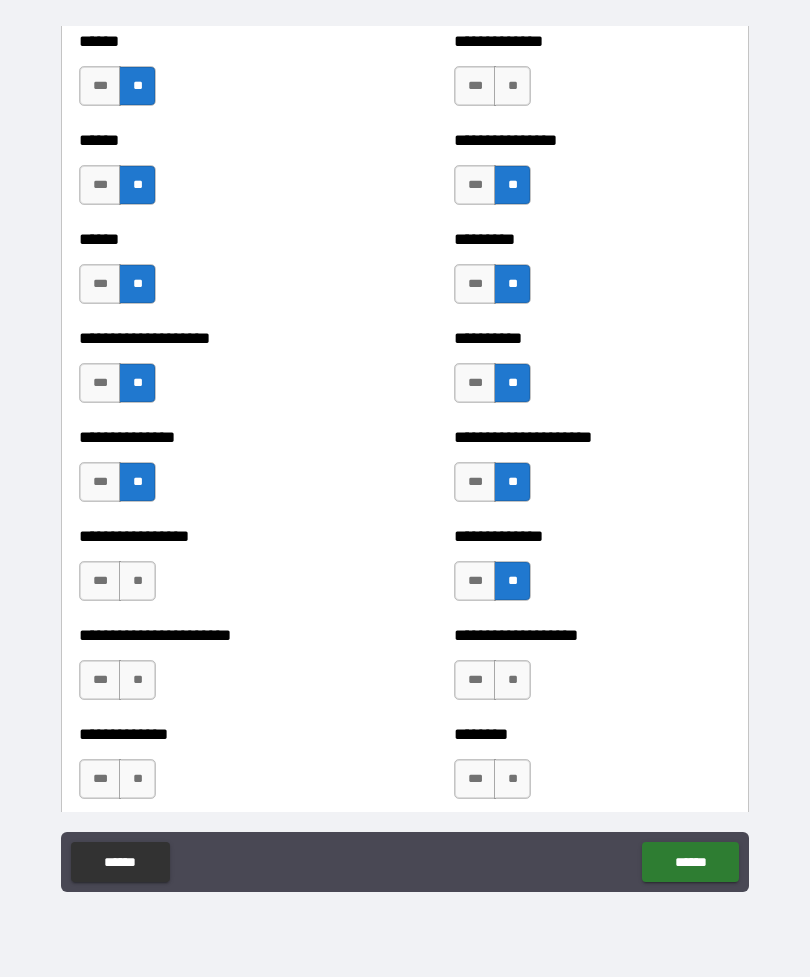click on "**" at bounding box center [512, 680] 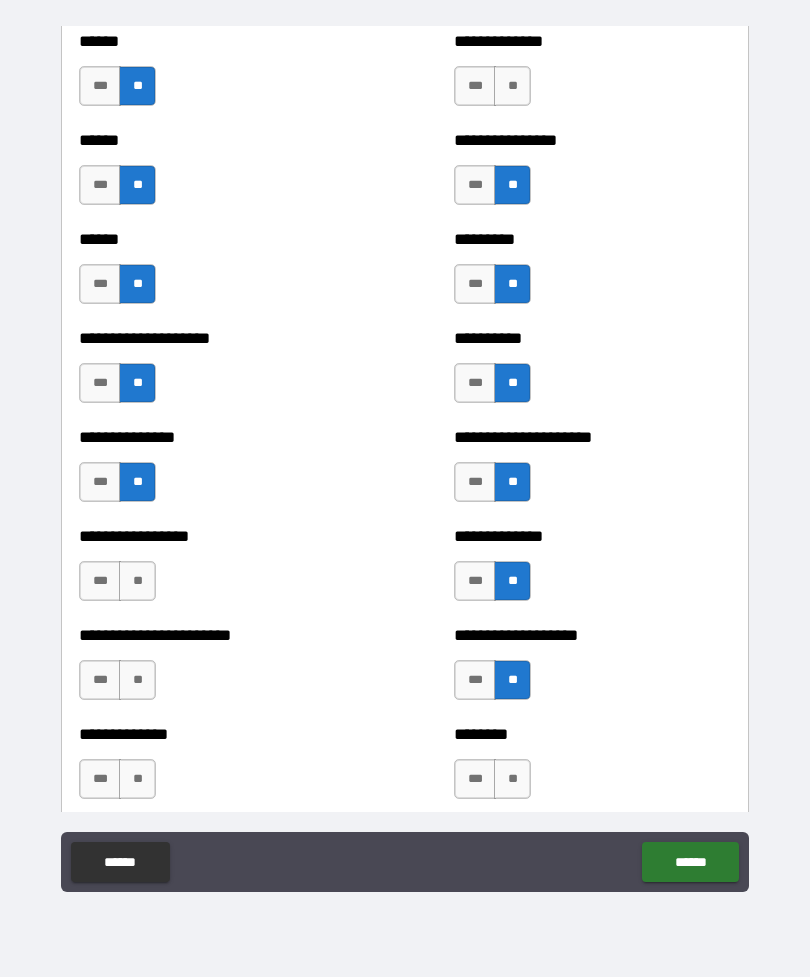 click on "**" at bounding box center (512, 779) 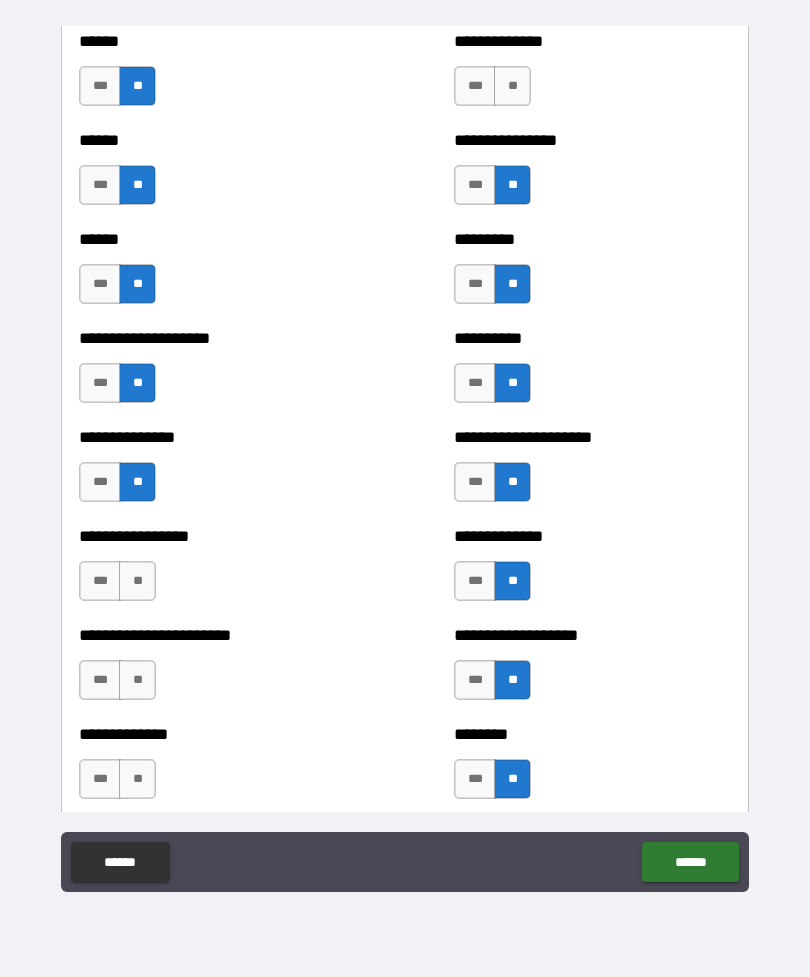 click on "**" at bounding box center (137, 581) 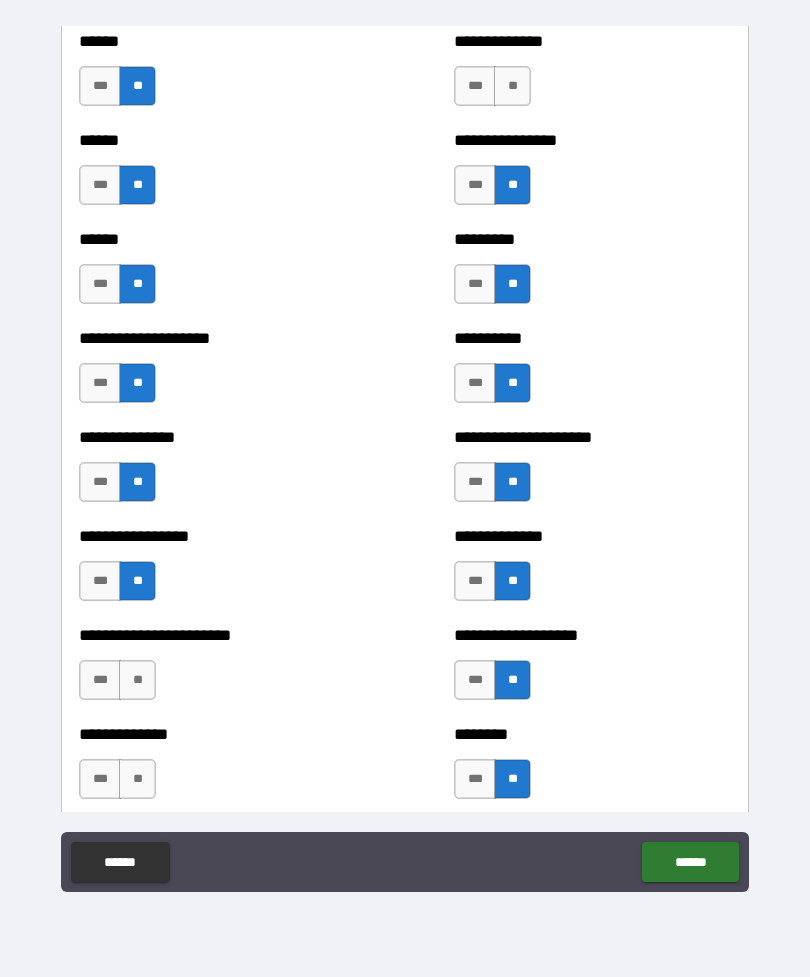 click on "**" at bounding box center (137, 680) 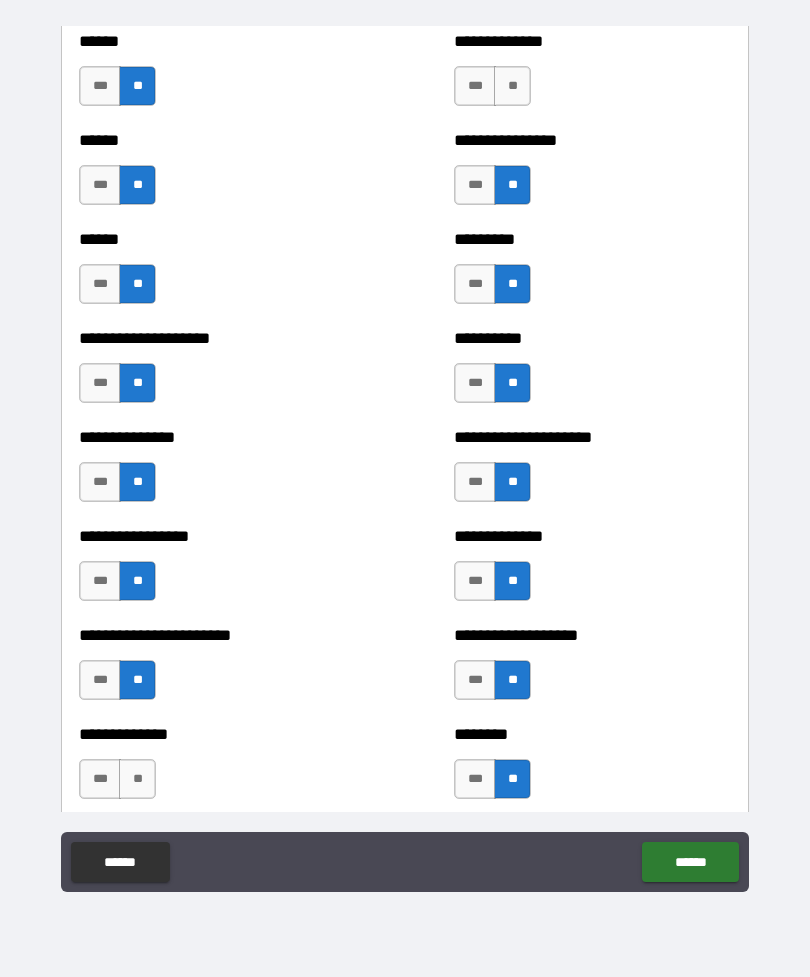 click on "**" at bounding box center [137, 779] 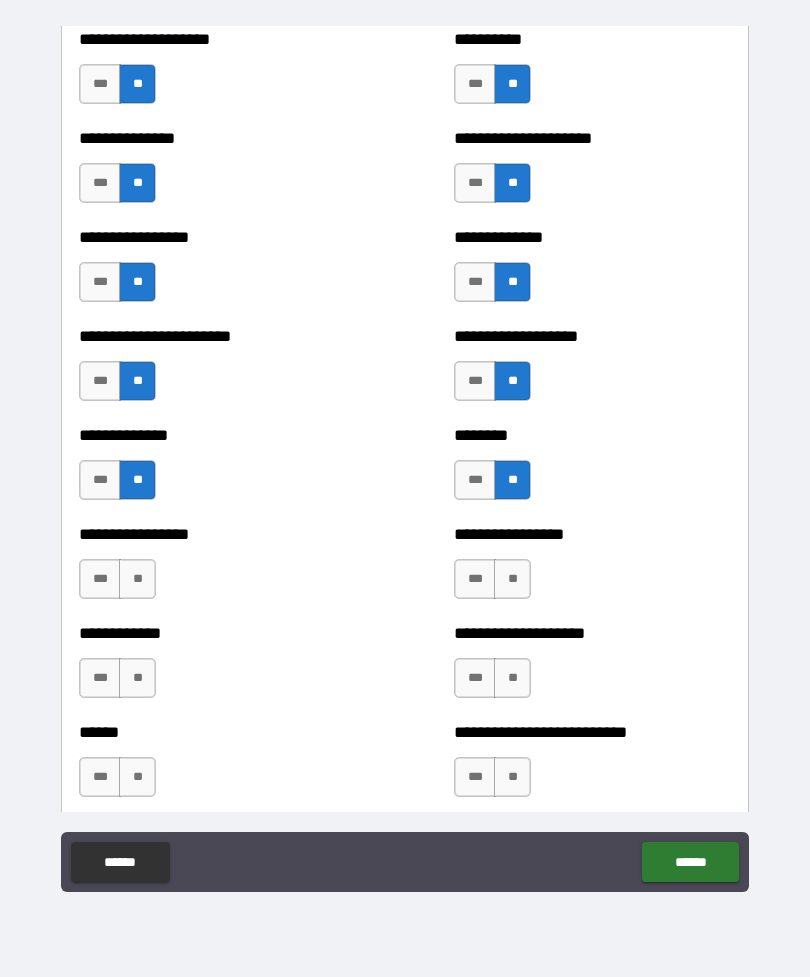scroll, scrollTop: 3391, scrollLeft: 0, axis: vertical 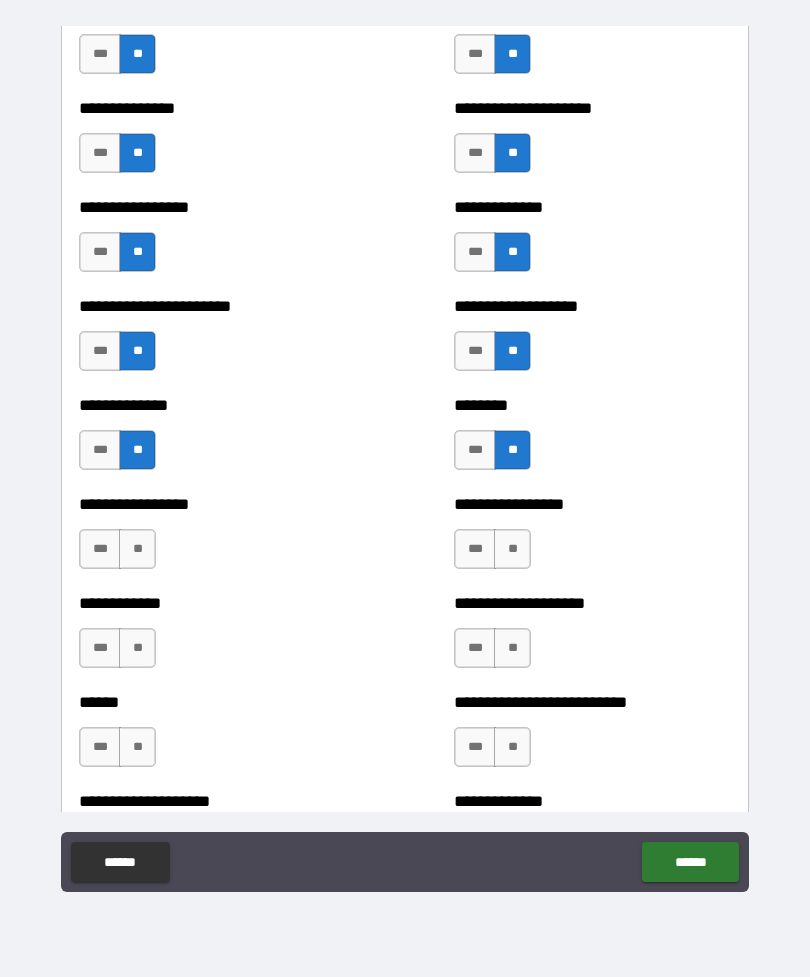 click on "**" at bounding box center (137, 549) 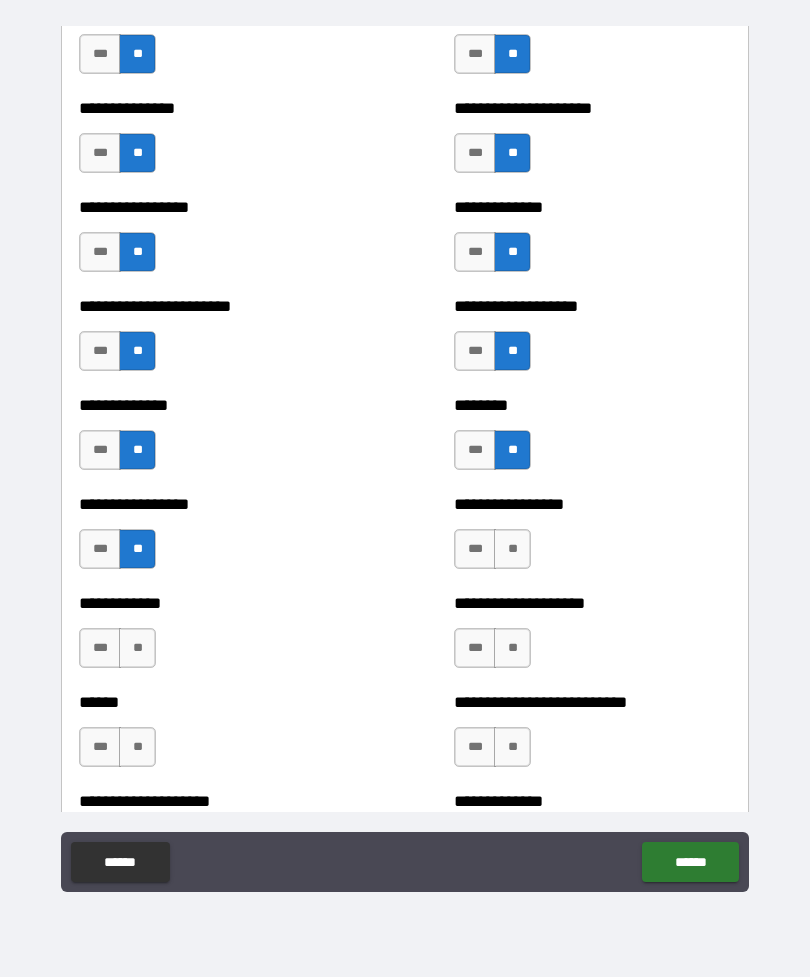 click on "**" at bounding box center (137, 648) 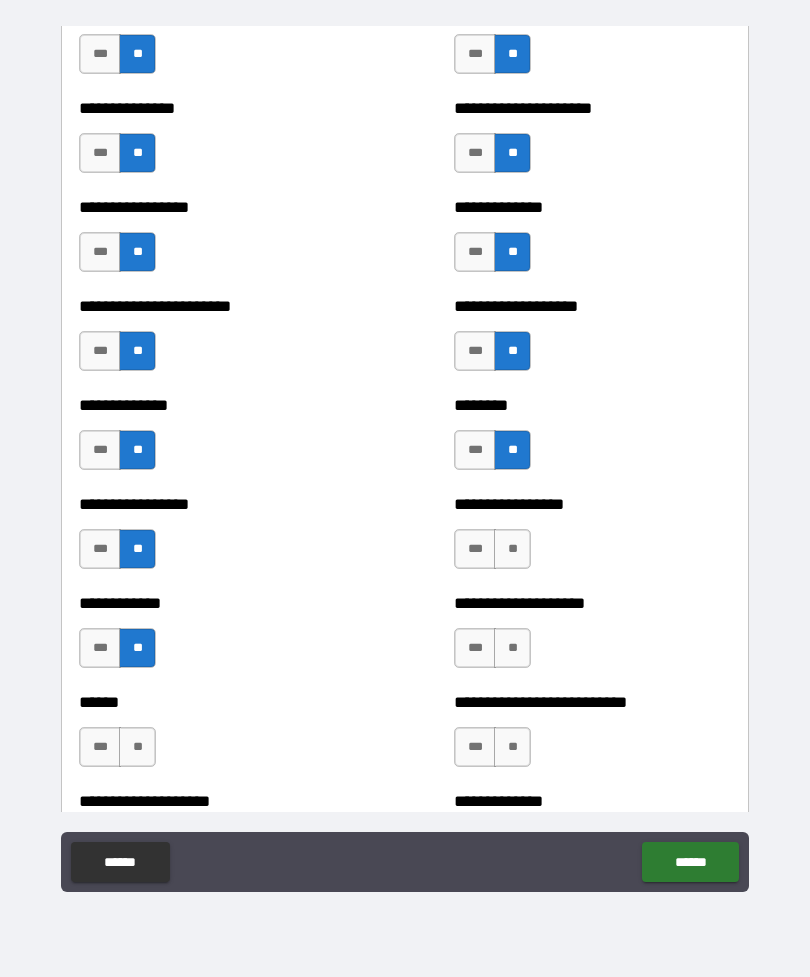 click on "**" at bounding box center (512, 549) 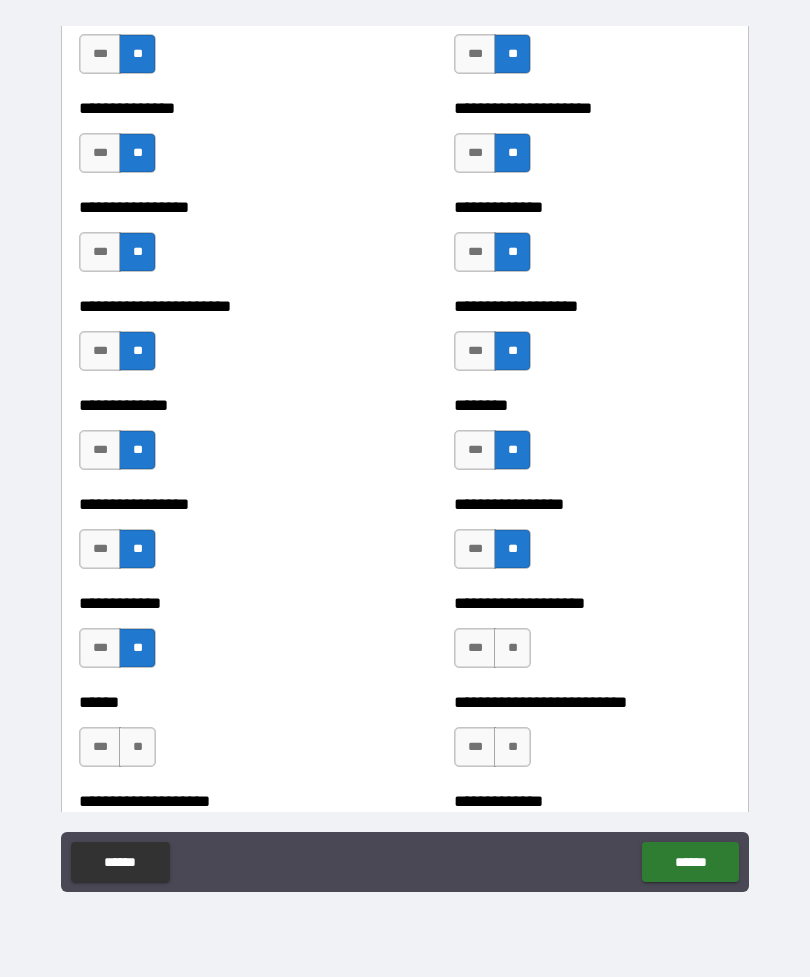 click on "**" at bounding box center [512, 648] 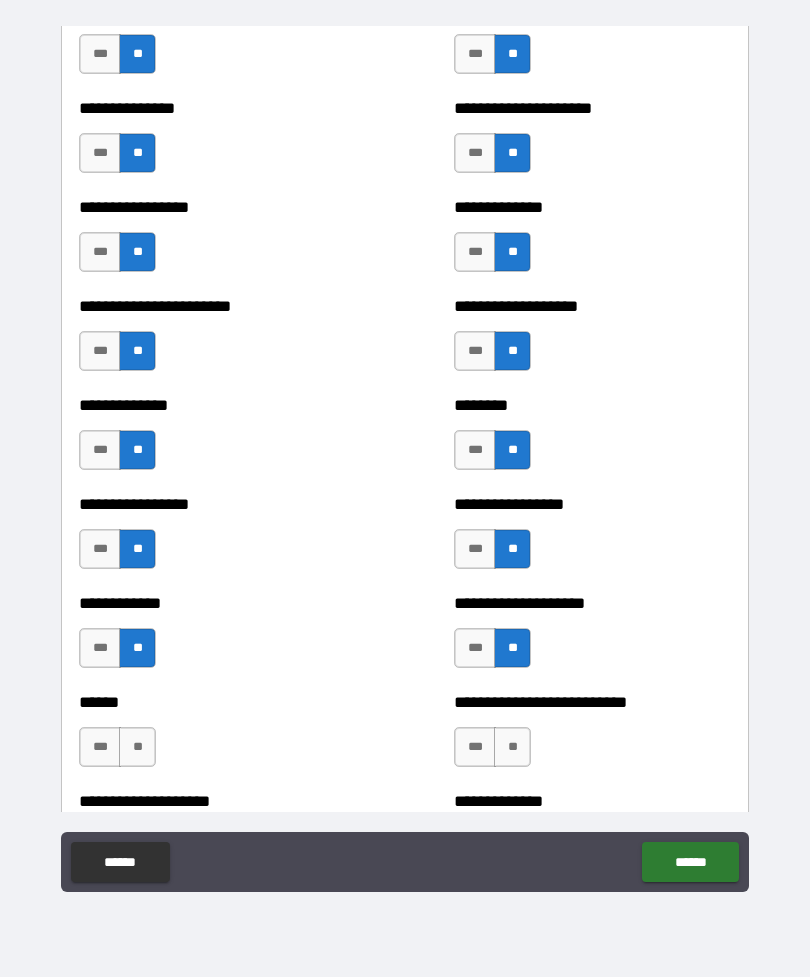 click on "**" at bounding box center (512, 747) 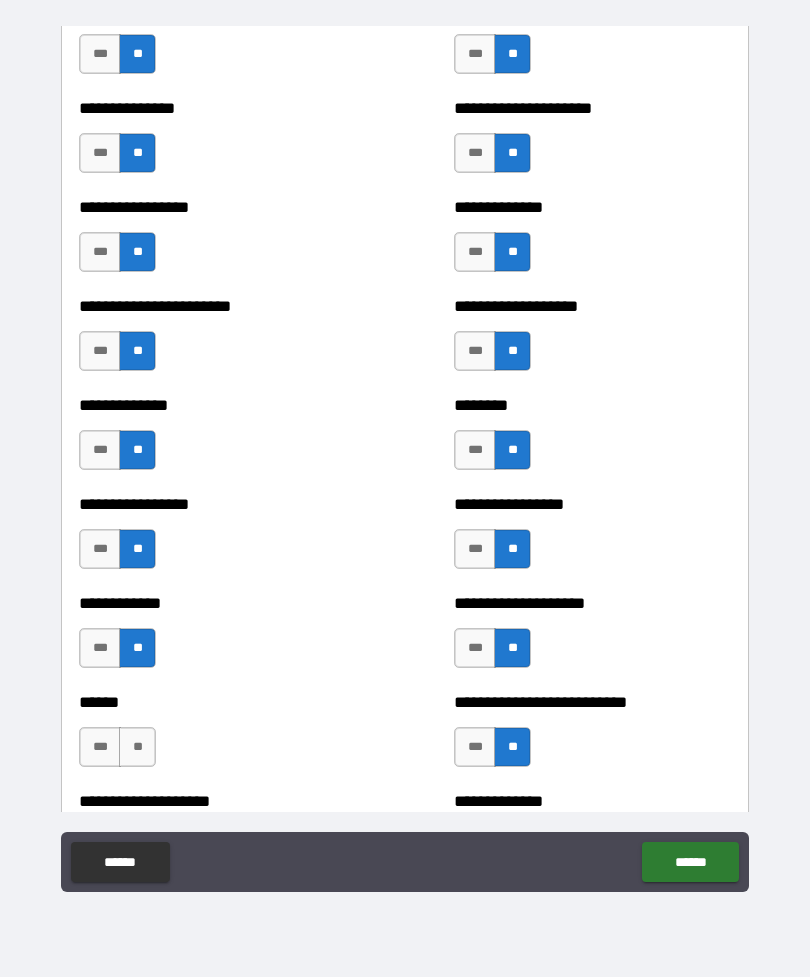 click on "**" at bounding box center [137, 747] 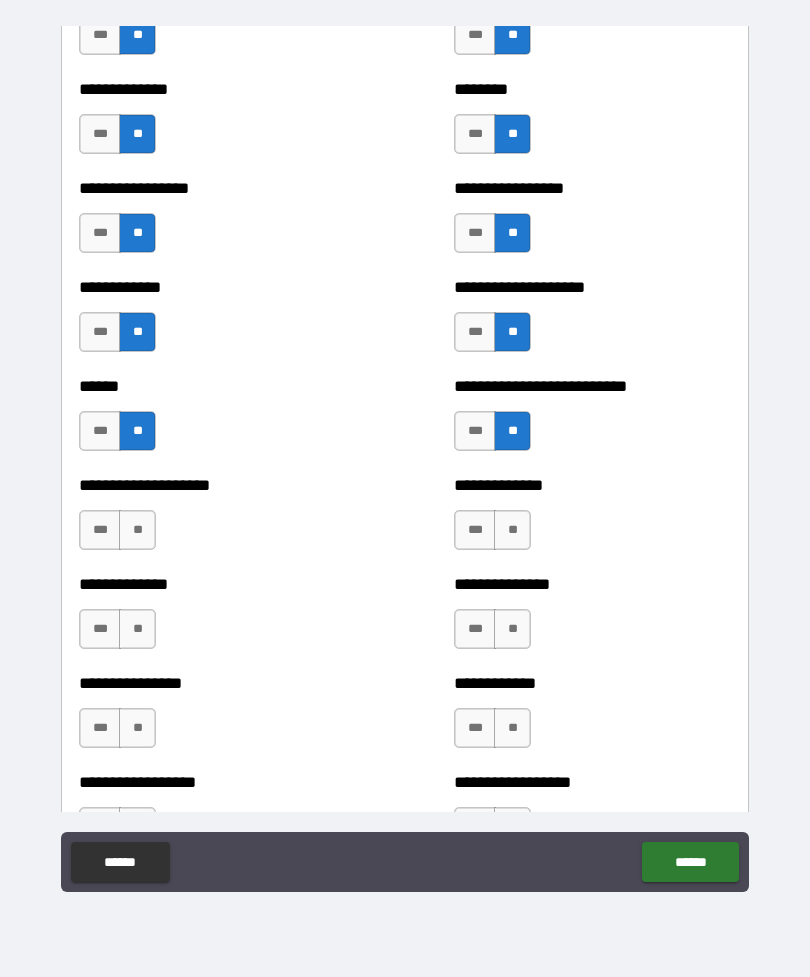 scroll, scrollTop: 3722, scrollLeft: 0, axis: vertical 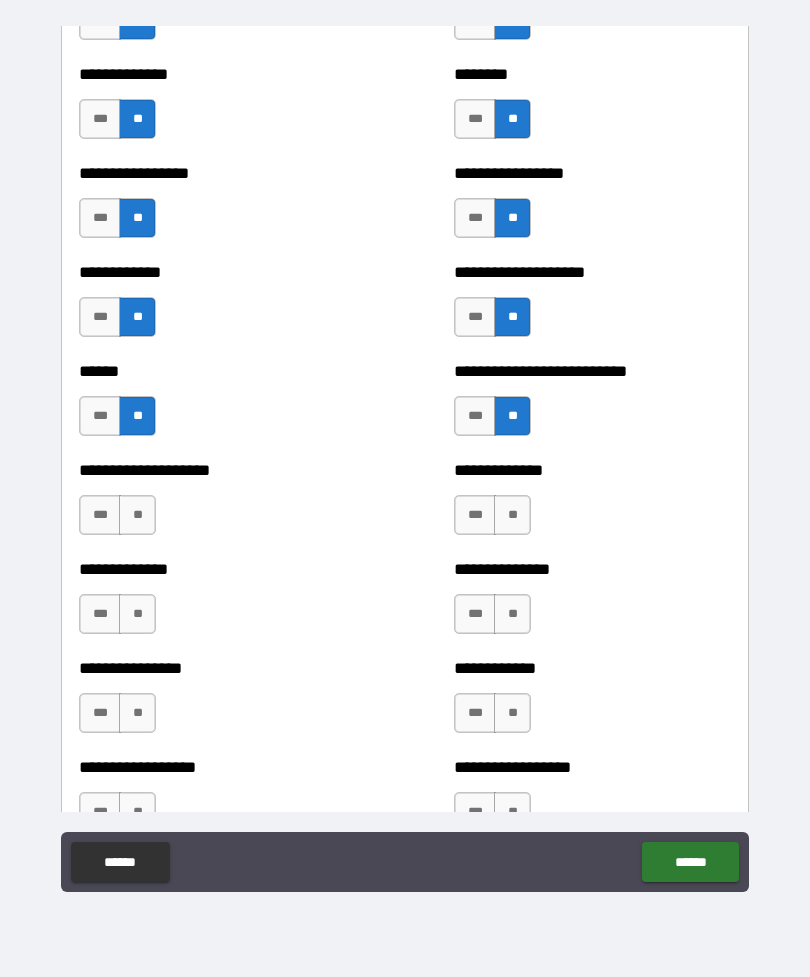 click on "**" at bounding box center [512, 515] 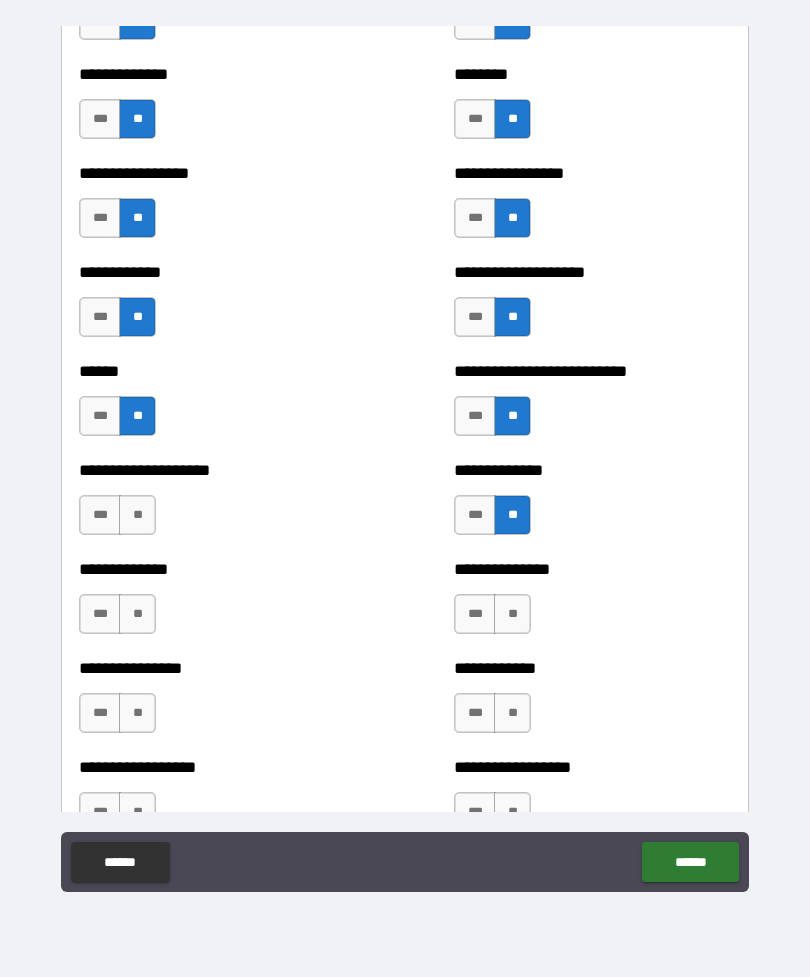 click on "**" at bounding box center (512, 614) 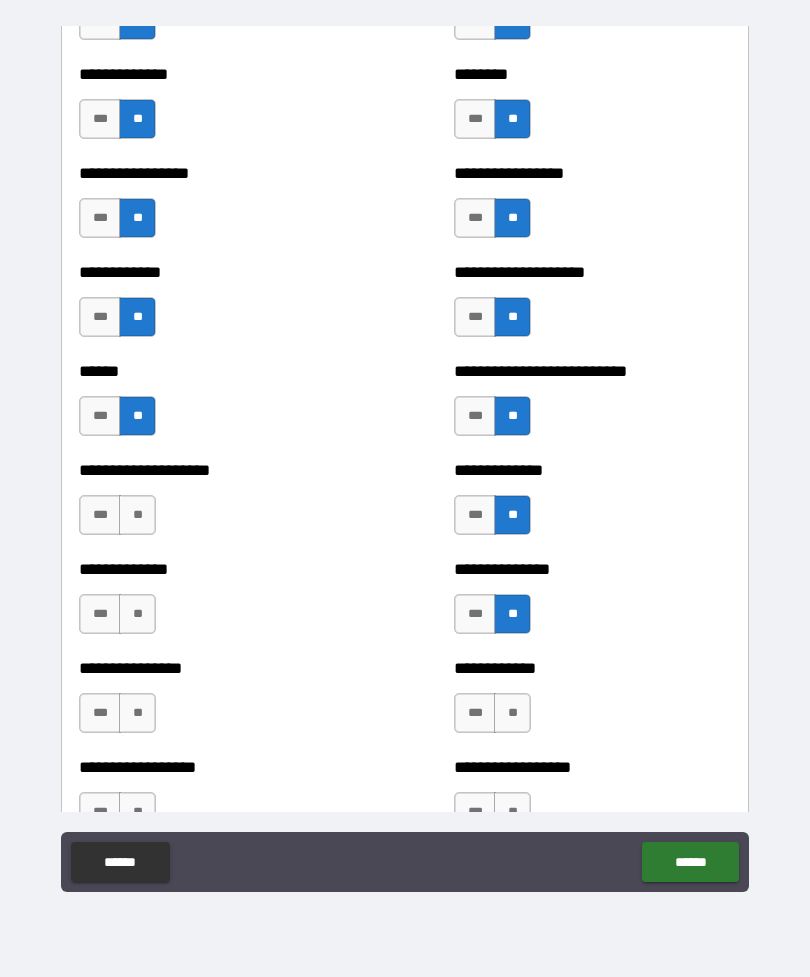 click on "**" at bounding box center (512, 713) 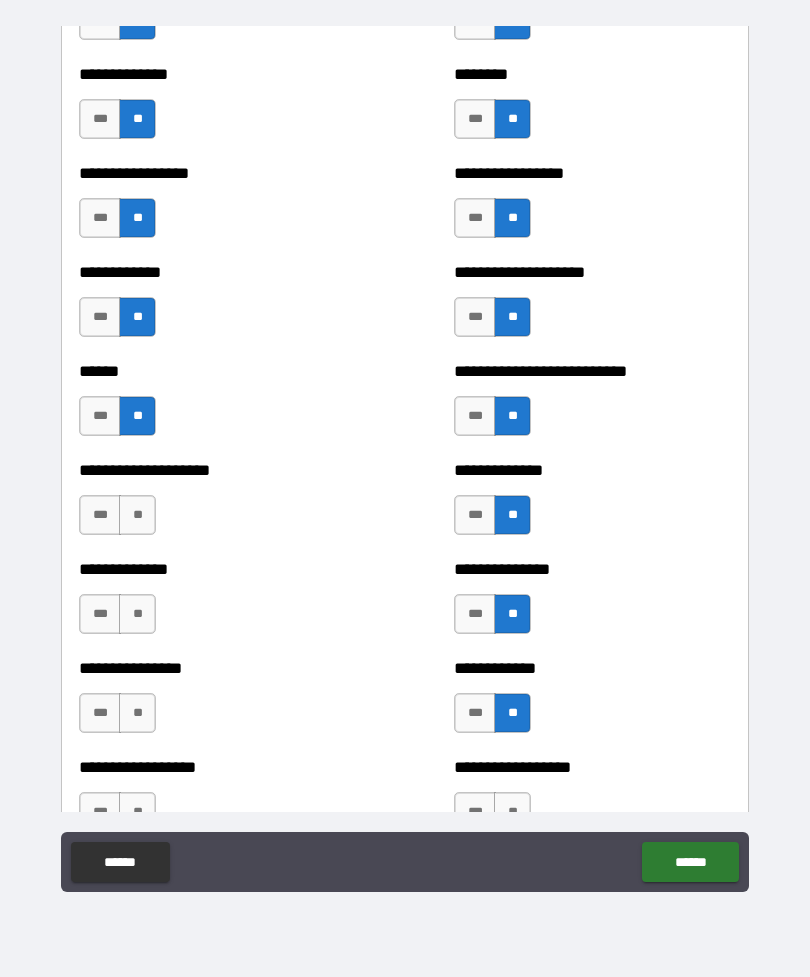 click on "**********" at bounding box center (592, 767) 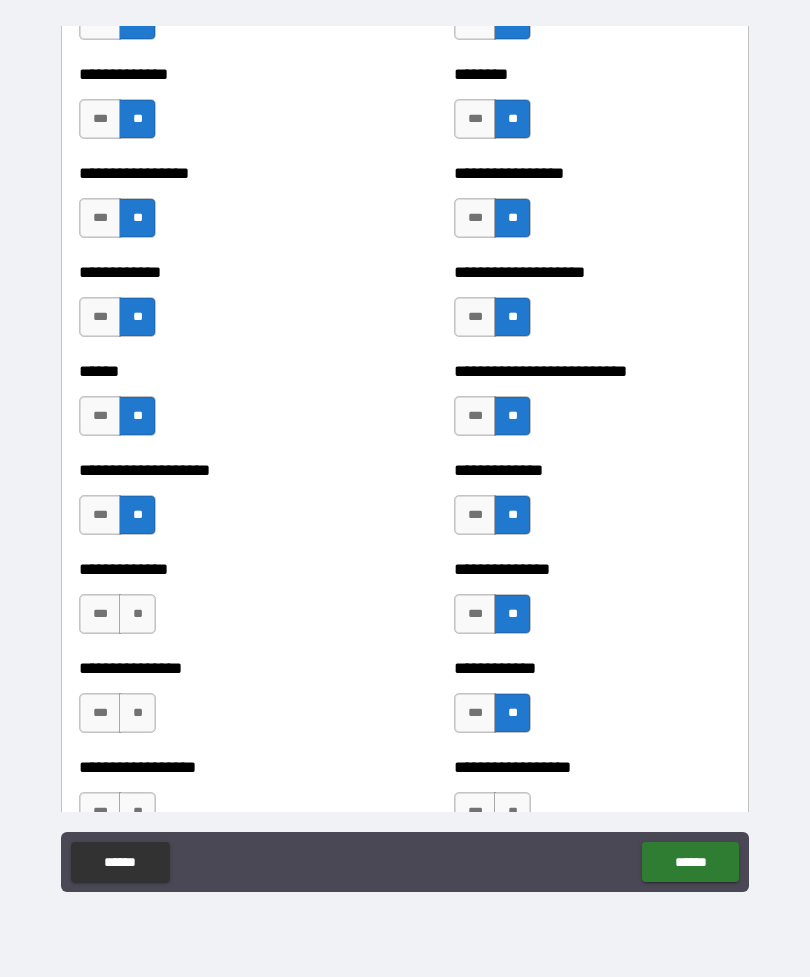 click on "**" at bounding box center (137, 614) 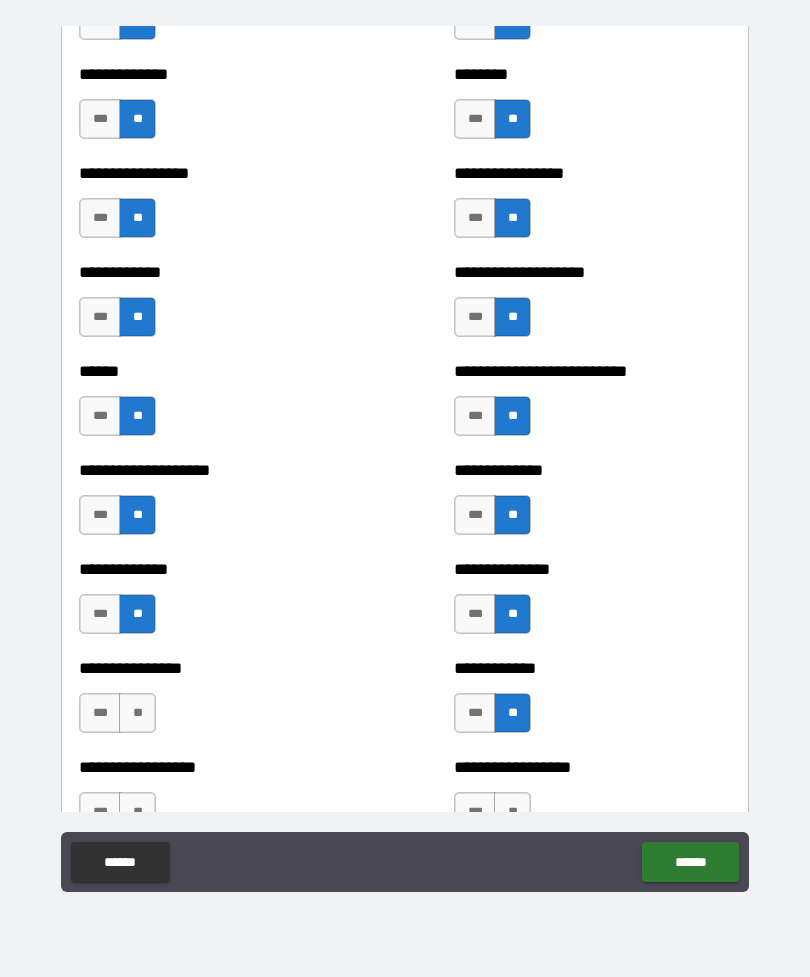 click on "**" at bounding box center (137, 713) 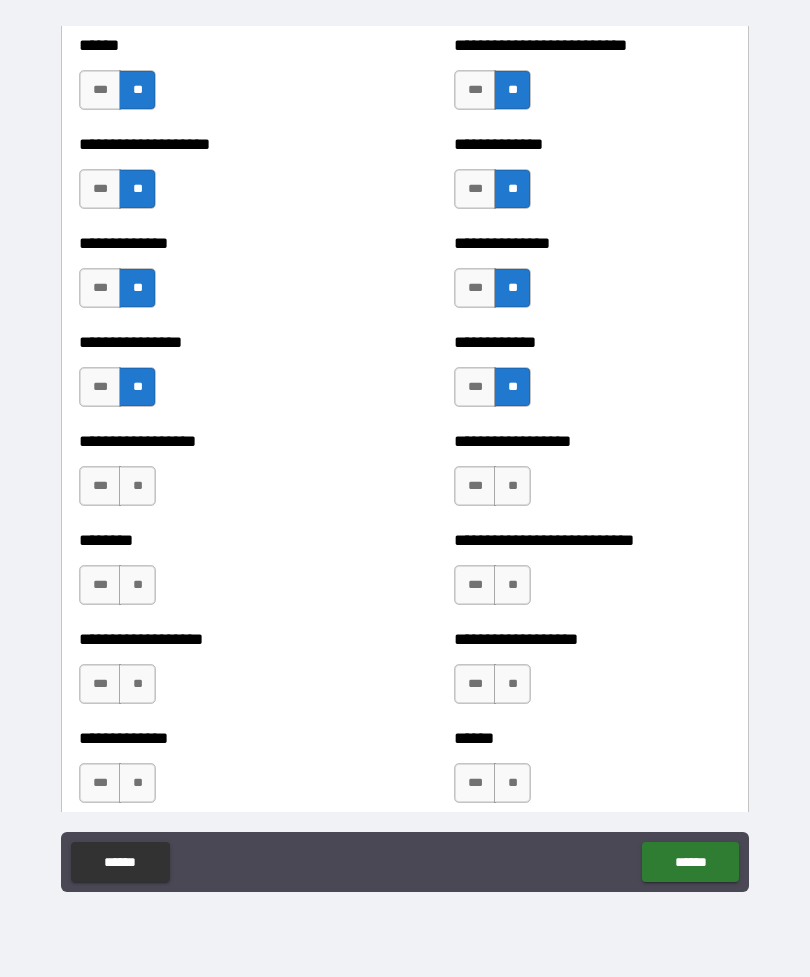 scroll, scrollTop: 4052, scrollLeft: 0, axis: vertical 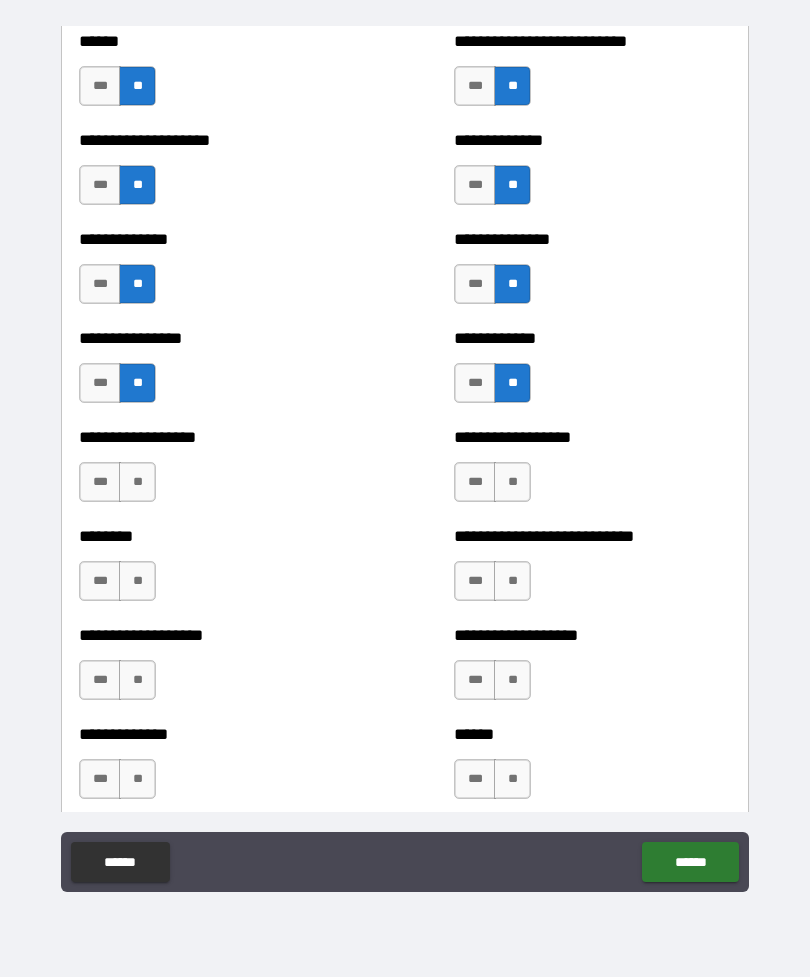 click on "**" at bounding box center (137, 482) 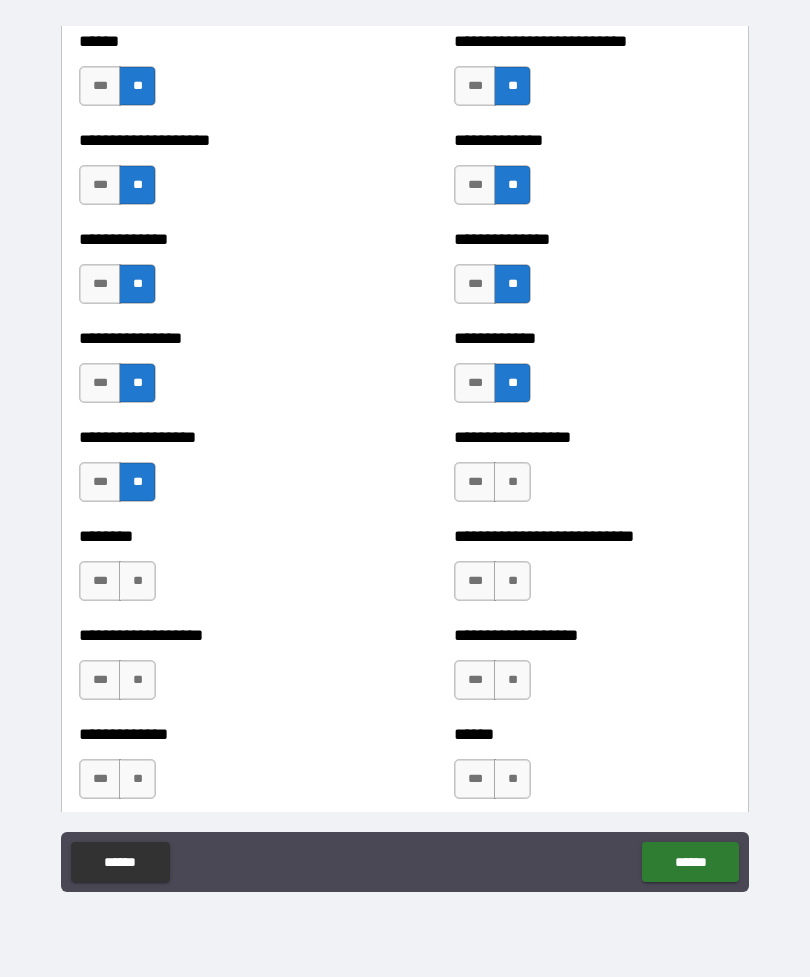click on "**" at bounding box center (137, 581) 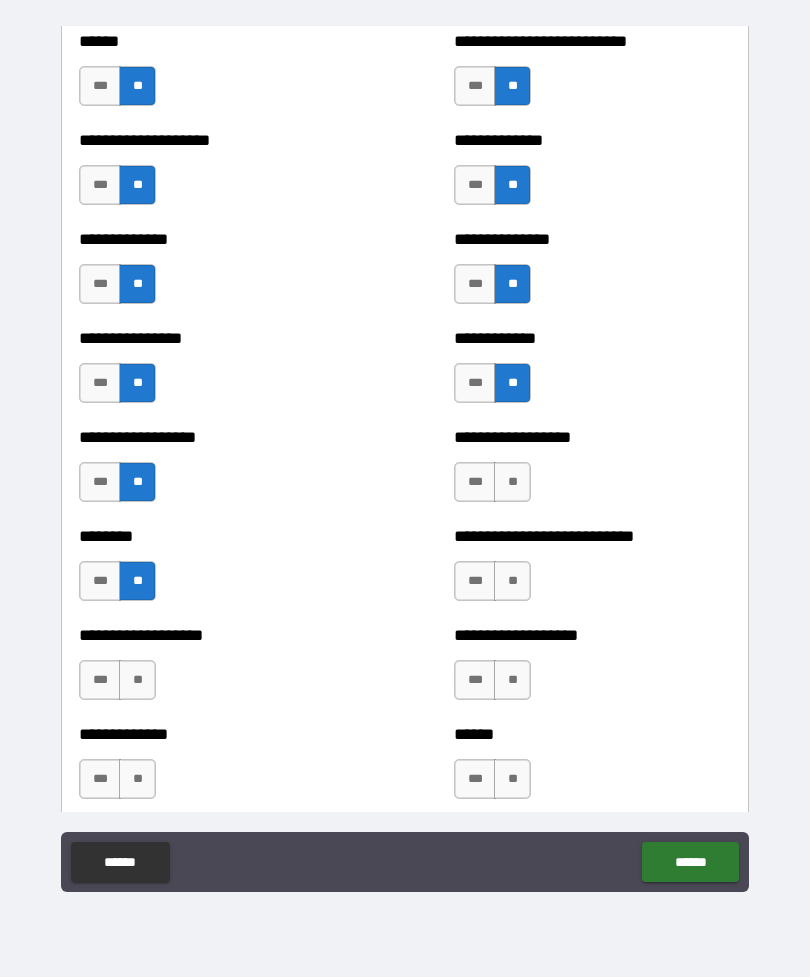 click on "**" at bounding box center (137, 680) 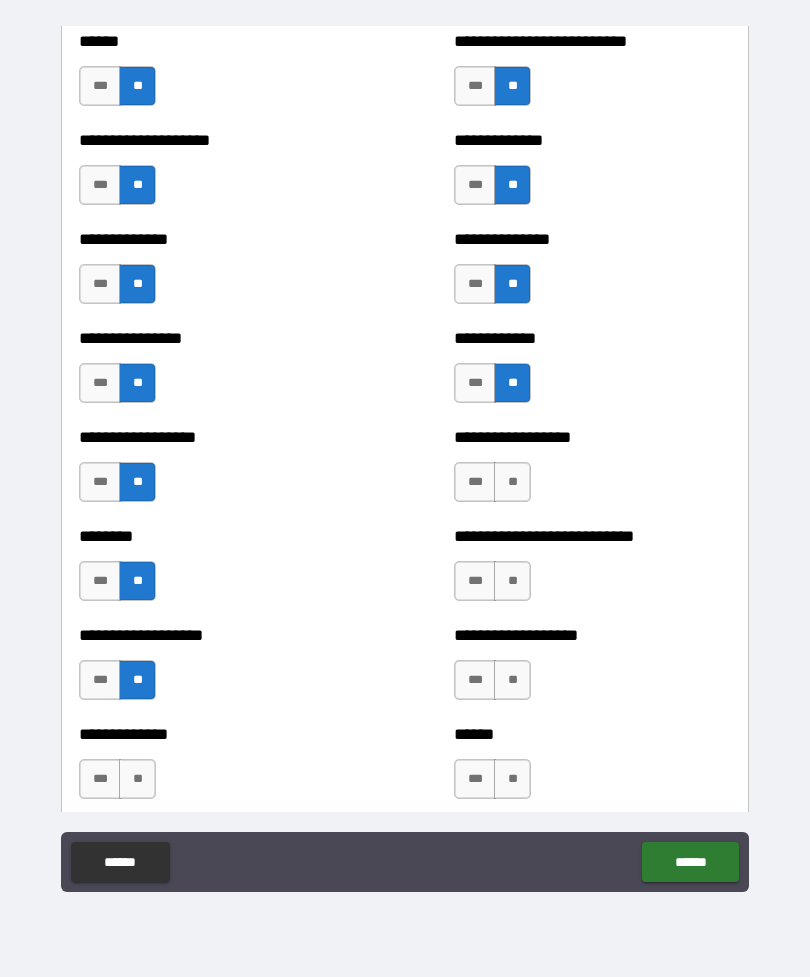 click on "**" at bounding box center [137, 779] 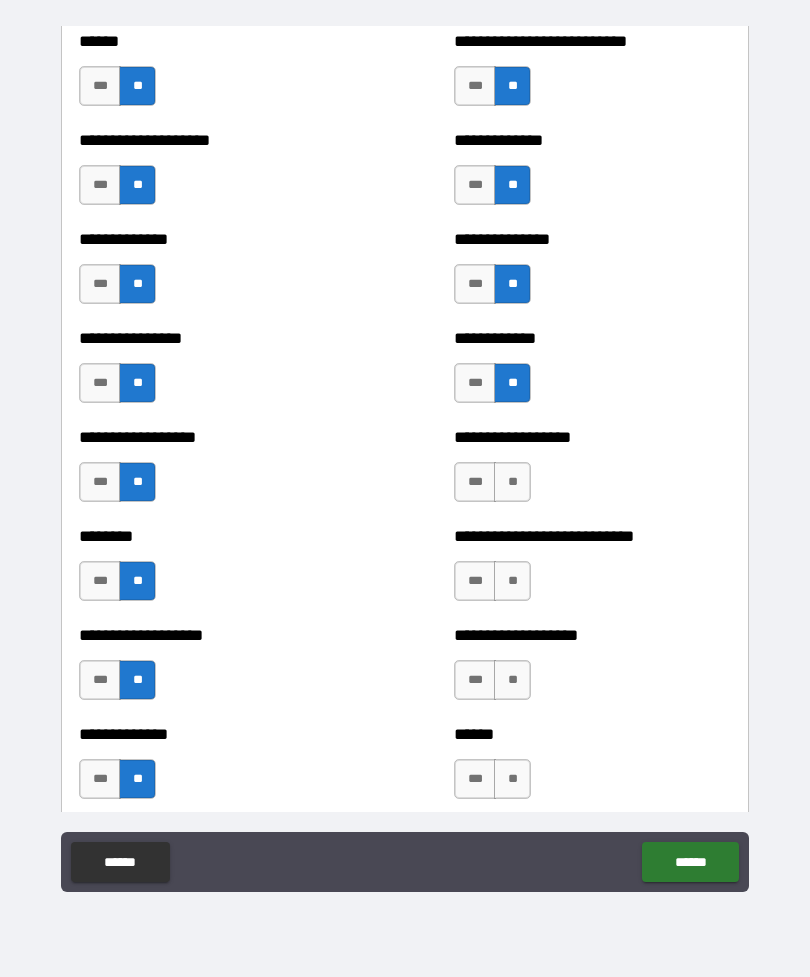 click on "**" at bounding box center [512, 482] 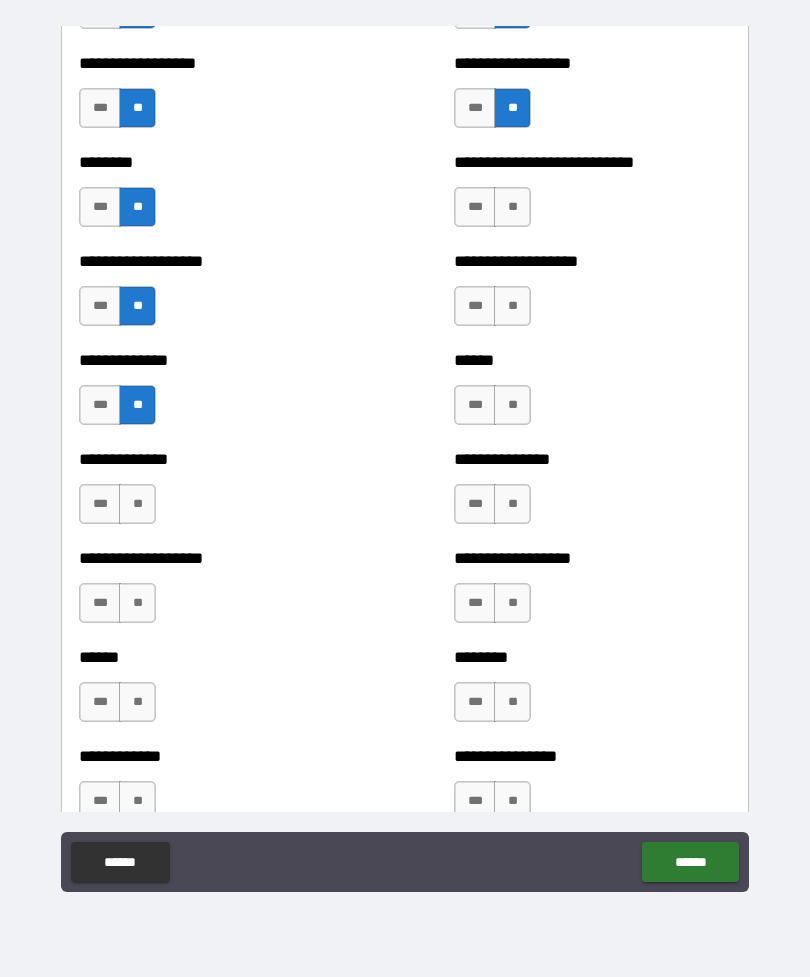 scroll, scrollTop: 4371, scrollLeft: 0, axis: vertical 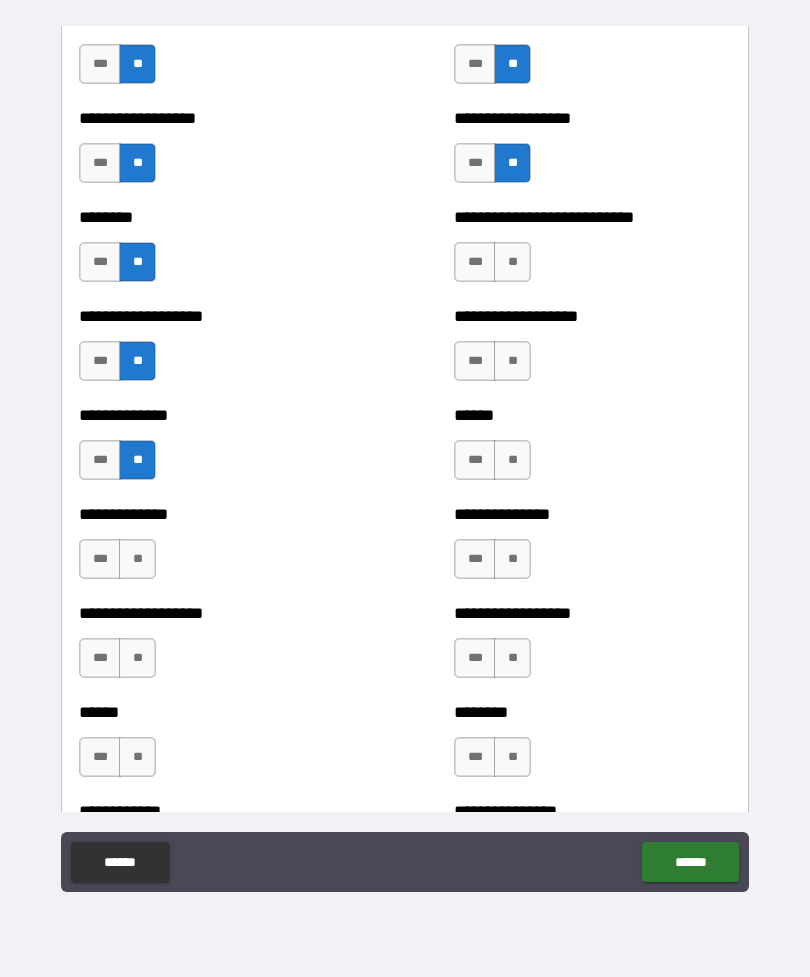 click on "**********" at bounding box center (592, 252) 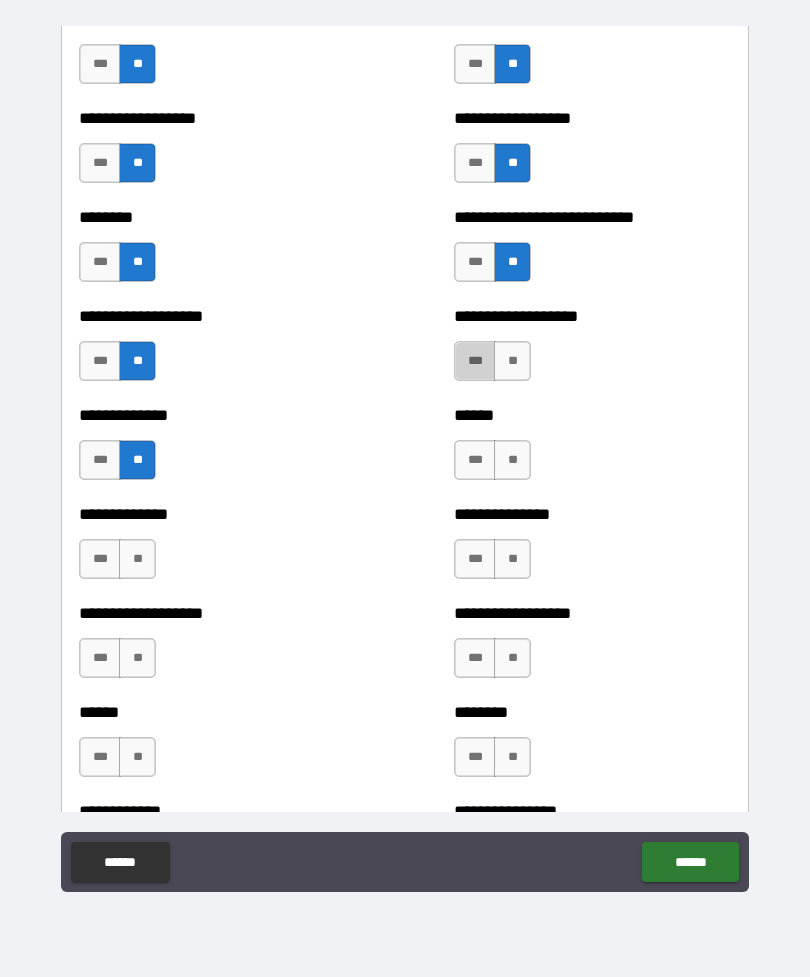 click on "***" at bounding box center [475, 361] 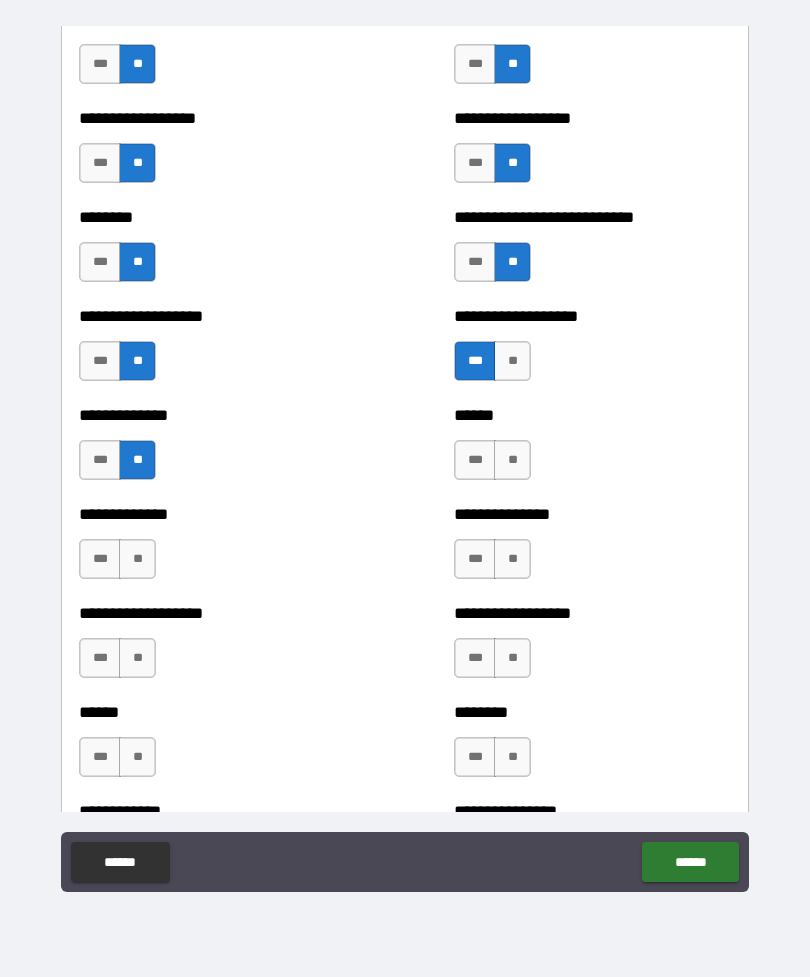 click on "**" at bounding box center [512, 460] 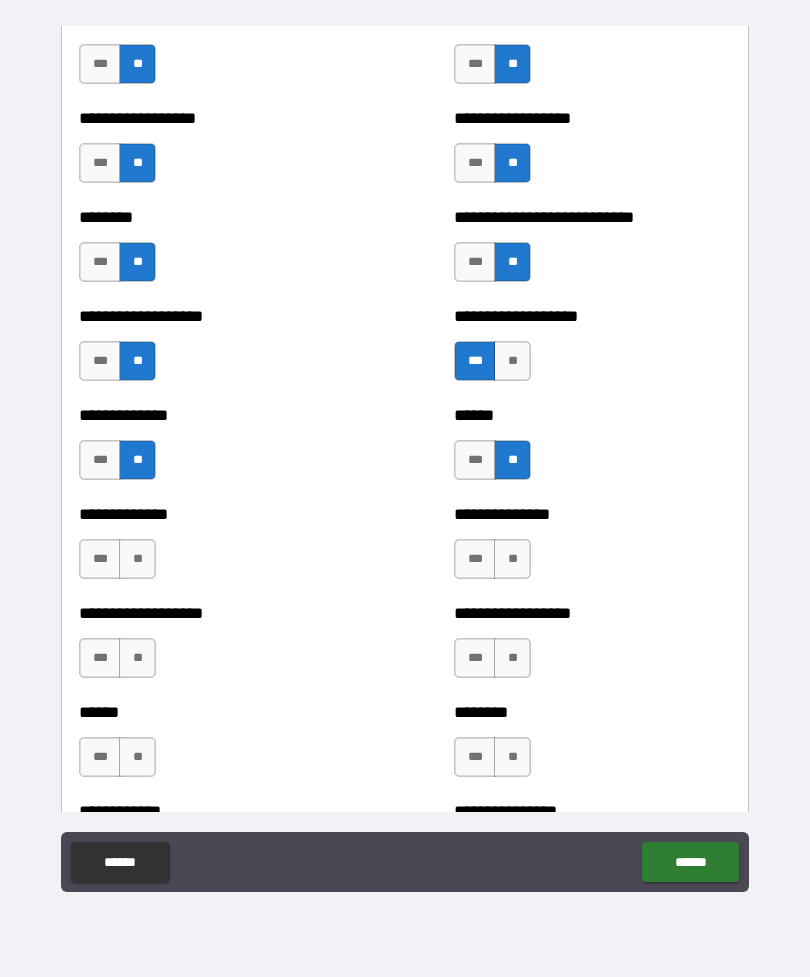 click on "**********" at bounding box center (592, 549) 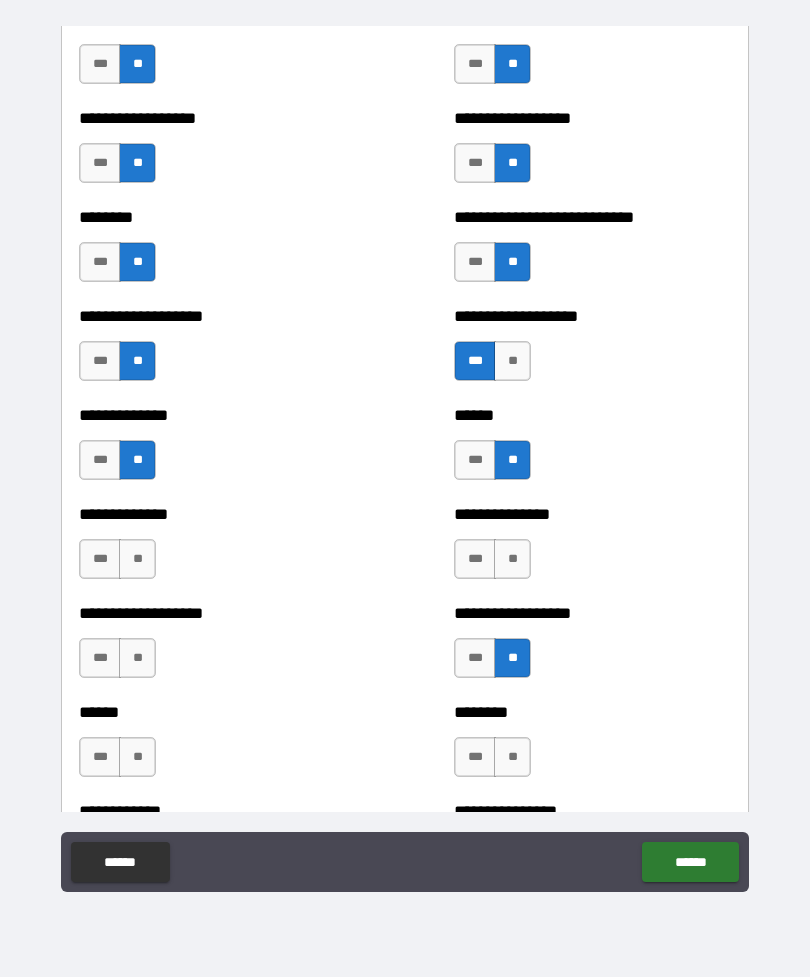 click on "**" at bounding box center (512, 559) 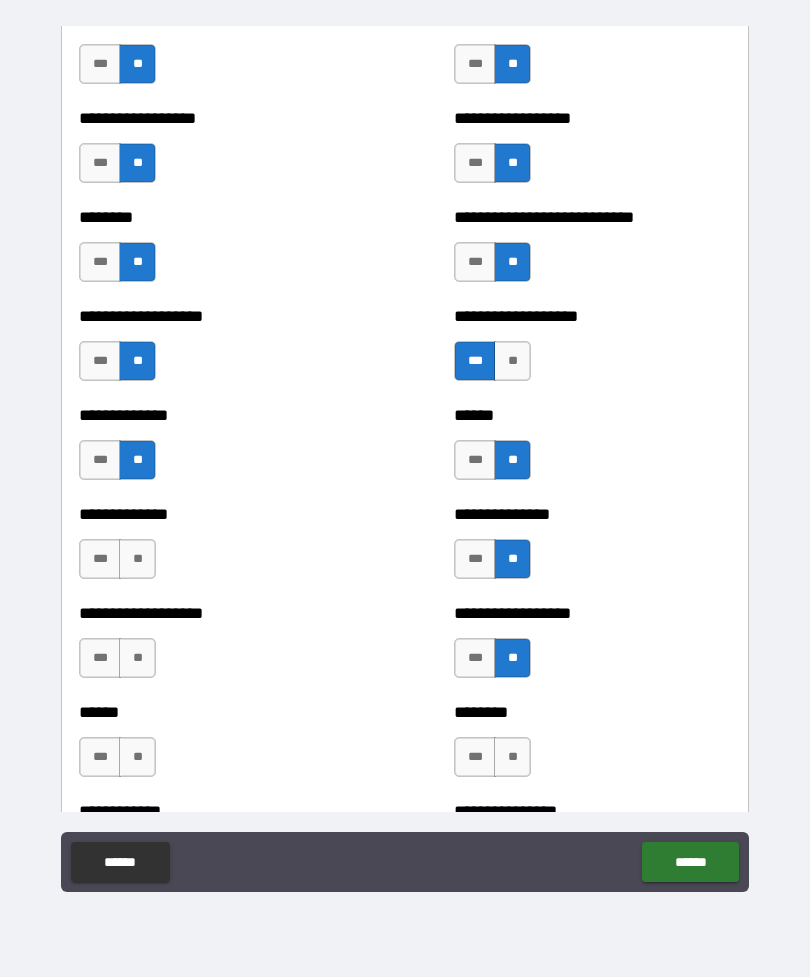 click on "**" at bounding box center [512, 757] 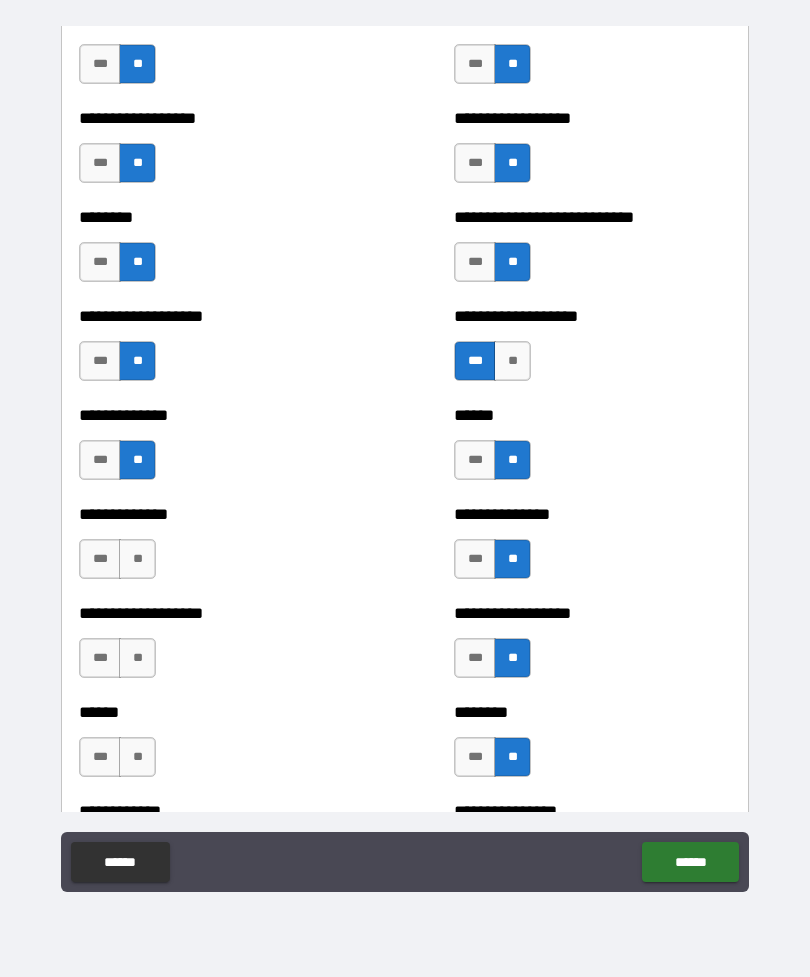click on "**" at bounding box center (137, 559) 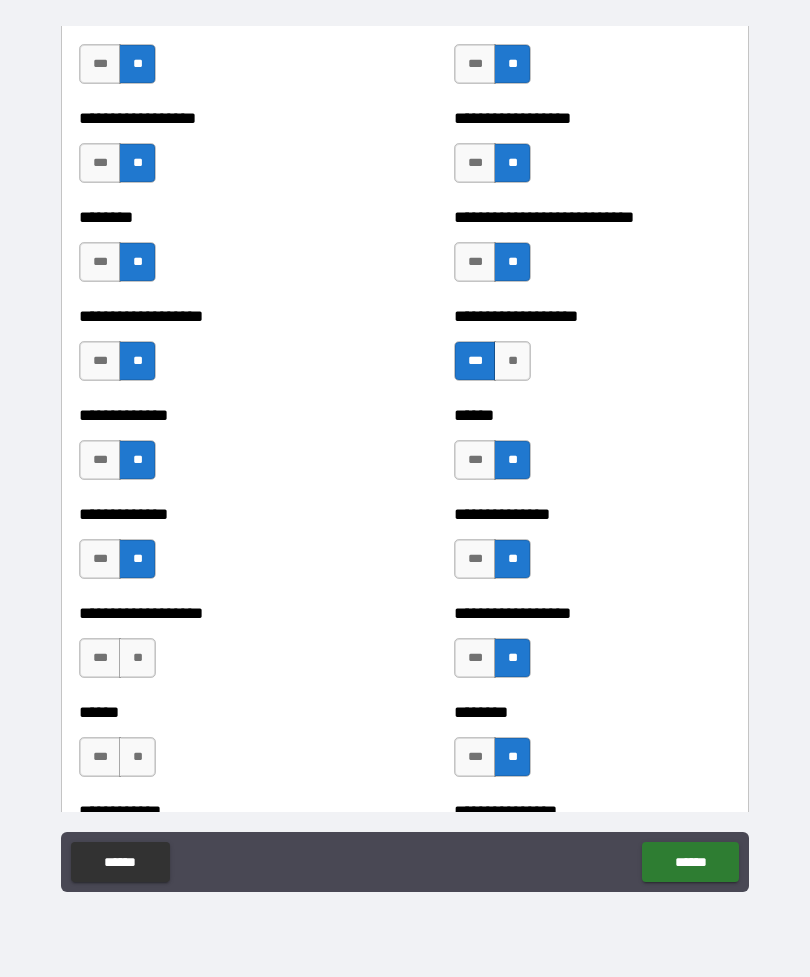 click on "**********" at bounding box center [217, 648] 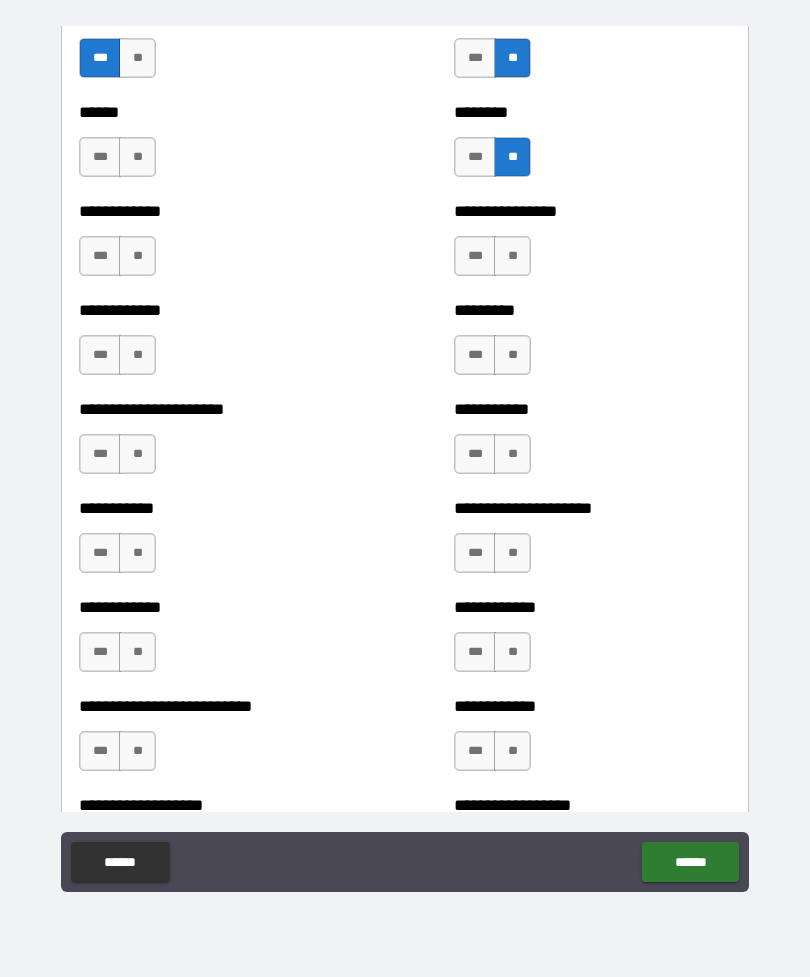 scroll, scrollTop: 4891, scrollLeft: 0, axis: vertical 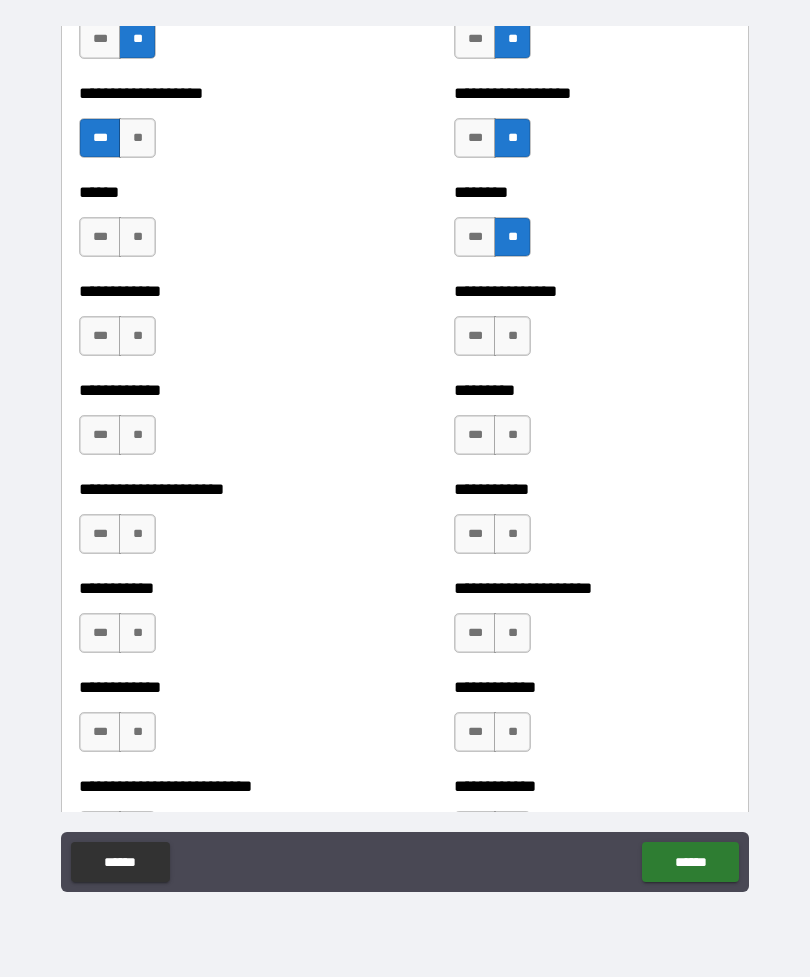 click on "**" at bounding box center (137, 237) 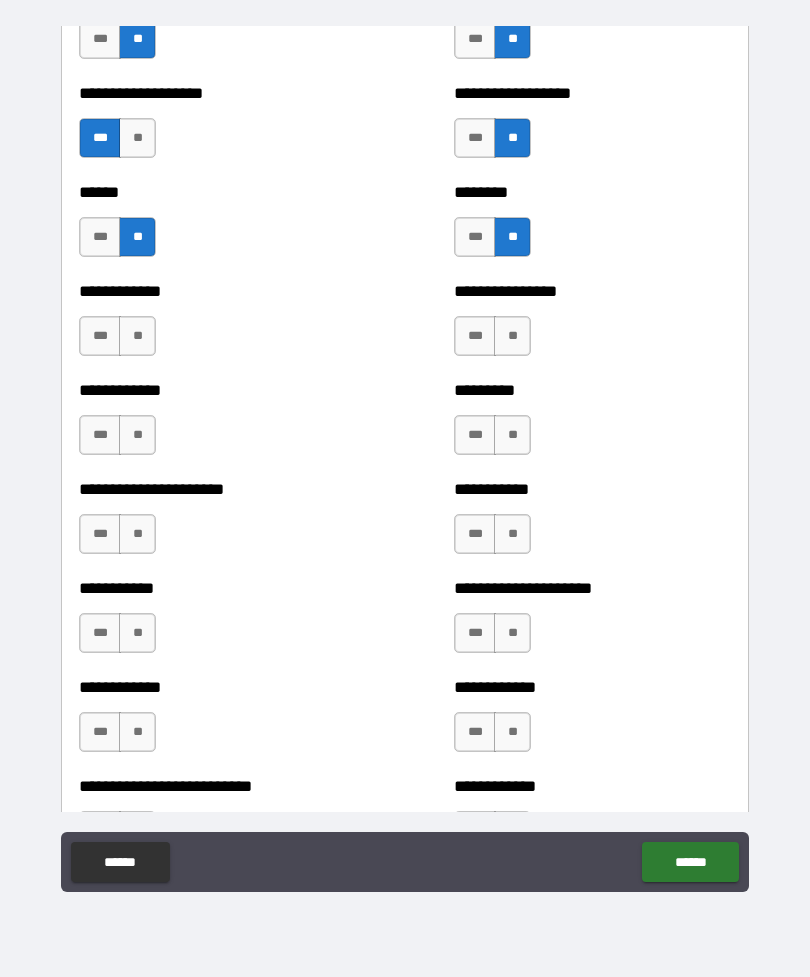 click on "**" at bounding box center [137, 336] 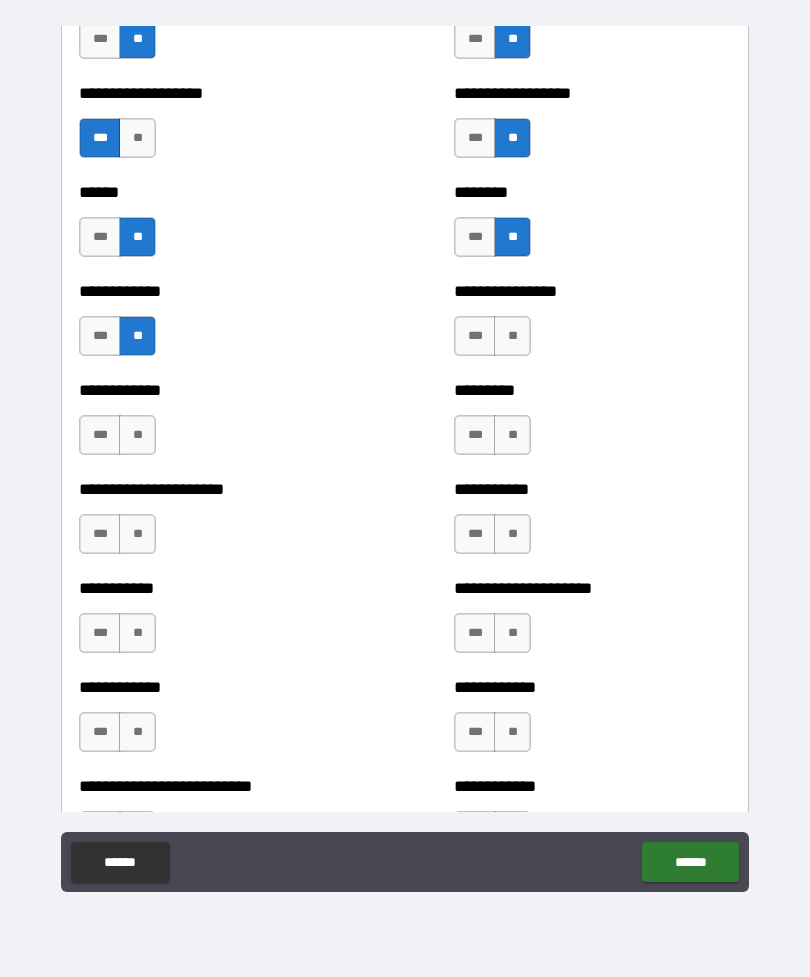click on "**" at bounding box center [137, 435] 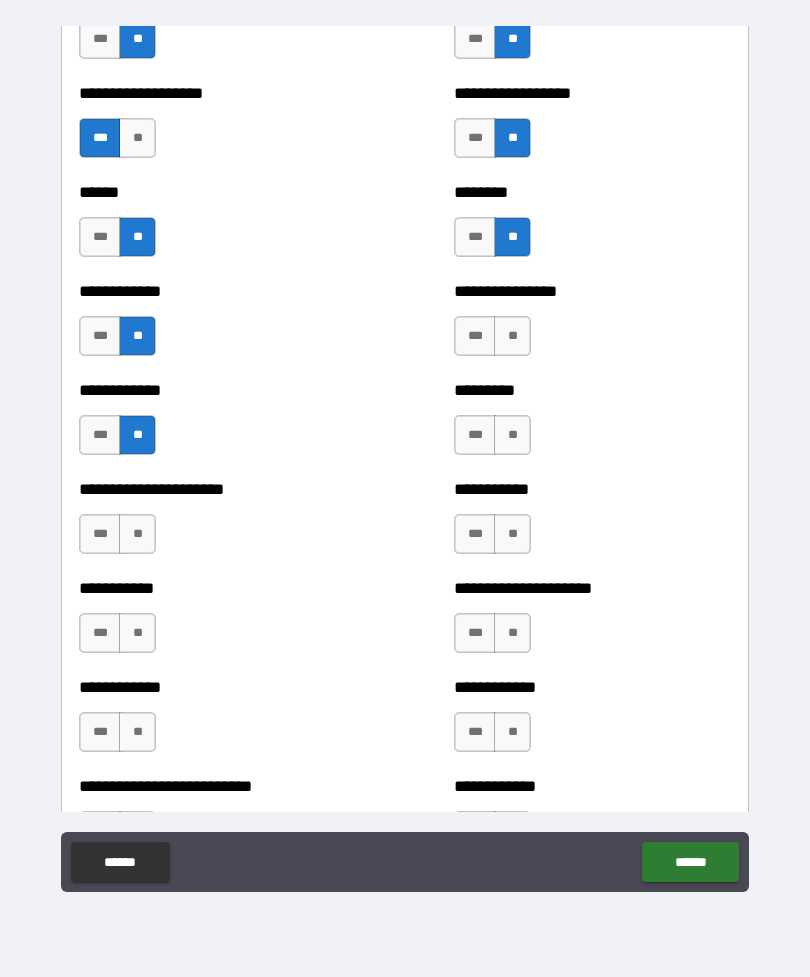 click on "**" at bounding box center (512, 336) 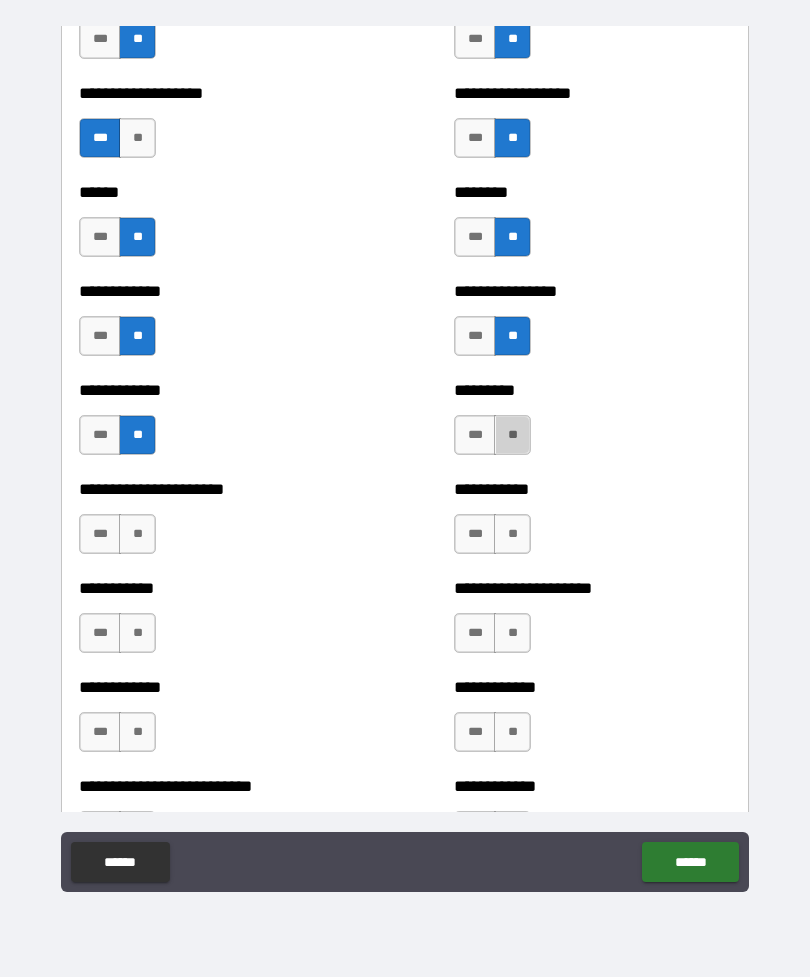 click on "**" at bounding box center [512, 435] 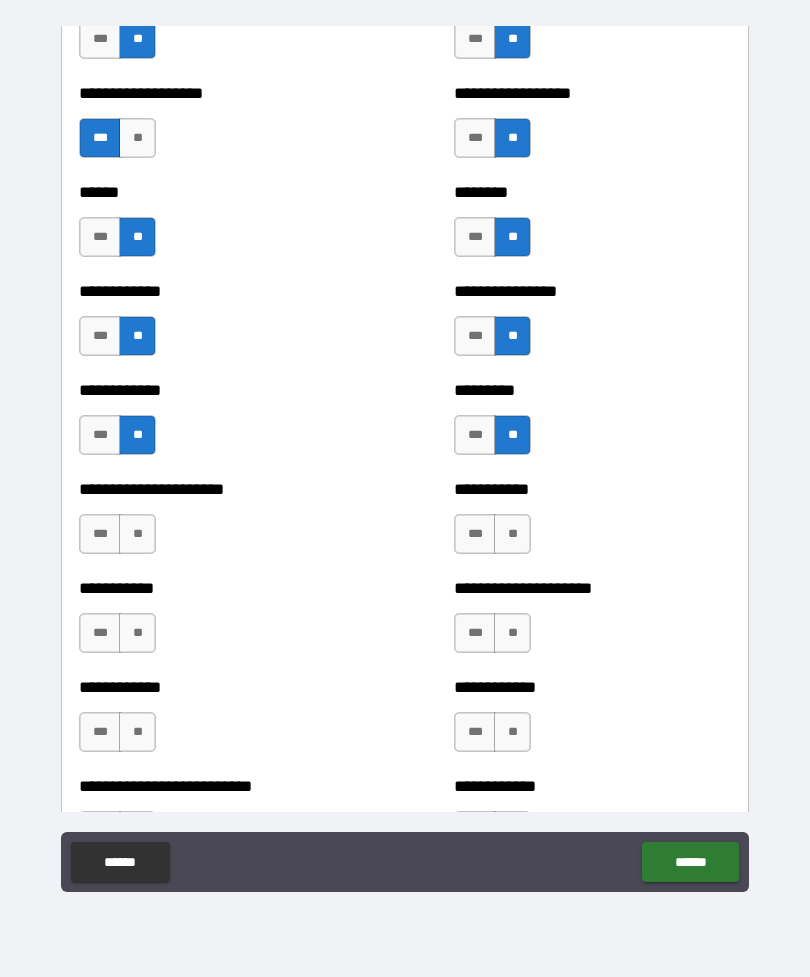 click on "**********" at bounding box center [592, 524] 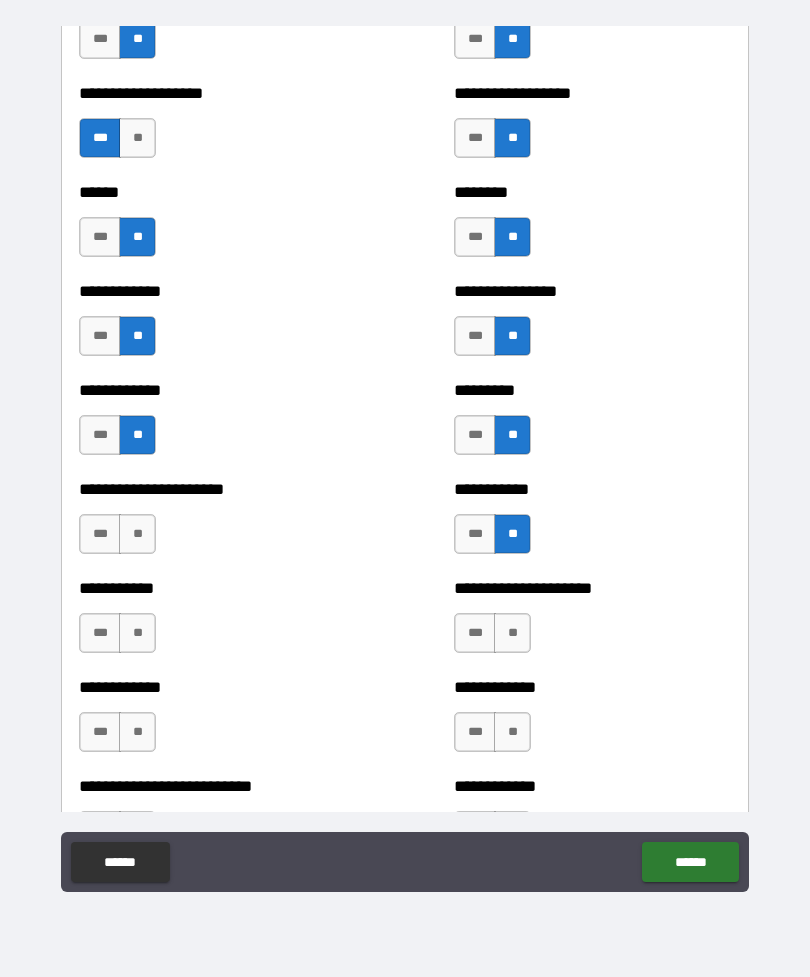 click on "**" at bounding box center [137, 534] 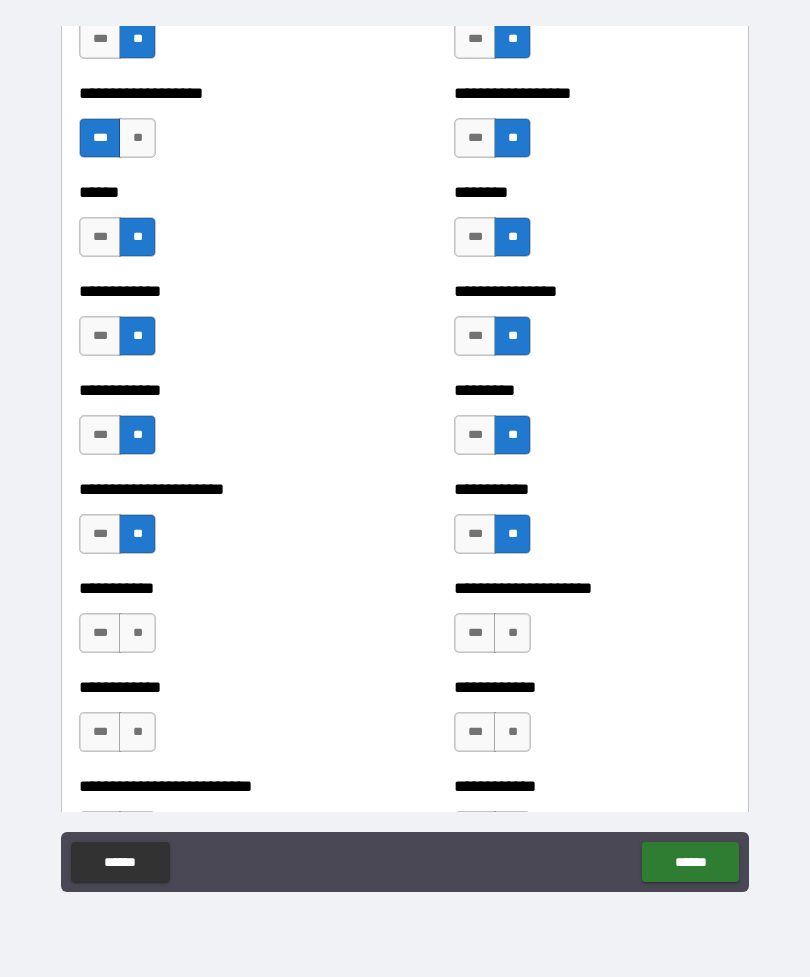 click on "**" at bounding box center (137, 633) 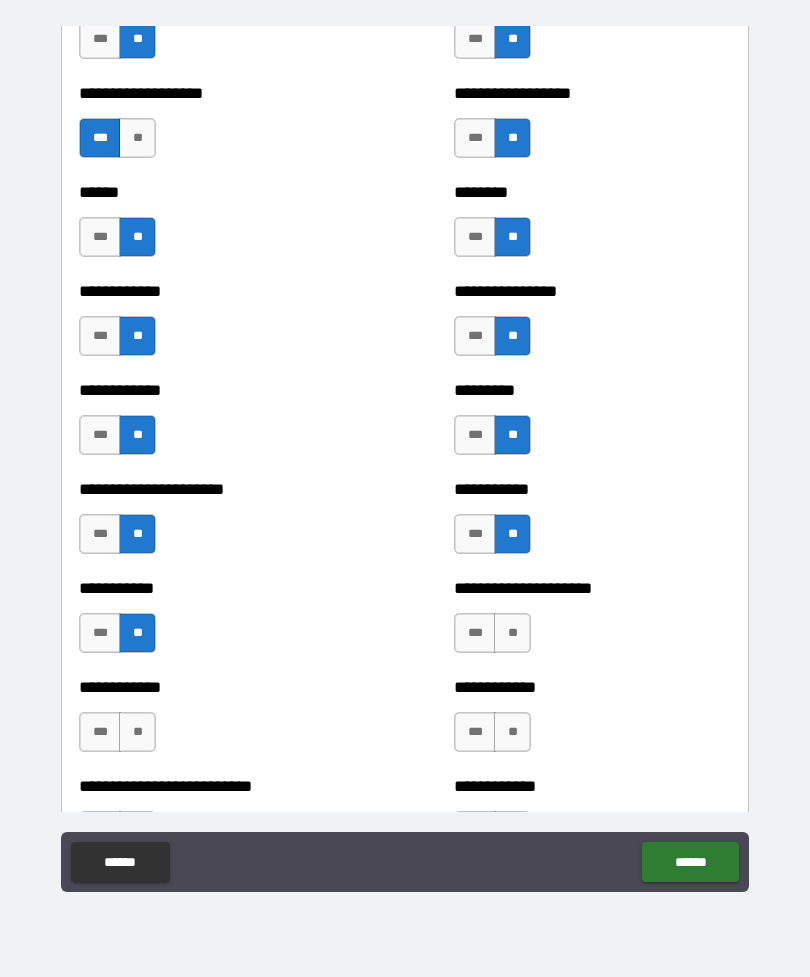 click on "**" at bounding box center [512, 633] 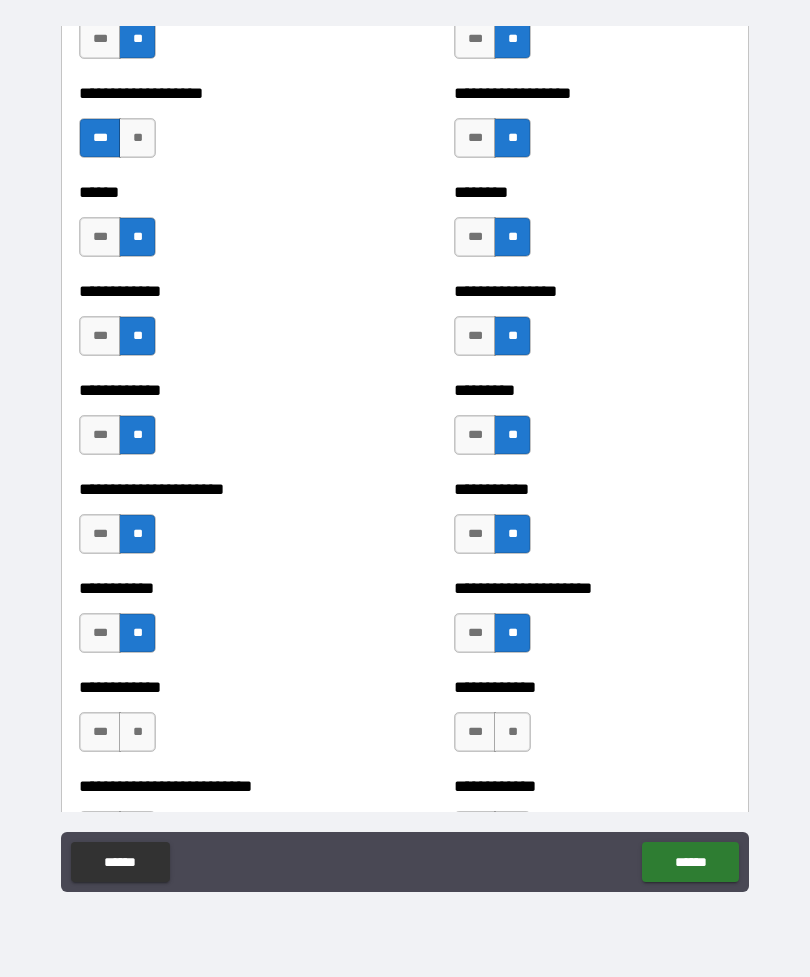 click on "**" at bounding box center (512, 732) 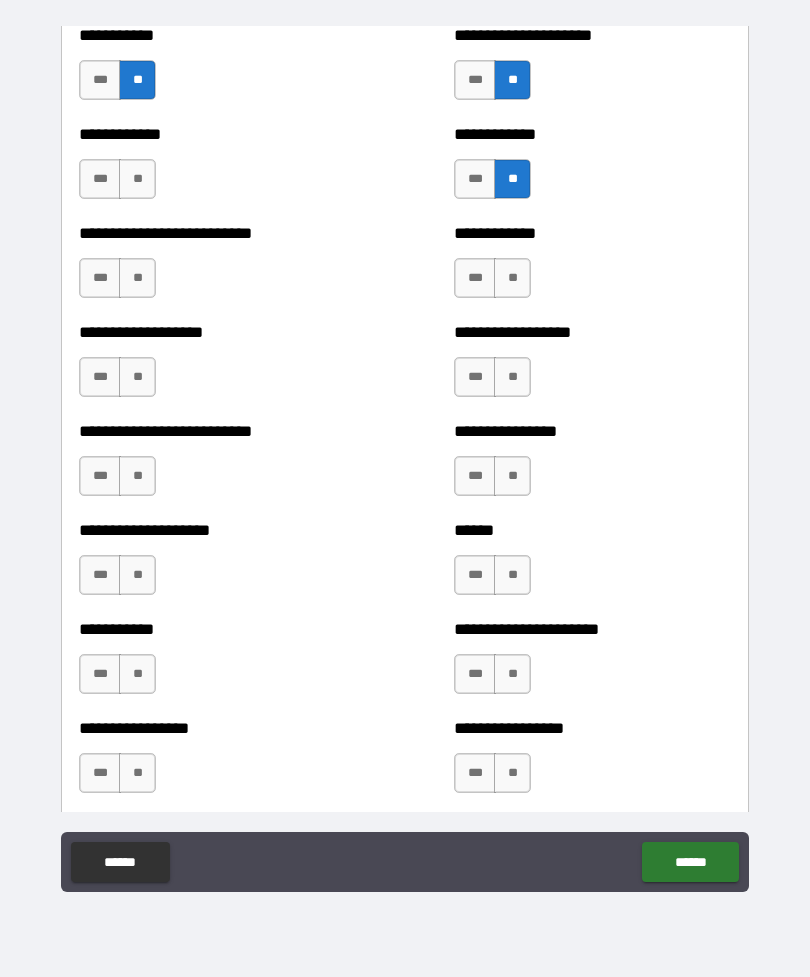 scroll, scrollTop: 5451, scrollLeft: 0, axis: vertical 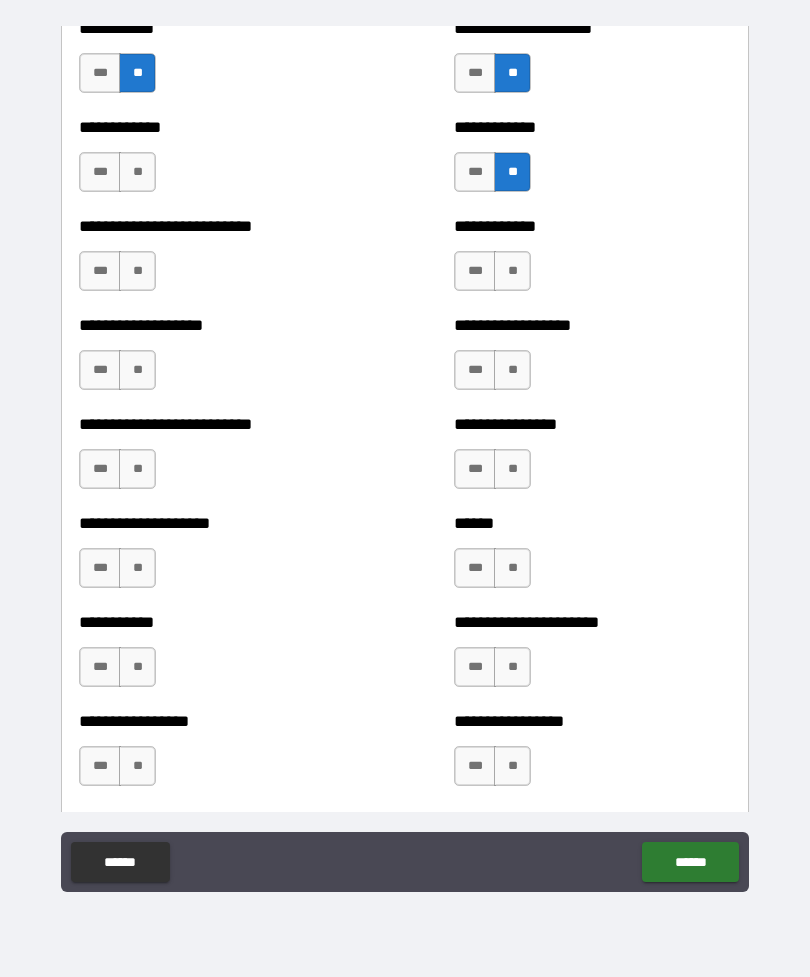 click on "**" at bounding box center (137, 172) 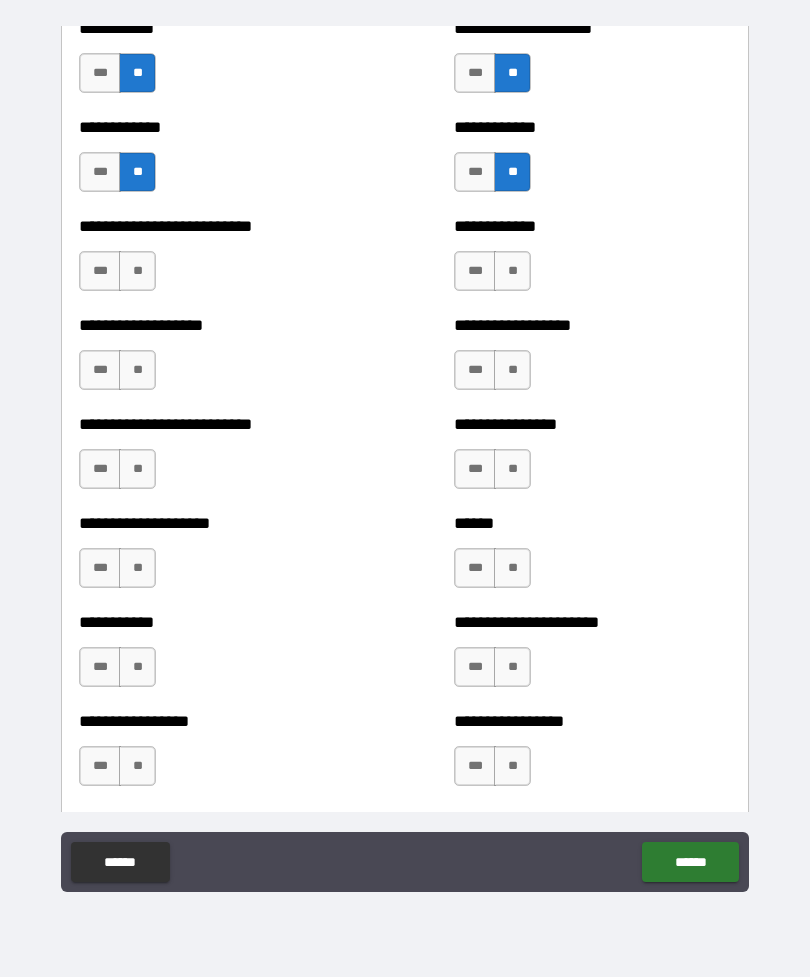click on "**" at bounding box center (137, 271) 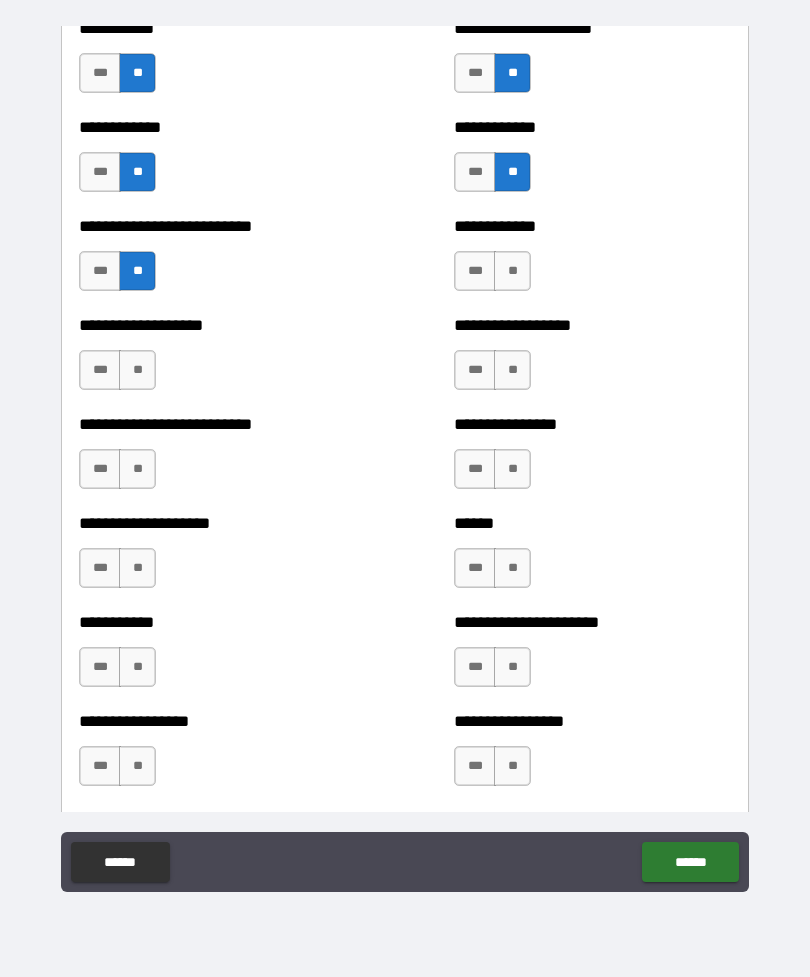click on "**" at bounding box center (137, 370) 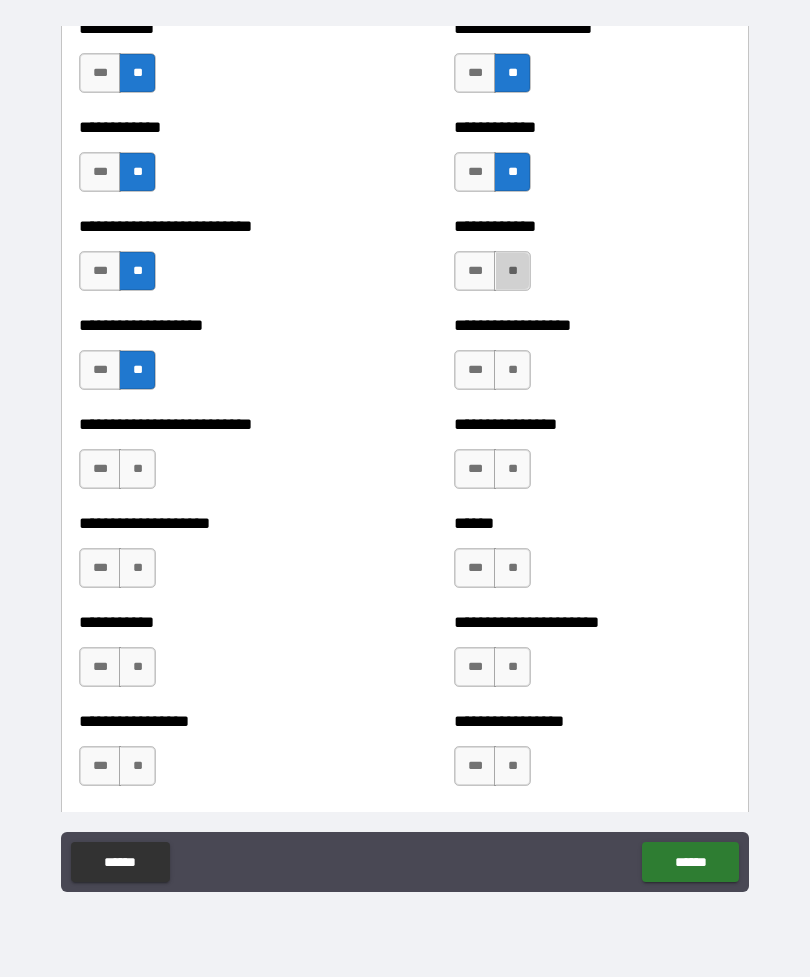 click on "**" at bounding box center (512, 271) 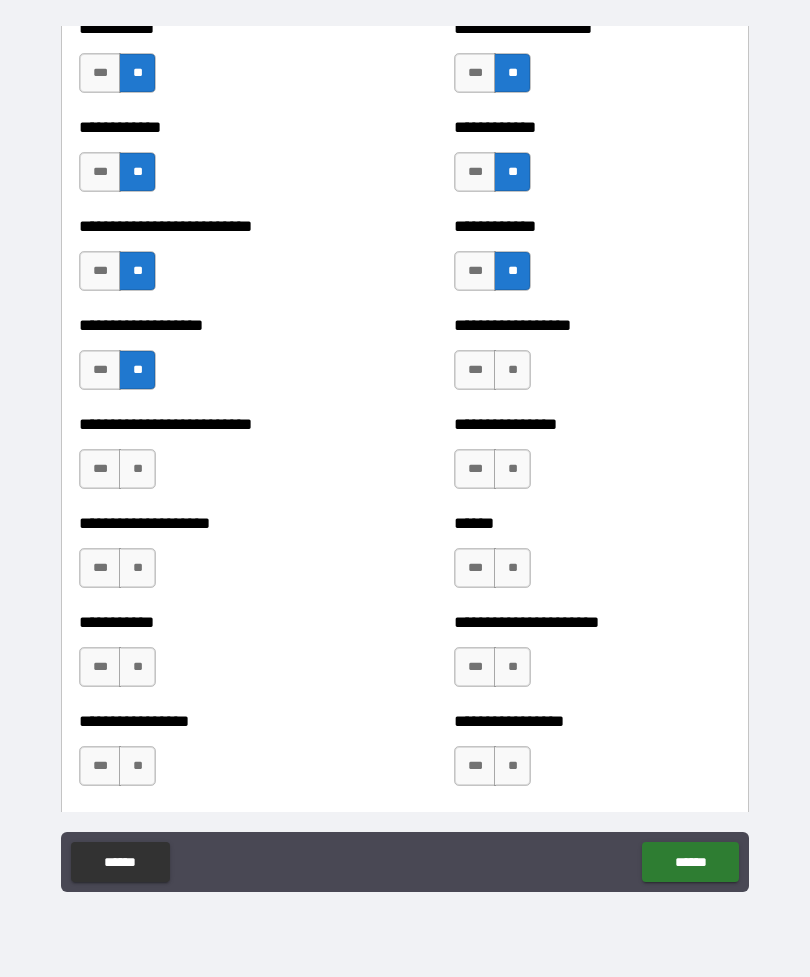 click on "**" at bounding box center (512, 370) 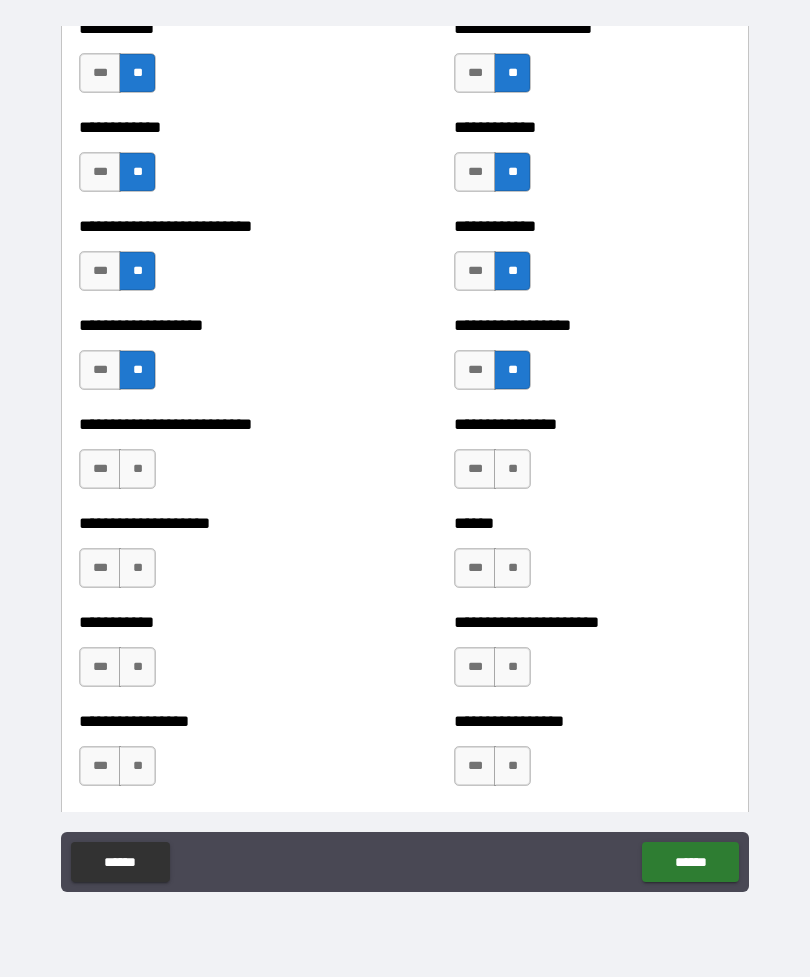 click on "**" at bounding box center [512, 469] 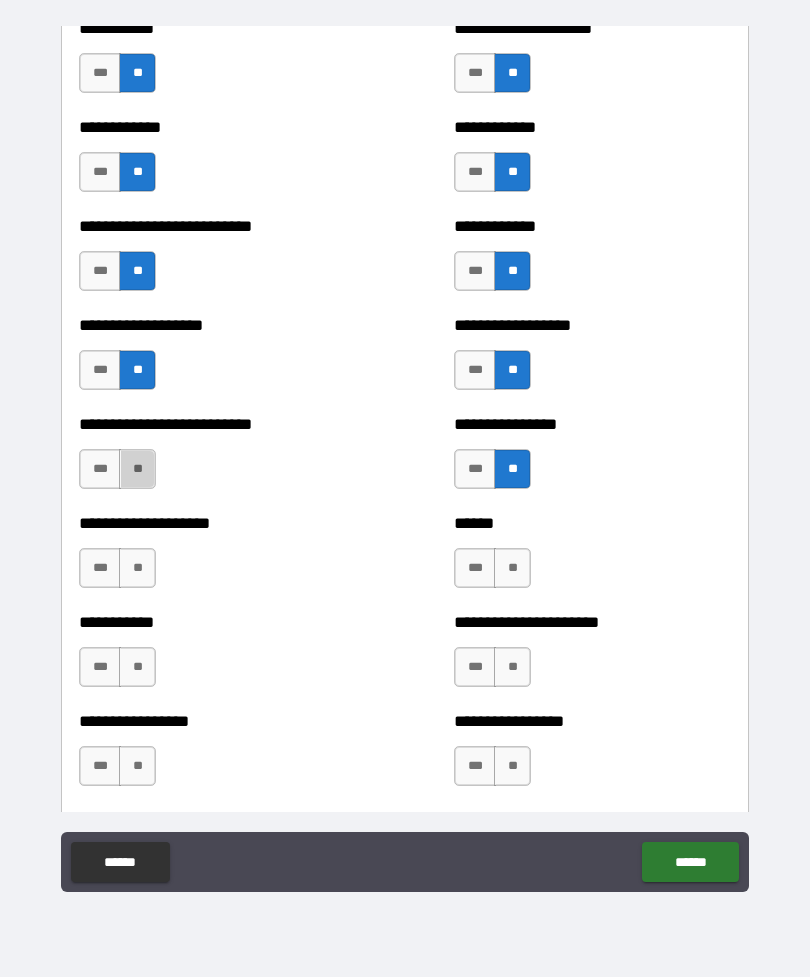 click on "**" at bounding box center (137, 469) 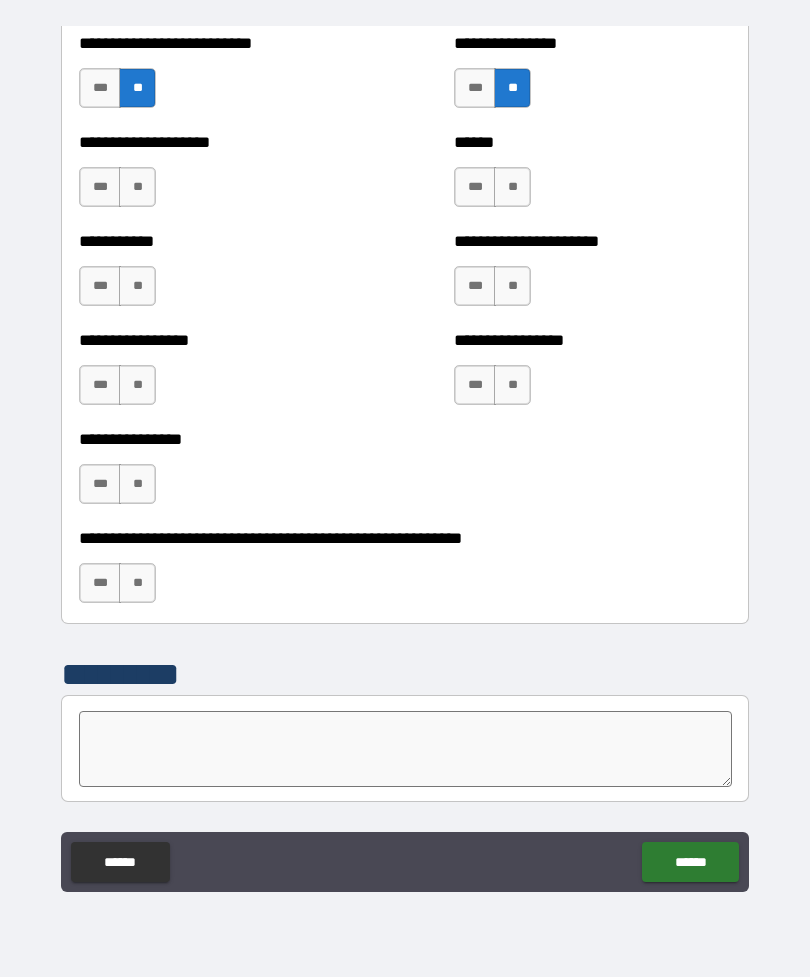 scroll, scrollTop: 5839, scrollLeft: 0, axis: vertical 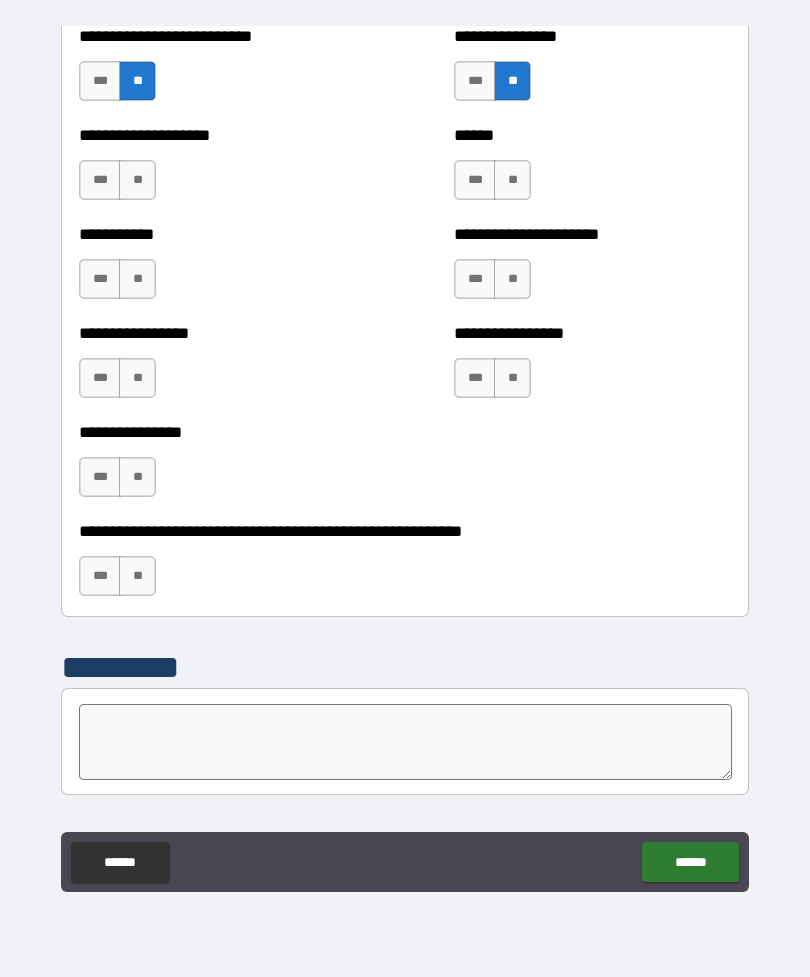 click on "**" at bounding box center (137, 180) 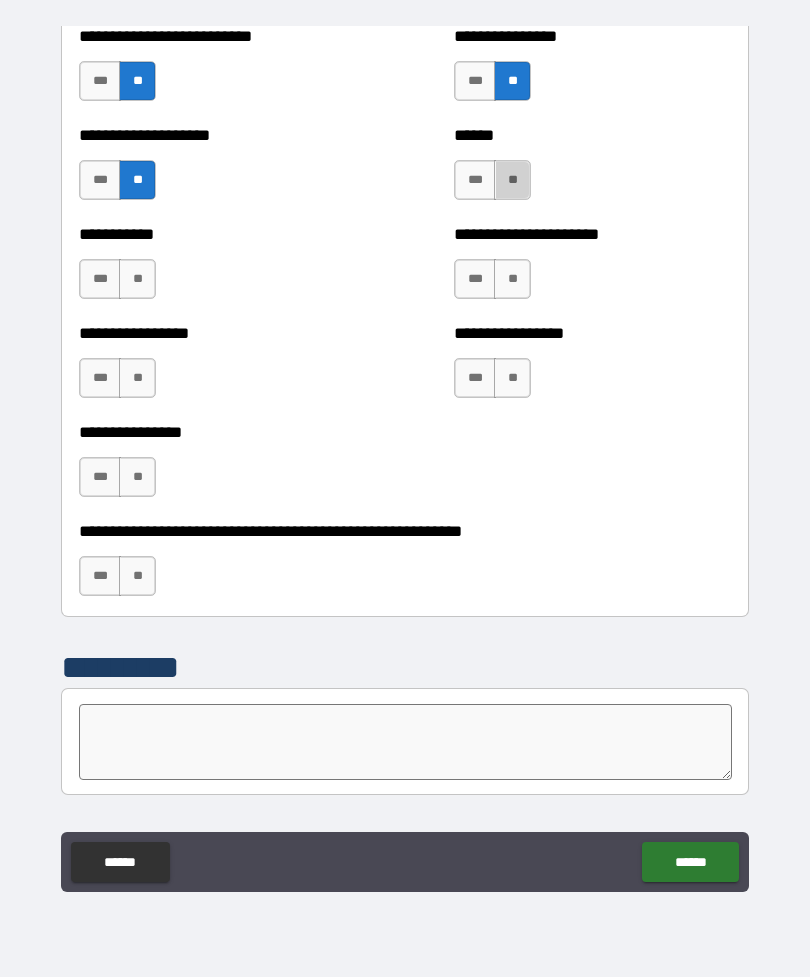 click on "**" at bounding box center [512, 180] 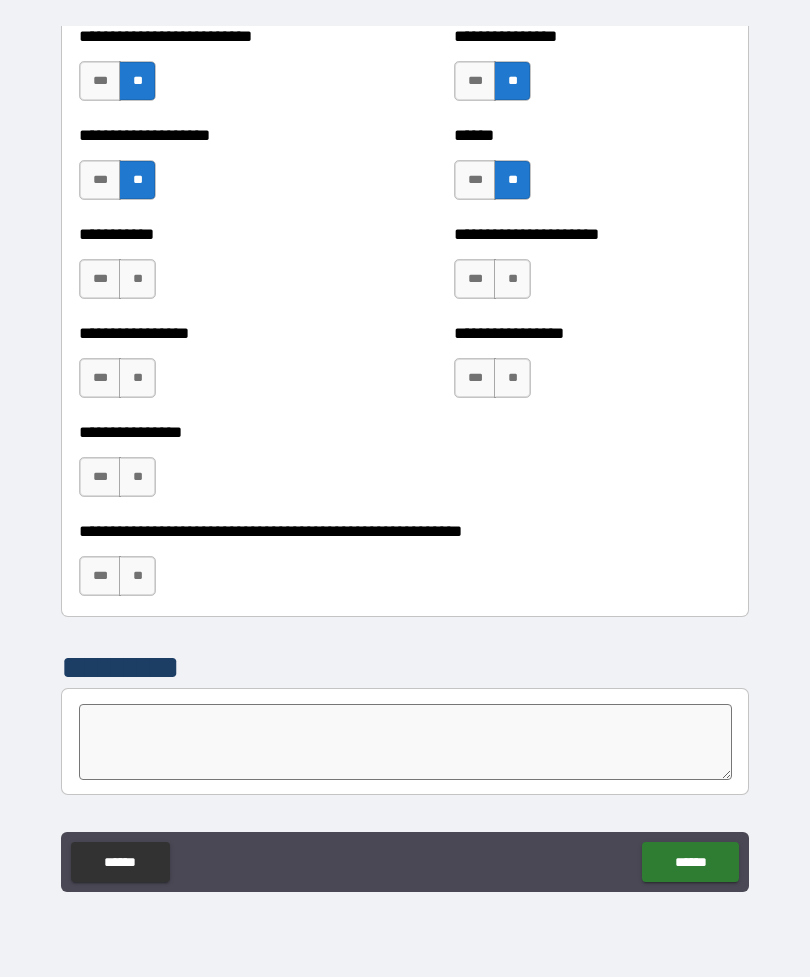 click on "**" at bounding box center (512, 279) 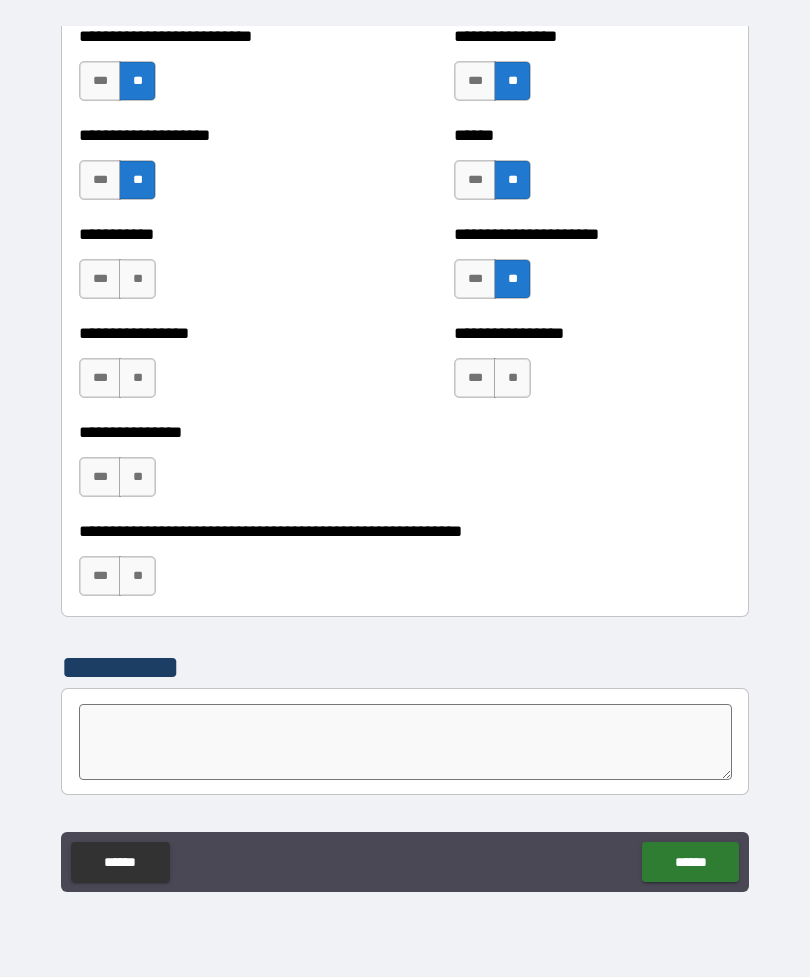 click on "**" at bounding box center (512, 378) 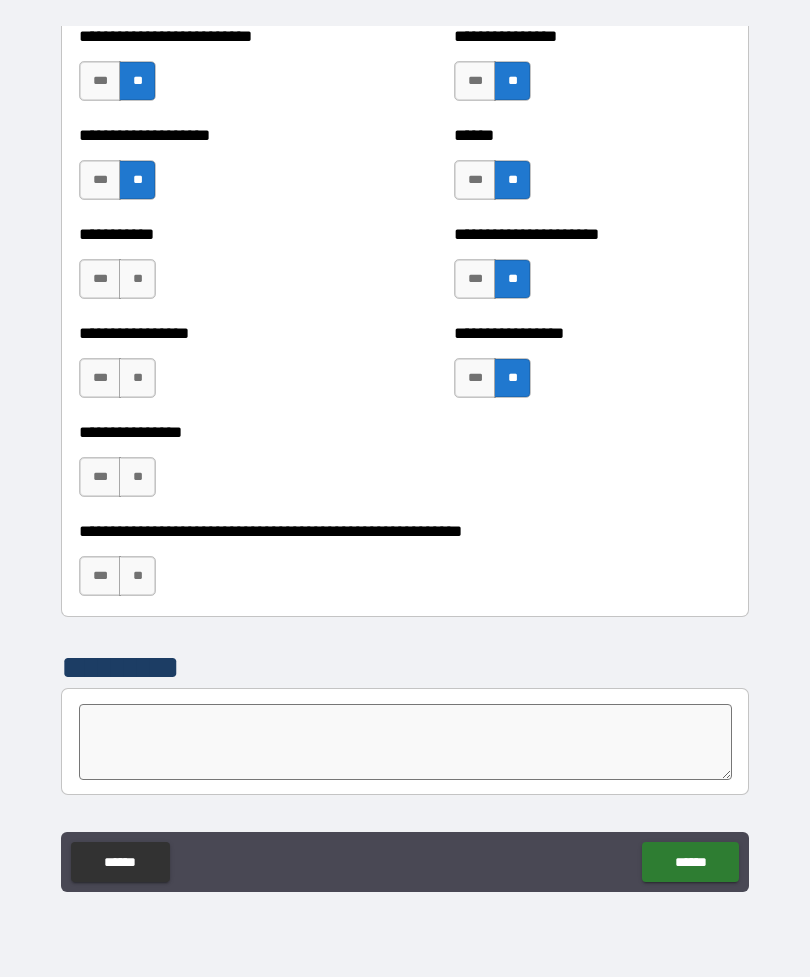 click on "**" at bounding box center [137, 279] 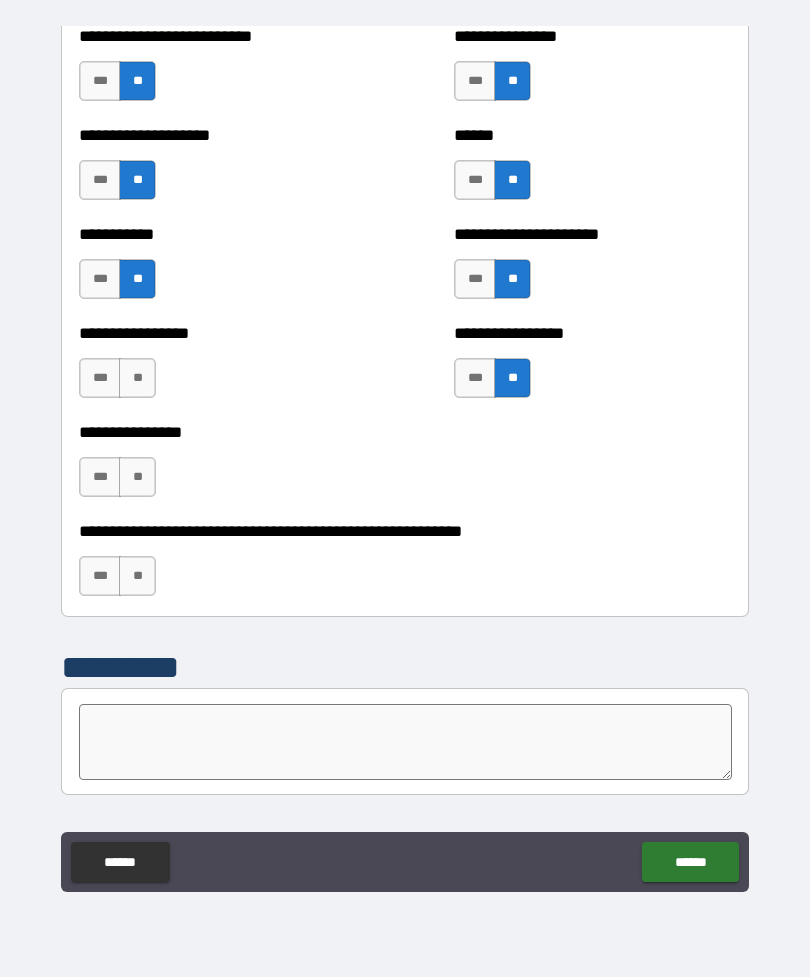 click on "***" at bounding box center [100, 378] 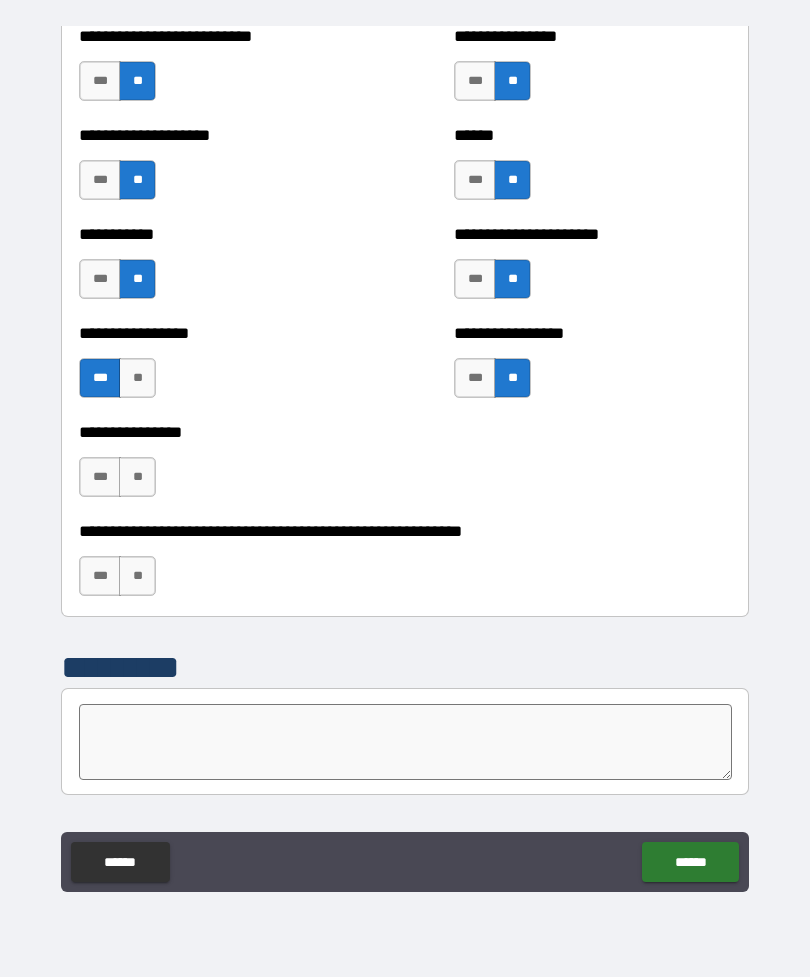 click on "**" at bounding box center [137, 477] 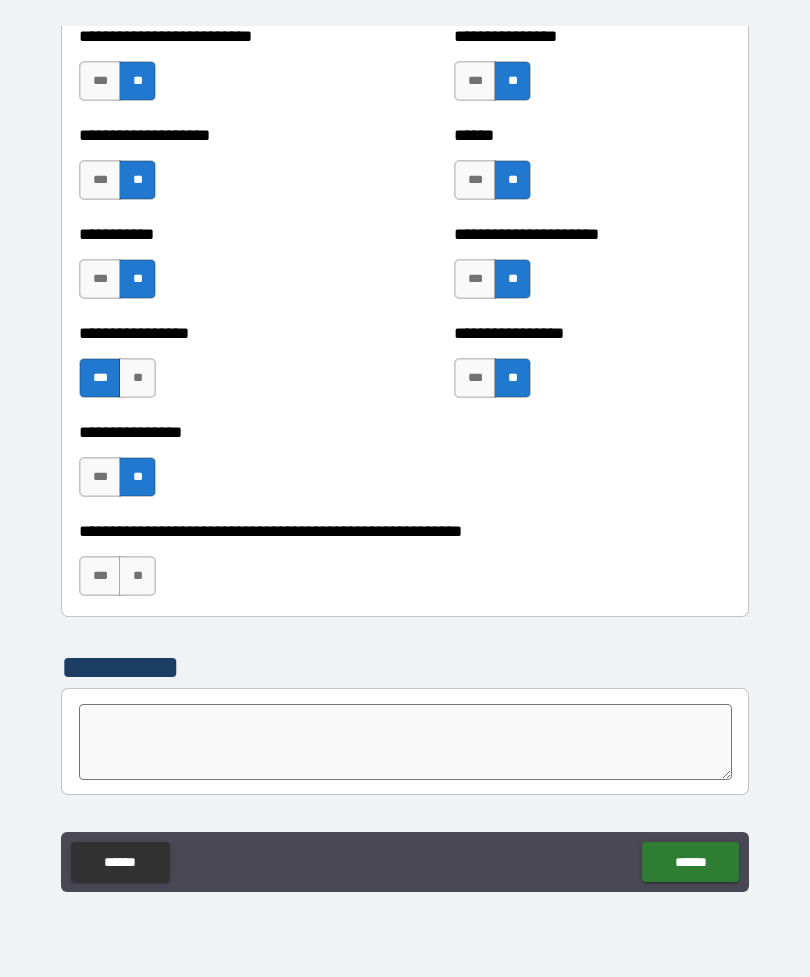 click on "**" at bounding box center [137, 576] 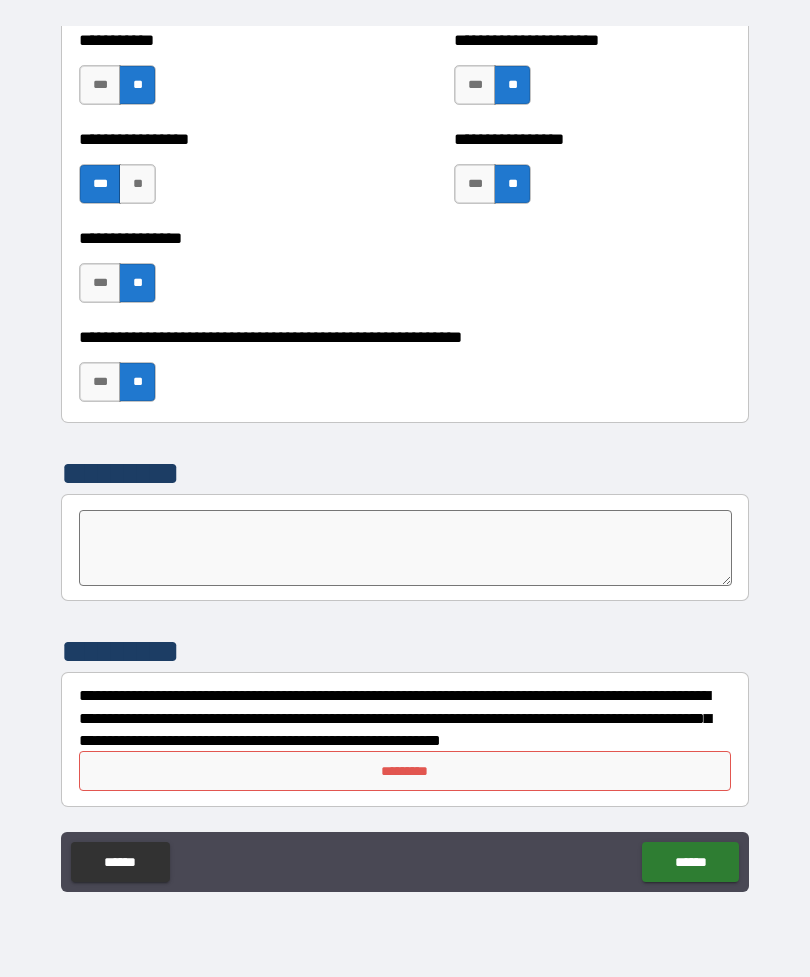 scroll, scrollTop: 6033, scrollLeft: 0, axis: vertical 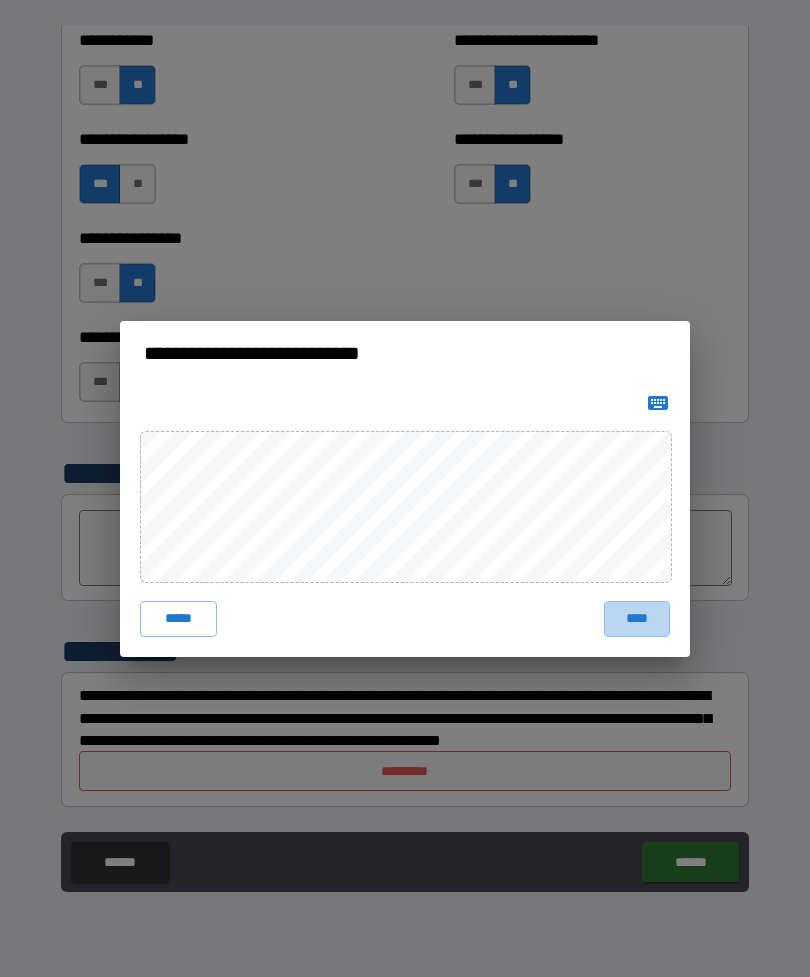 click on "****" at bounding box center (637, 619) 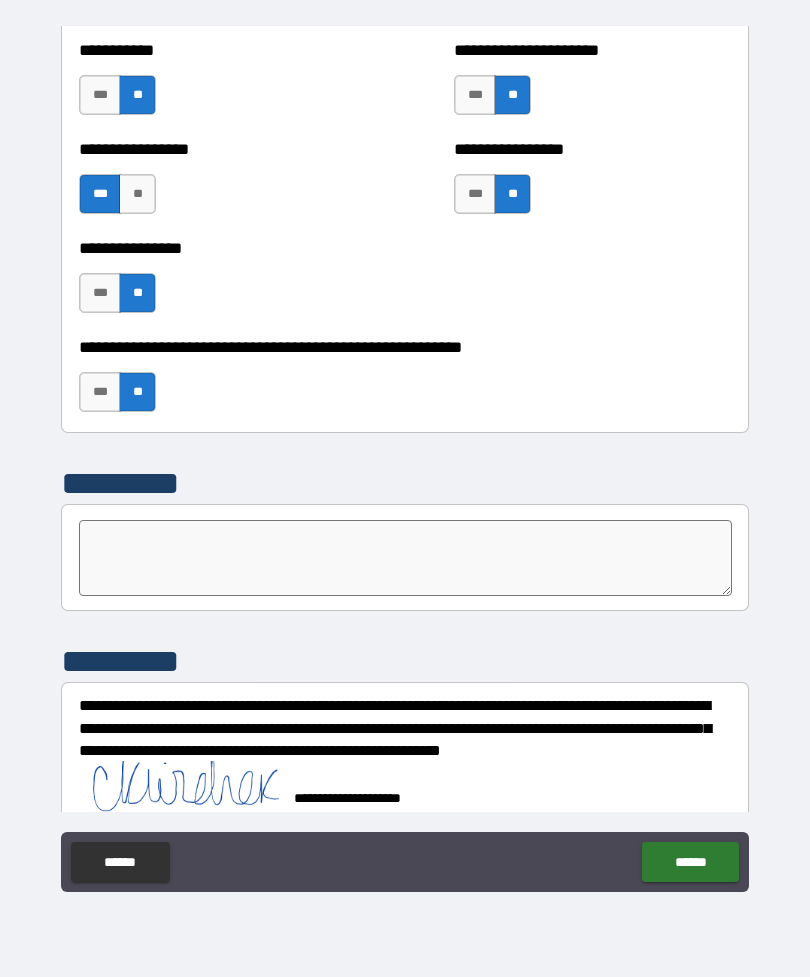 click on "******" at bounding box center [690, 862] 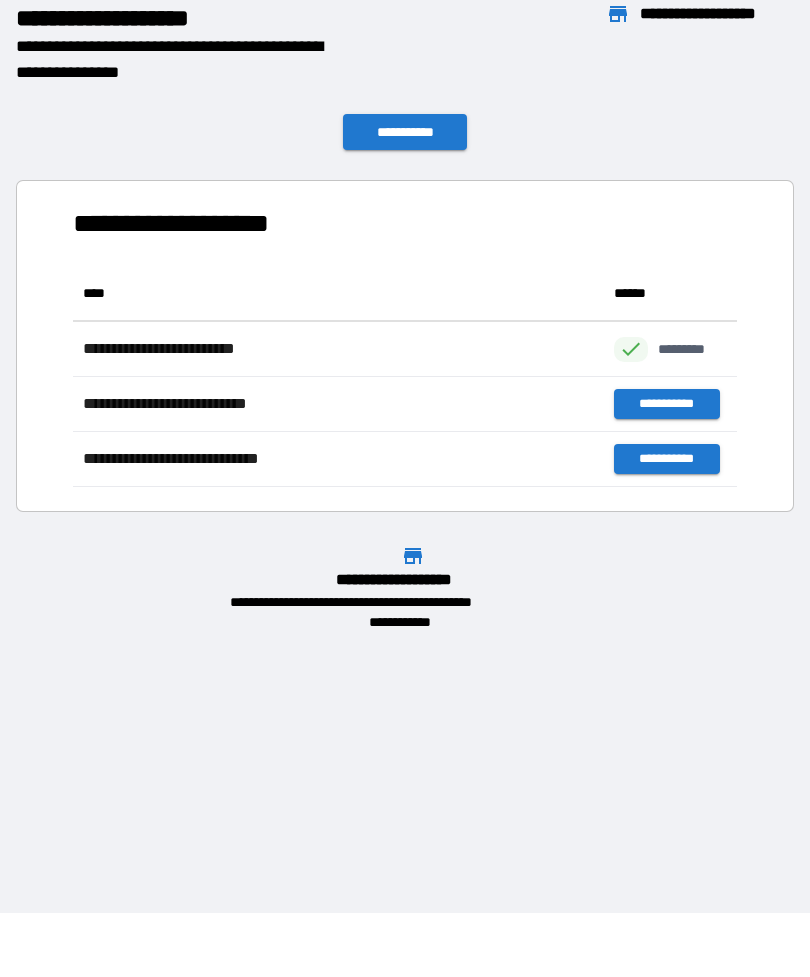 scroll, scrollTop: 1, scrollLeft: 1, axis: both 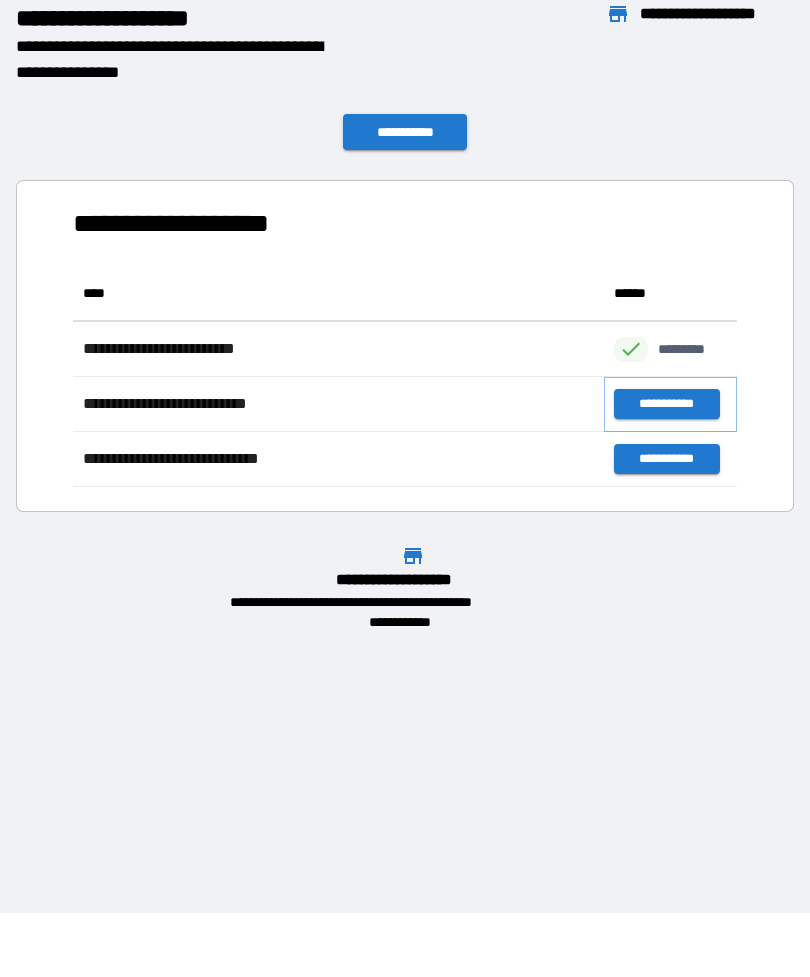click on "**********" at bounding box center [666, 404] 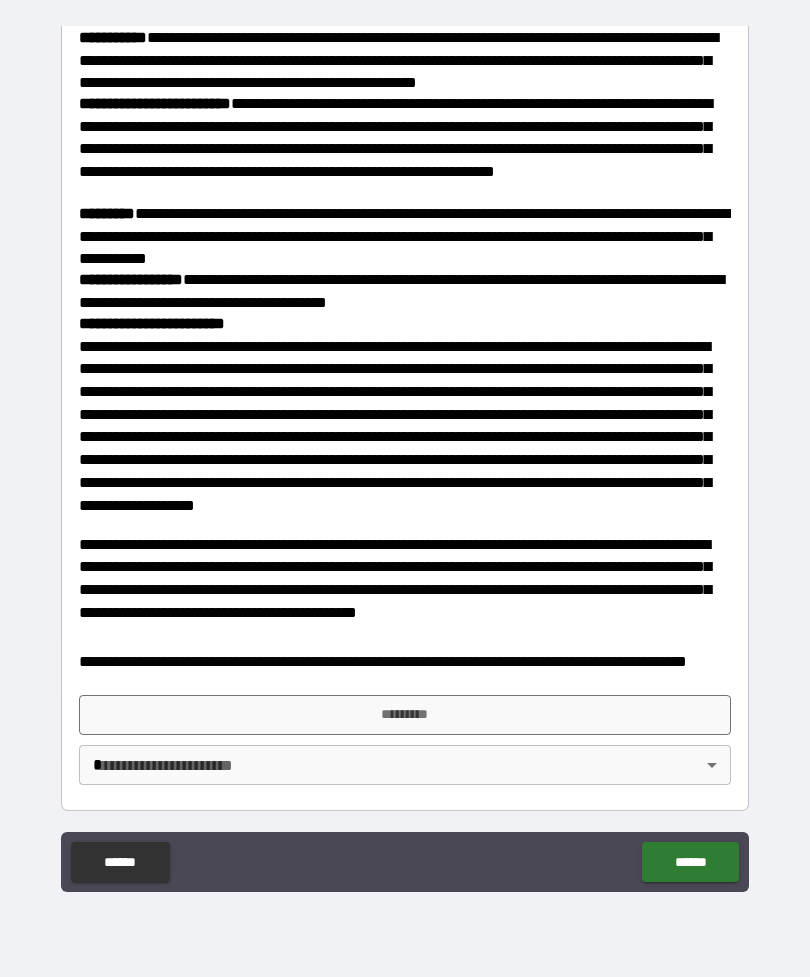 scroll, scrollTop: 2036, scrollLeft: 0, axis: vertical 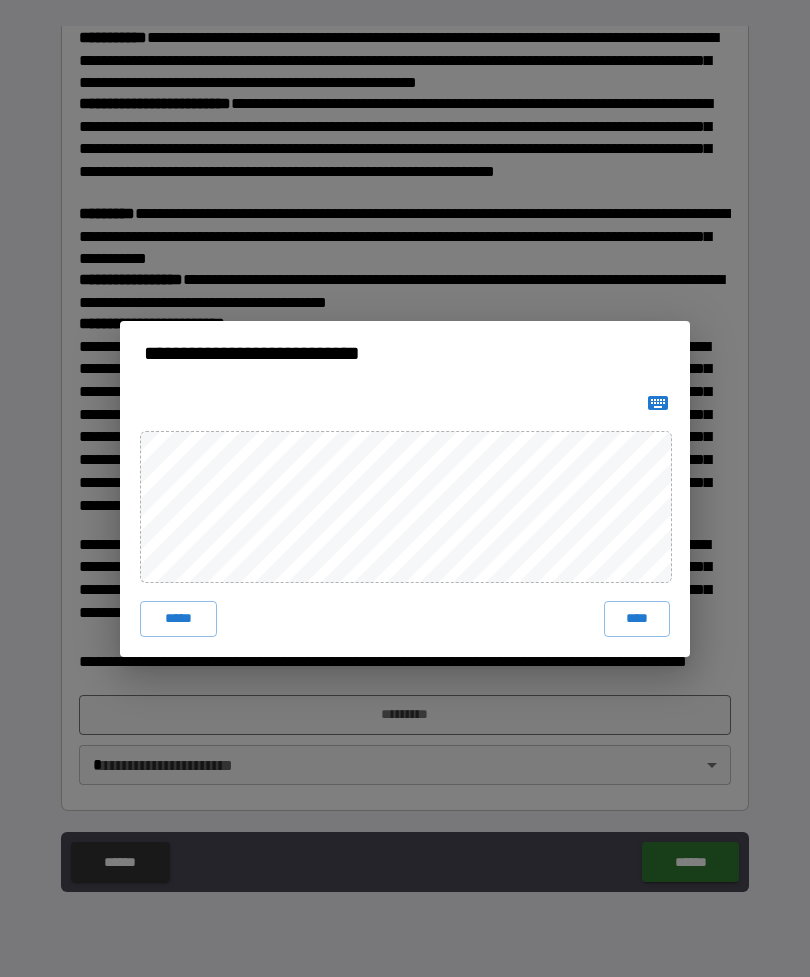 click on "****" at bounding box center [637, 619] 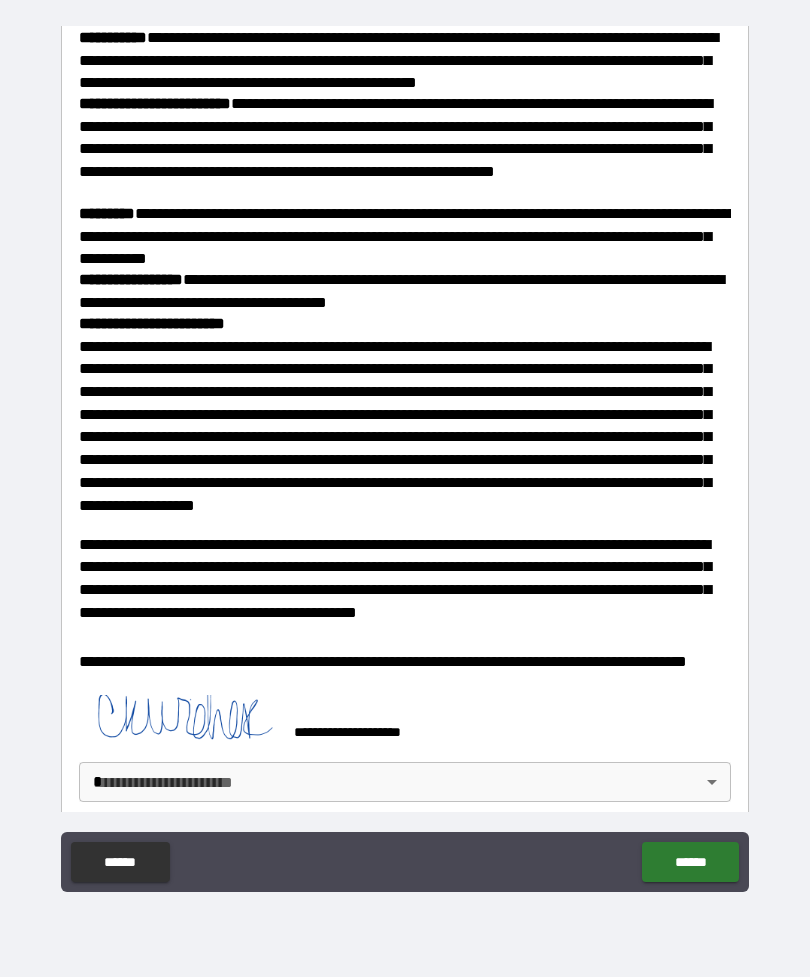scroll, scrollTop: 2026, scrollLeft: 0, axis: vertical 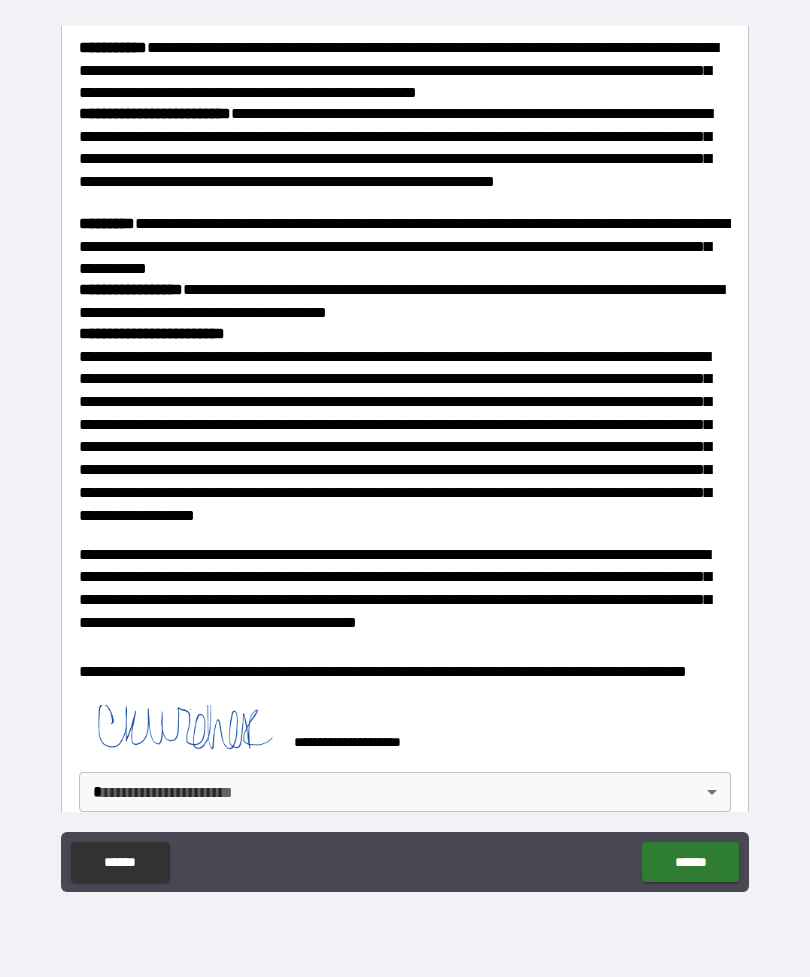 click on "**********" at bounding box center (405, 456) 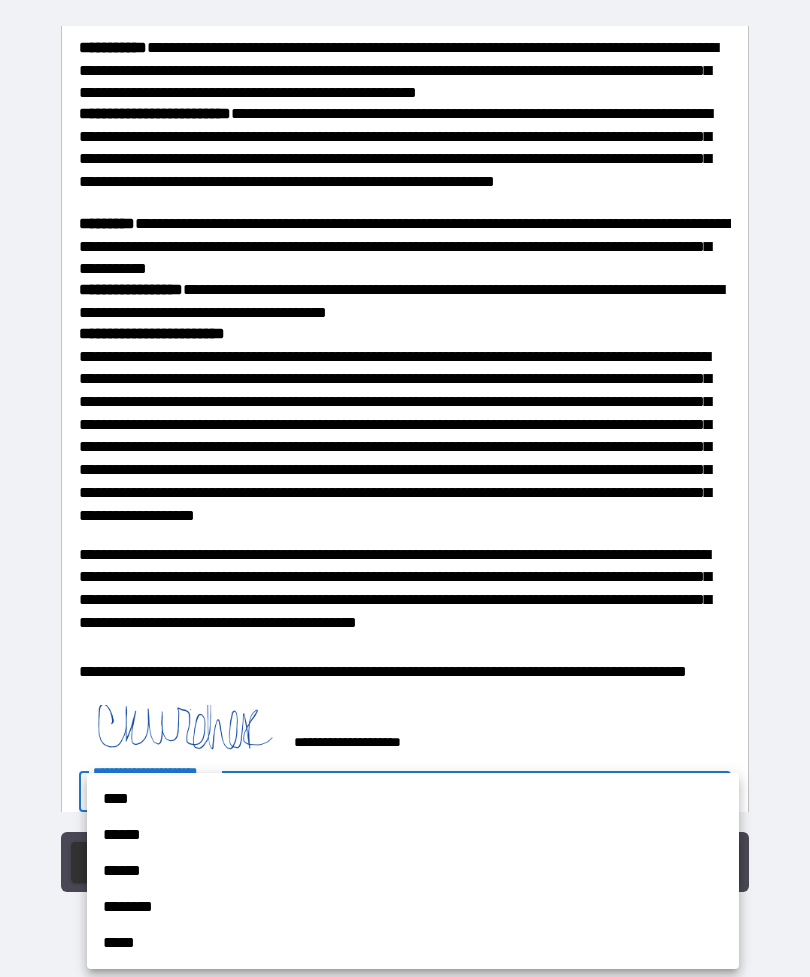 click on "****" at bounding box center (413, 799) 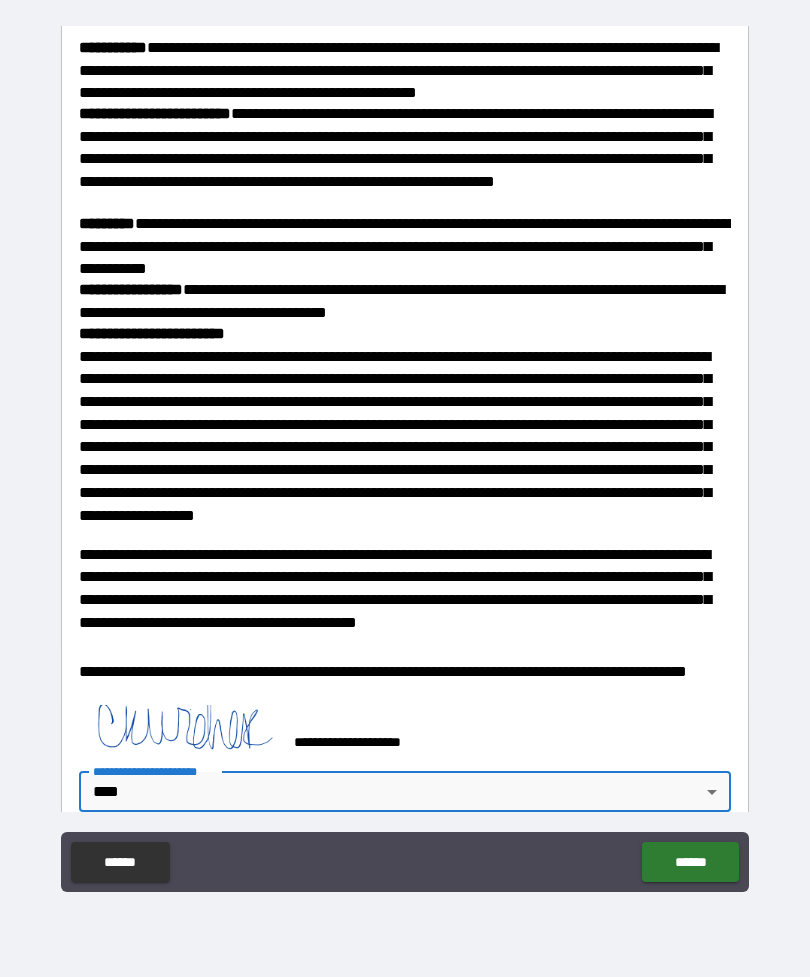click on "******" at bounding box center (690, 862) 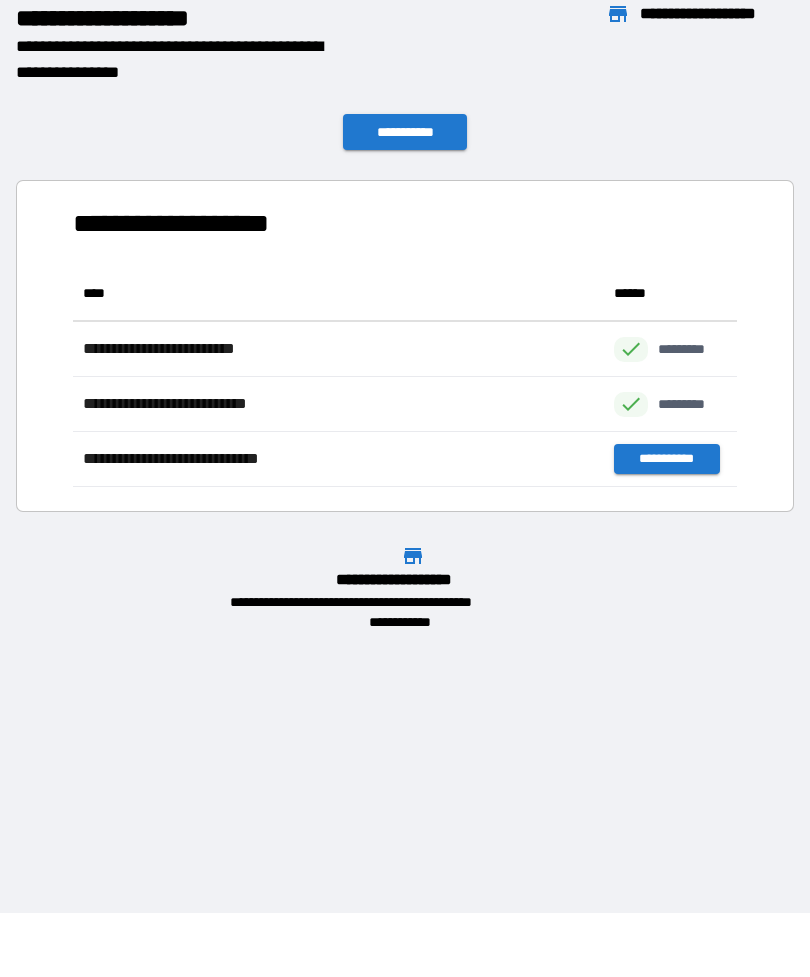 scroll, scrollTop: 1, scrollLeft: 1, axis: both 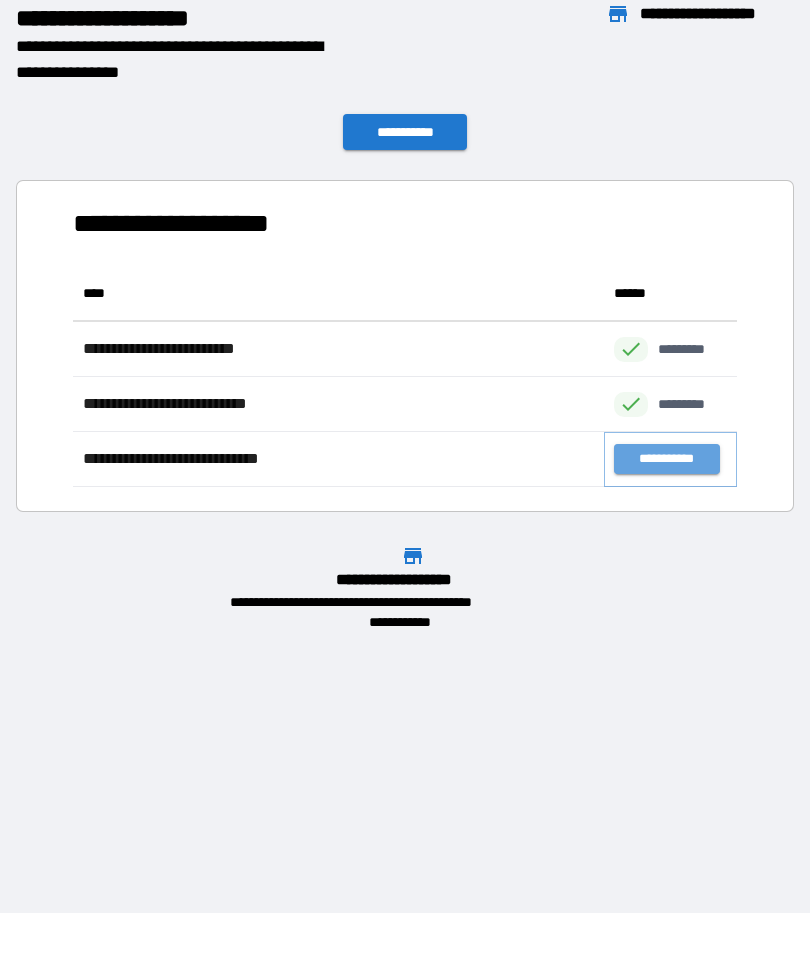 click on "**********" at bounding box center [666, 459] 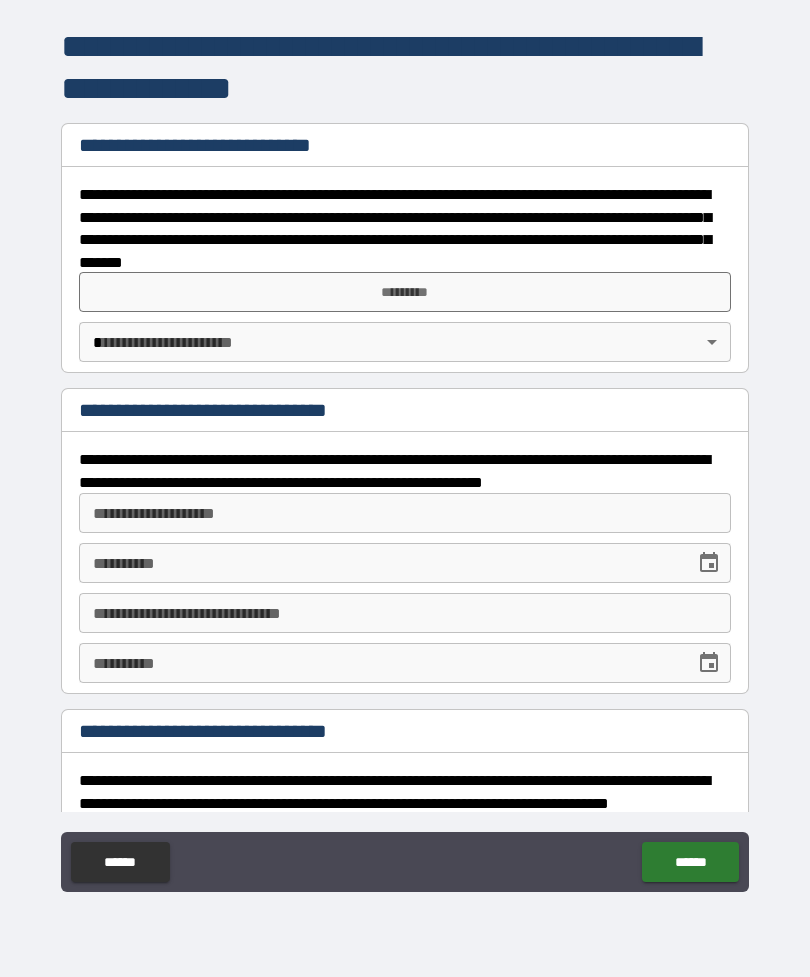 click on "*********" at bounding box center (405, 292) 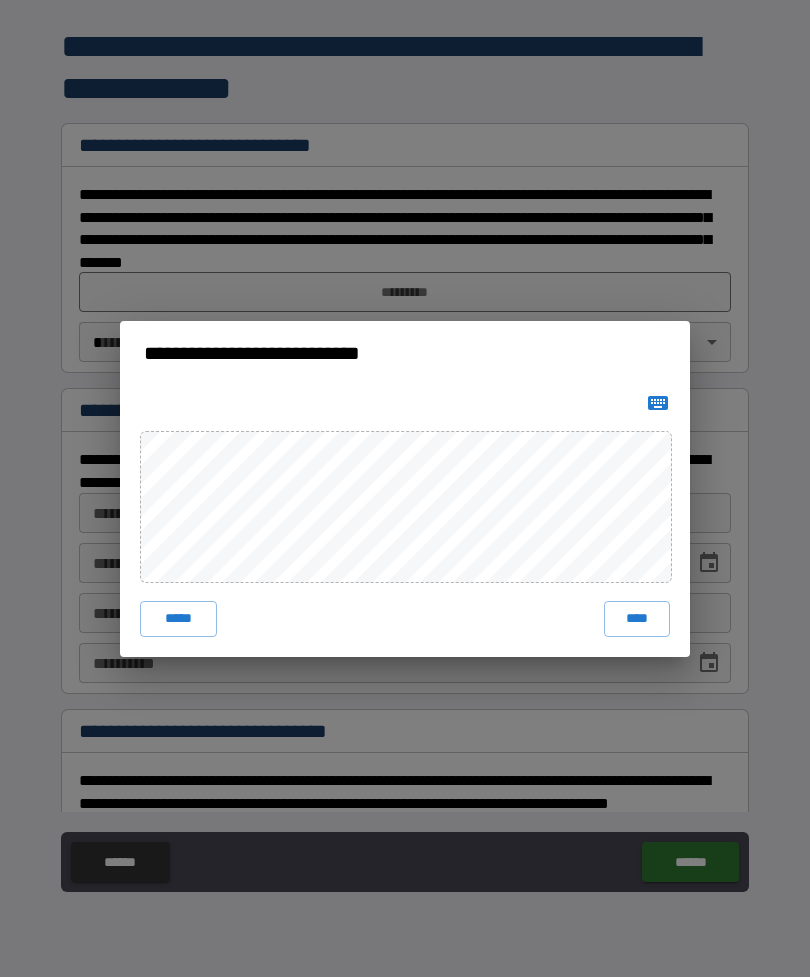 click on "***** ****" at bounding box center [405, 521] 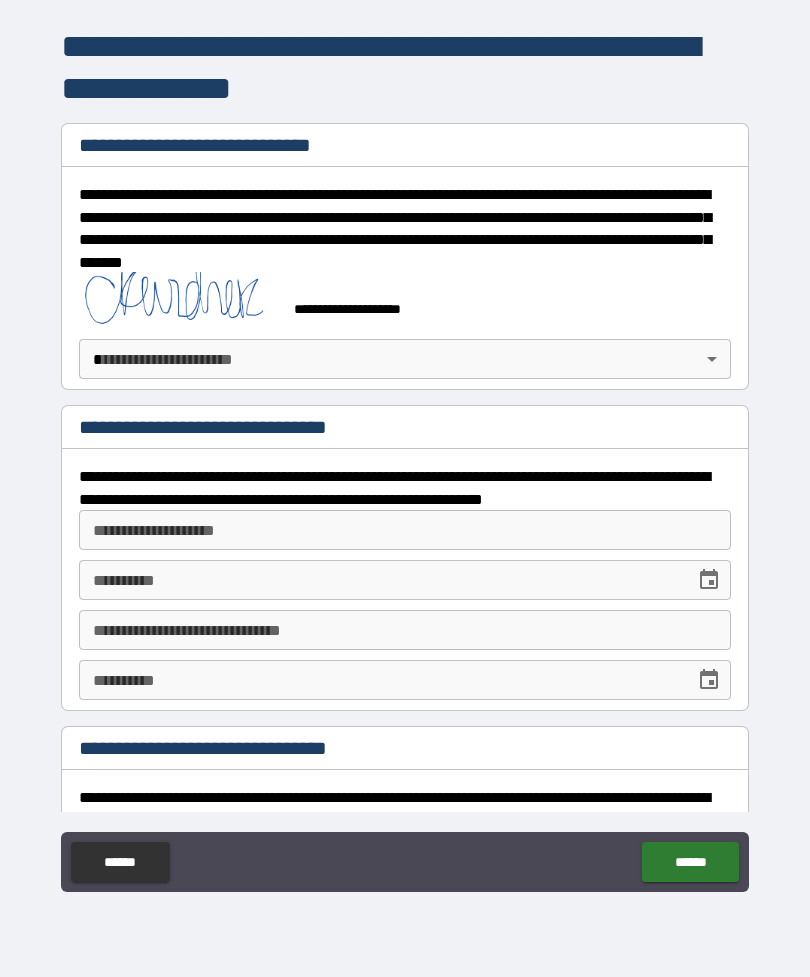 click on "**********" at bounding box center (405, 456) 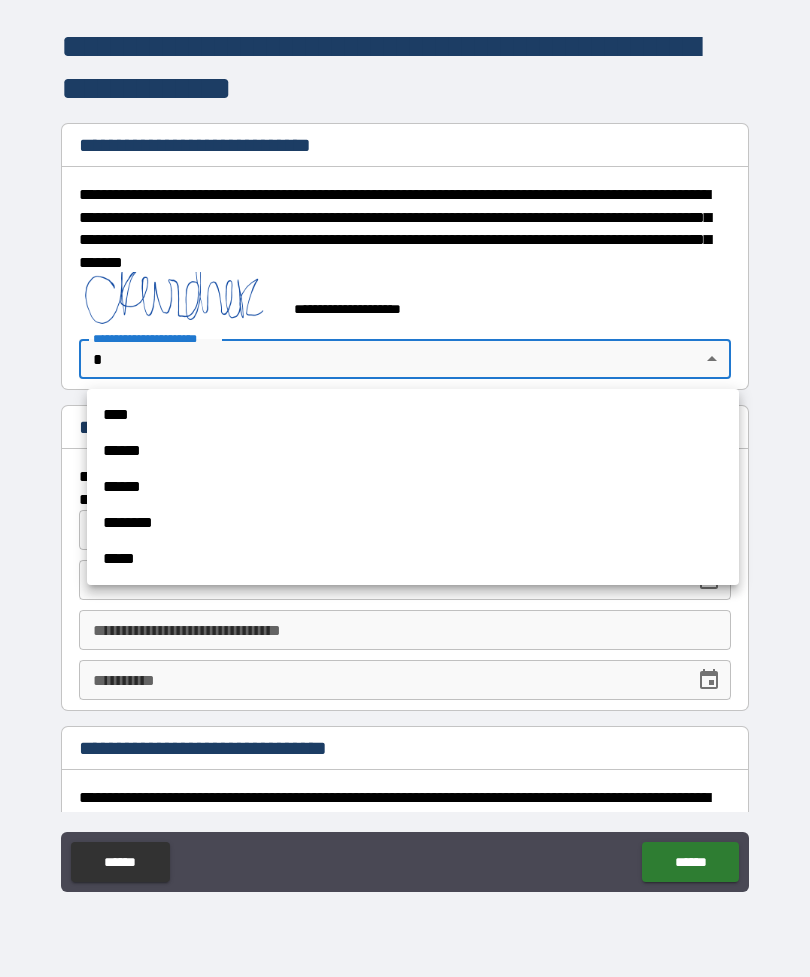 click on "****" at bounding box center [413, 415] 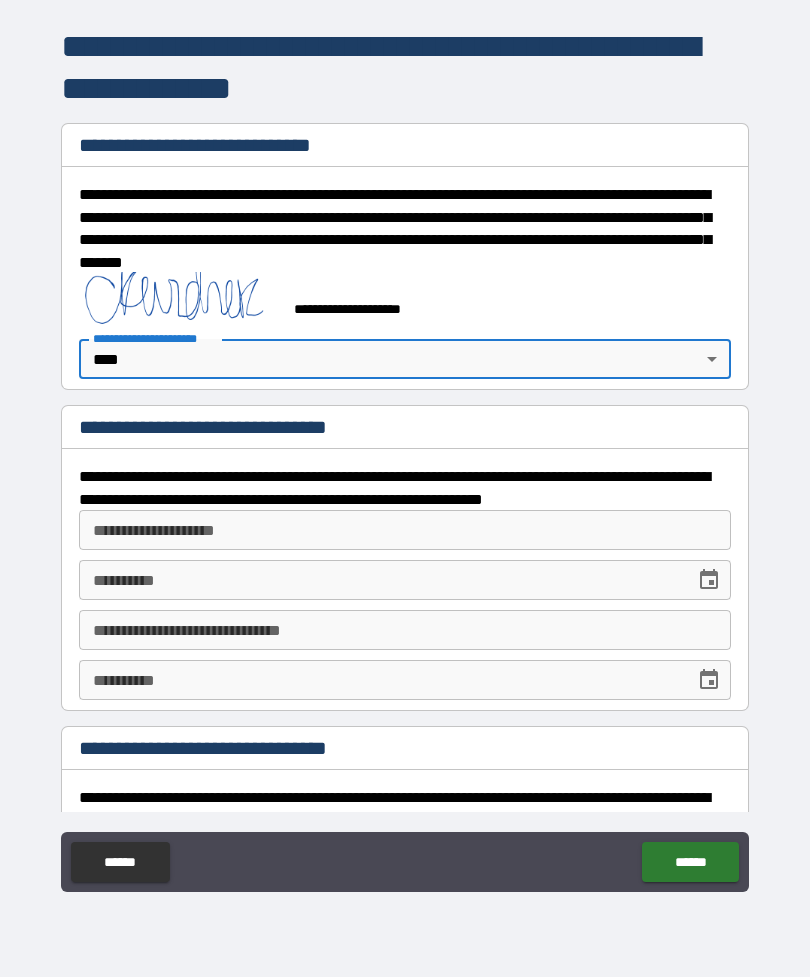 click on "**********" at bounding box center [405, 530] 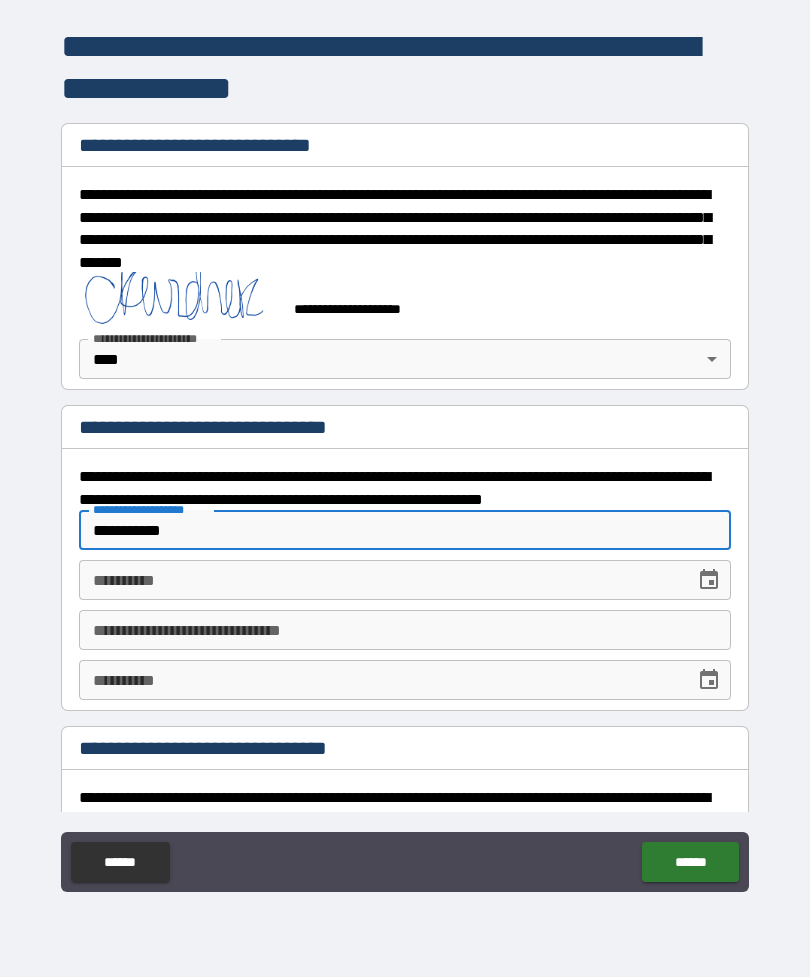 type on "**********" 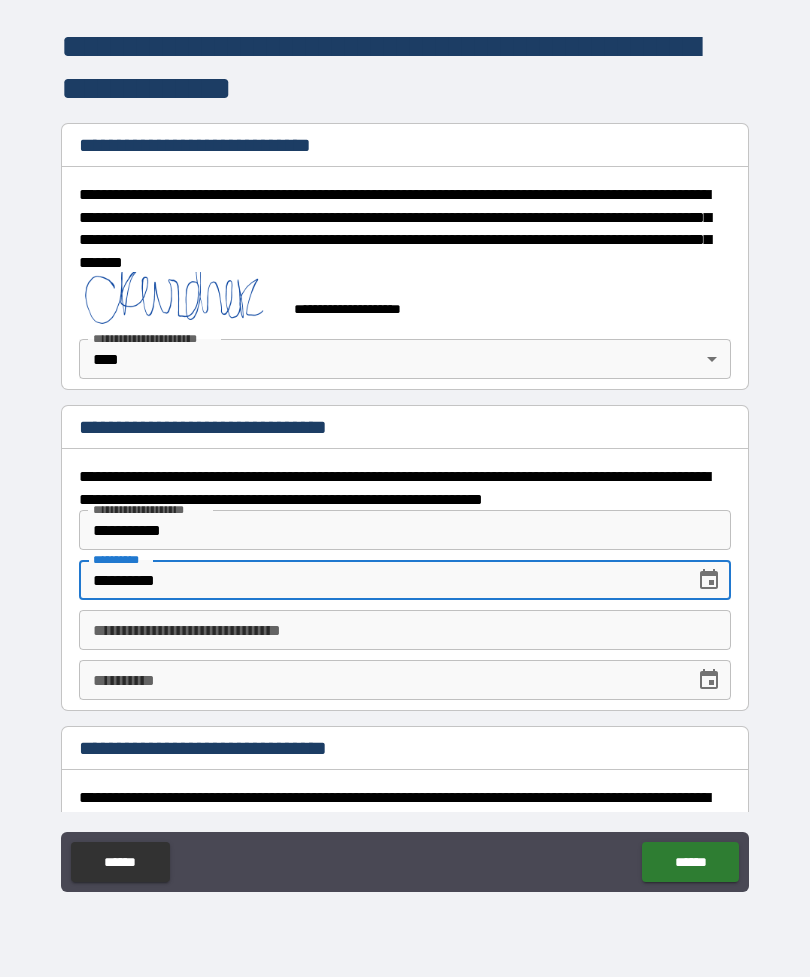 type on "**********" 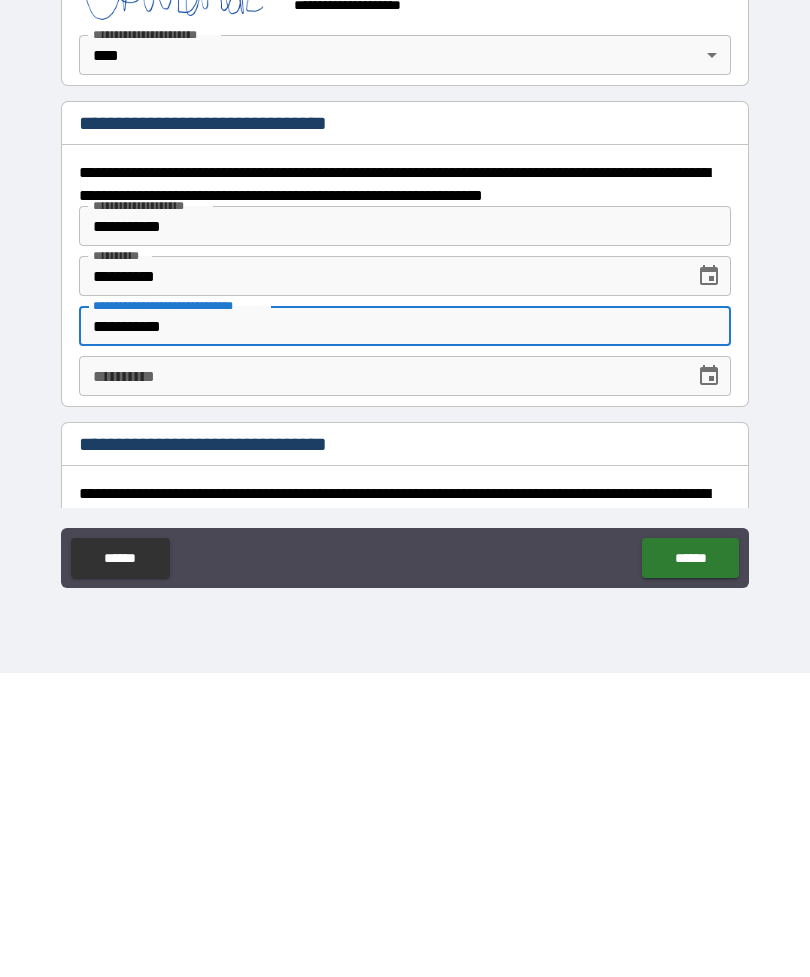 type on "**********" 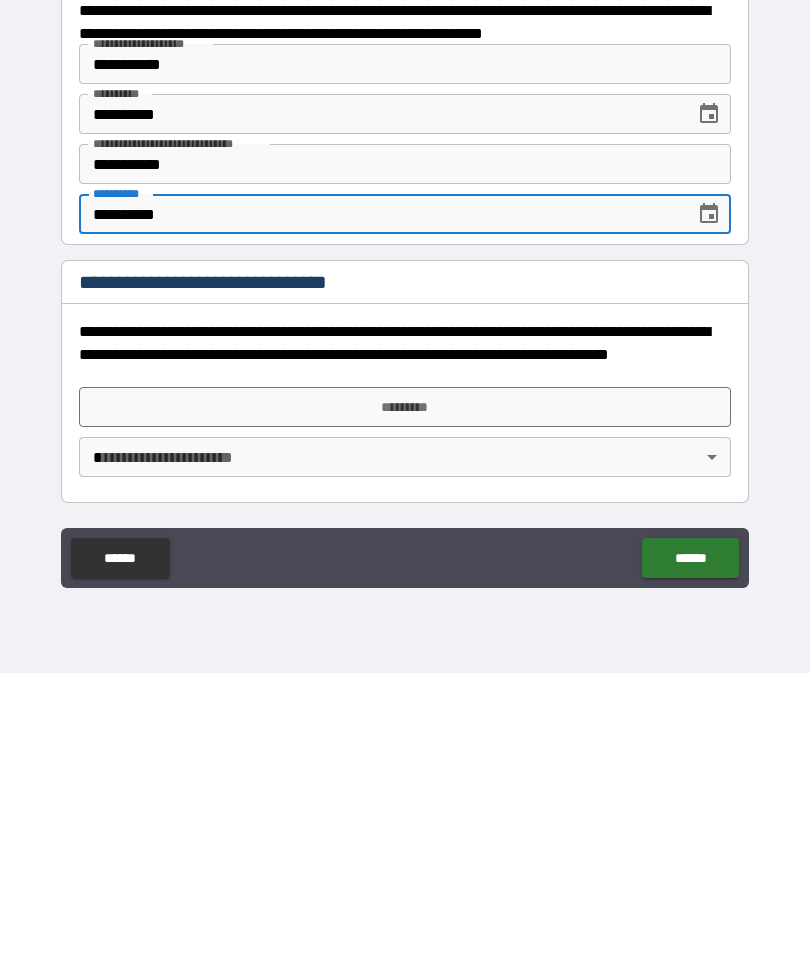 scroll, scrollTop: 162, scrollLeft: 0, axis: vertical 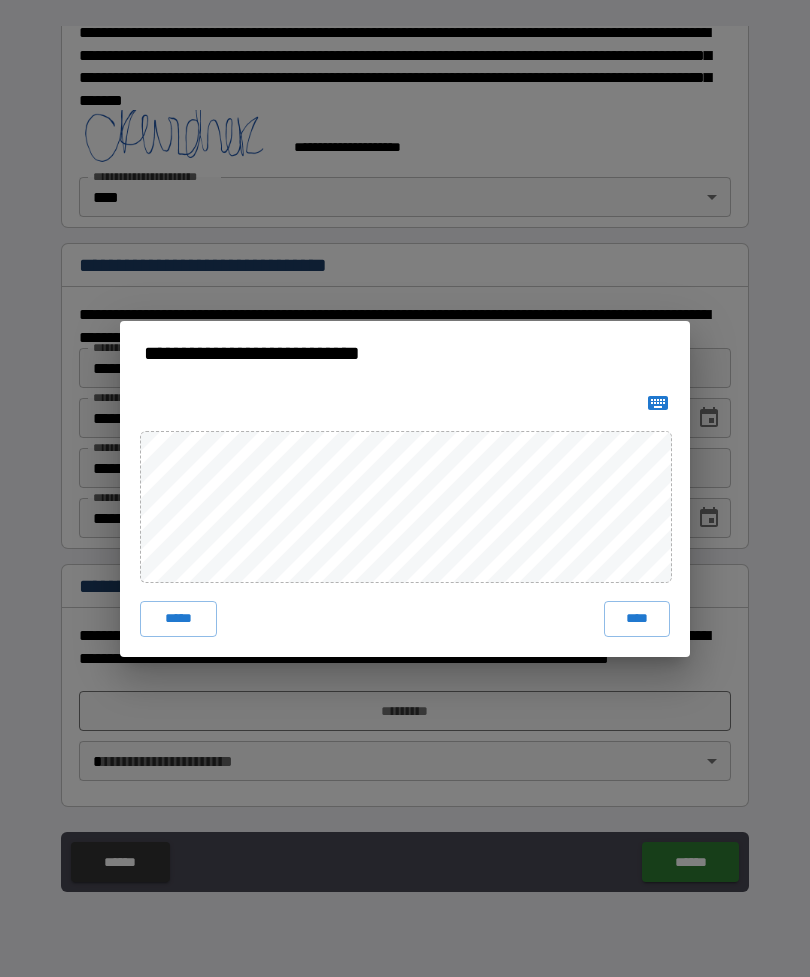 click on "****" at bounding box center [637, 619] 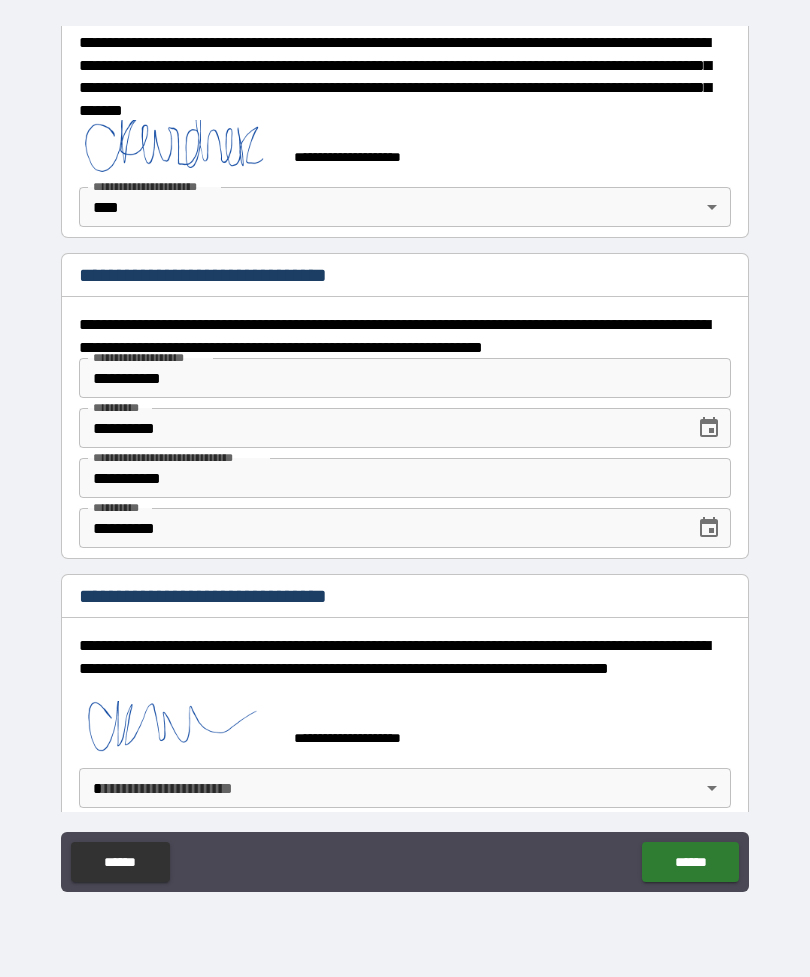 click on "**********" at bounding box center (405, 456) 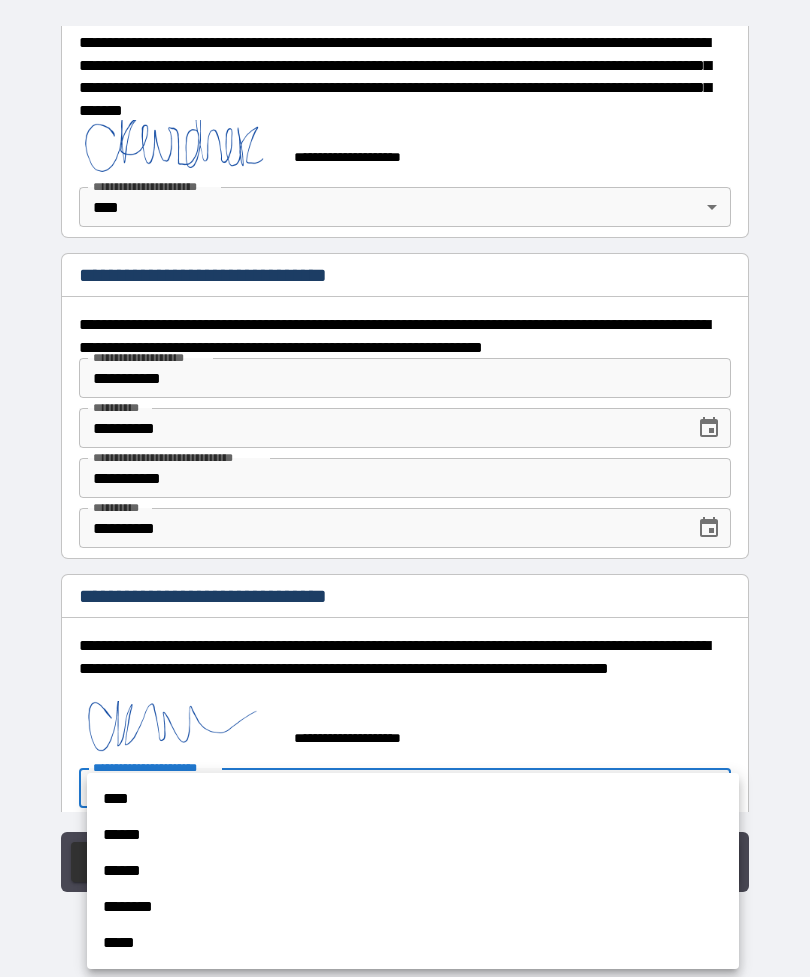 click on "****" at bounding box center (413, 799) 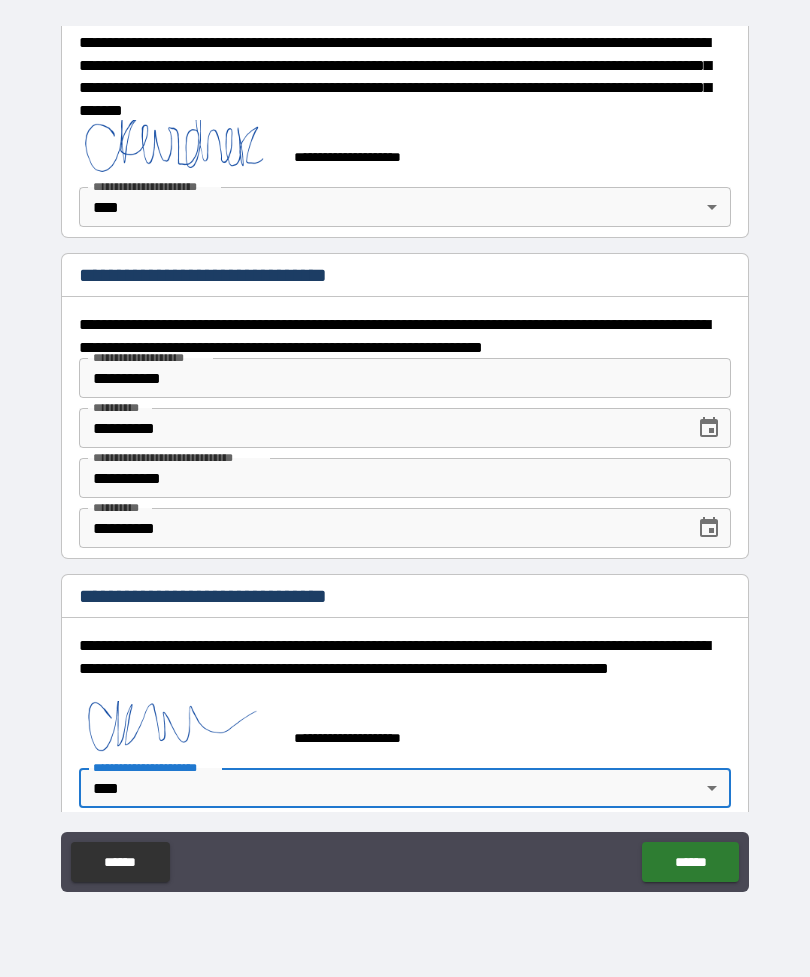 click on "******" at bounding box center [690, 862] 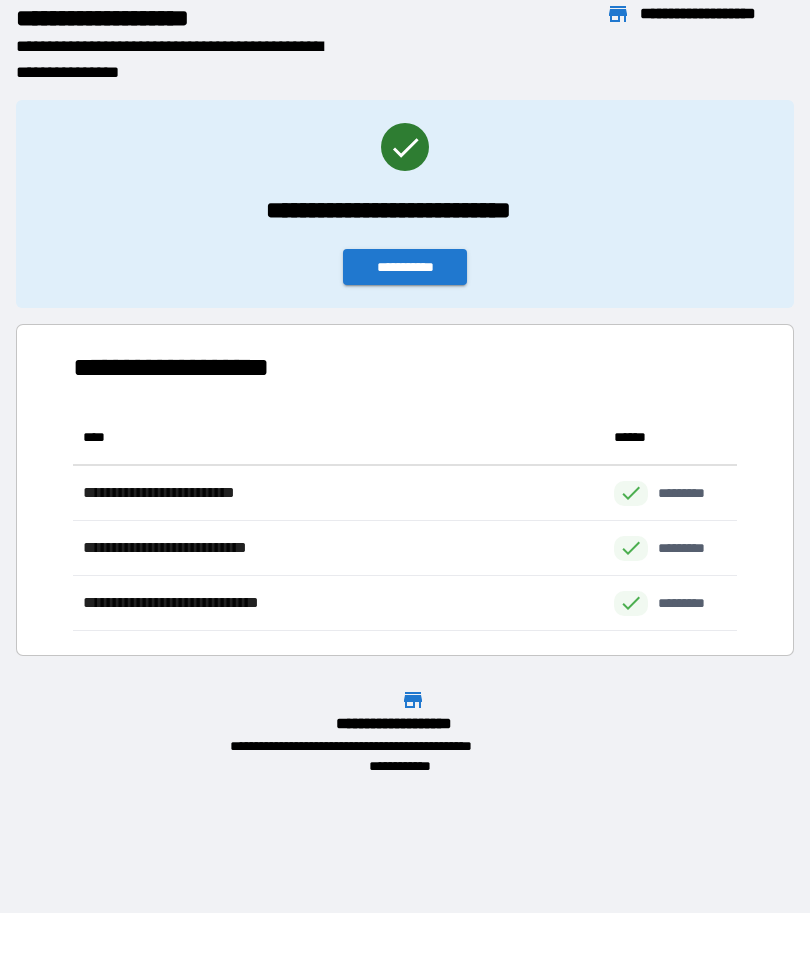 scroll, scrollTop: 1, scrollLeft: 1, axis: both 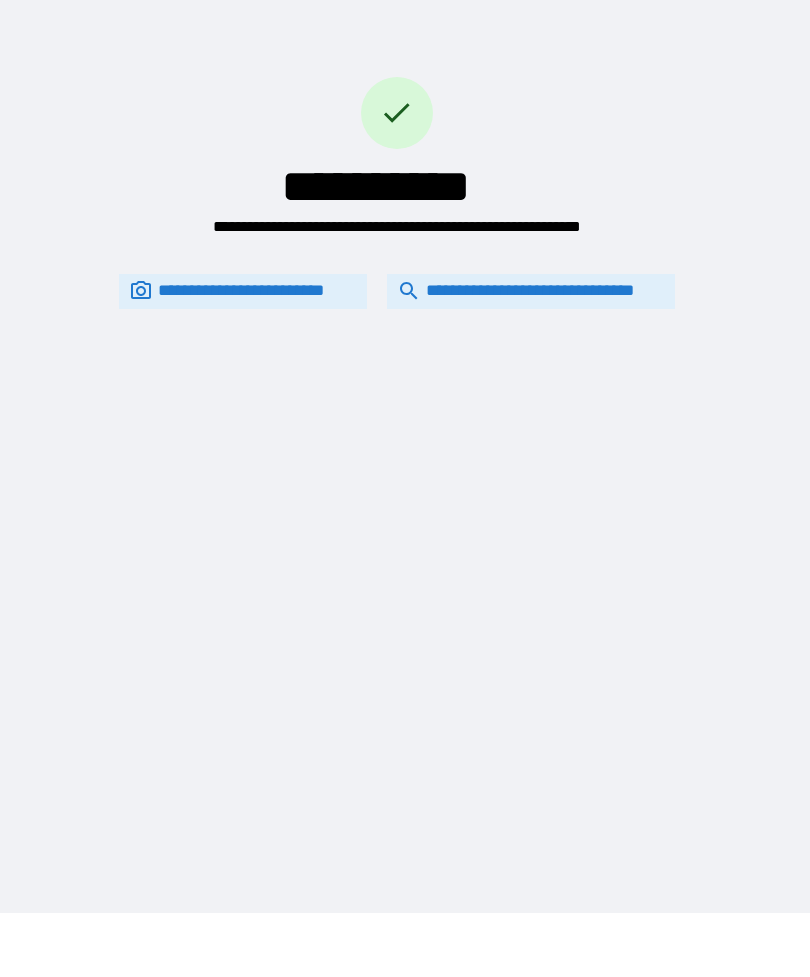 click on "**********" at bounding box center [531, 291] 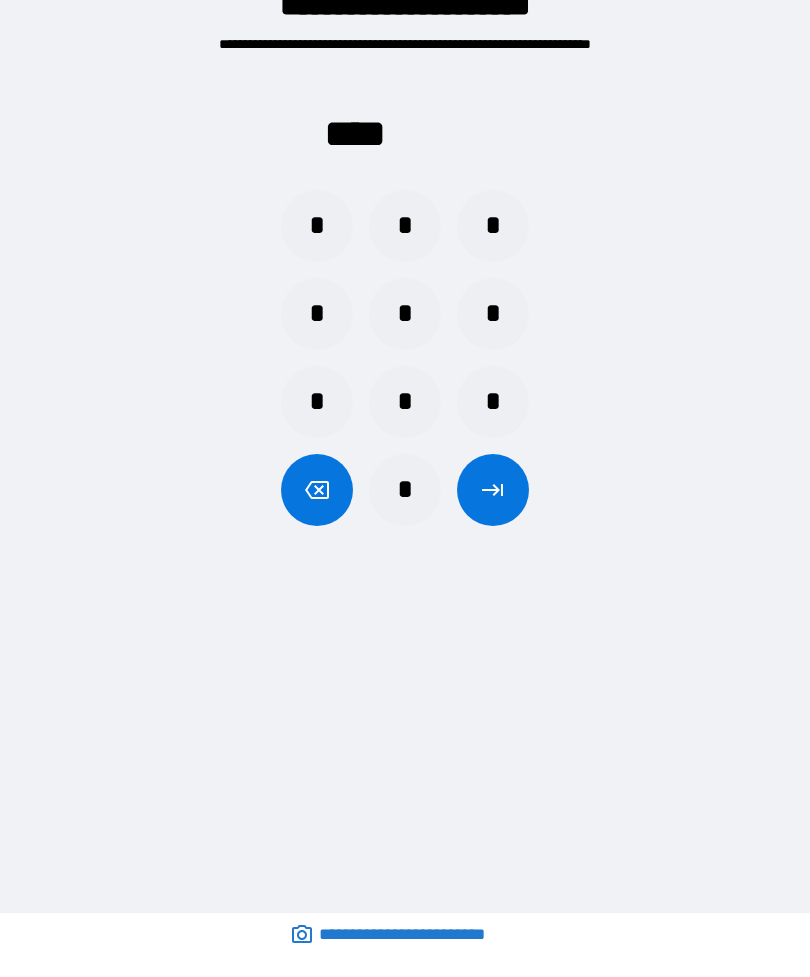 click on "*" at bounding box center [405, 490] 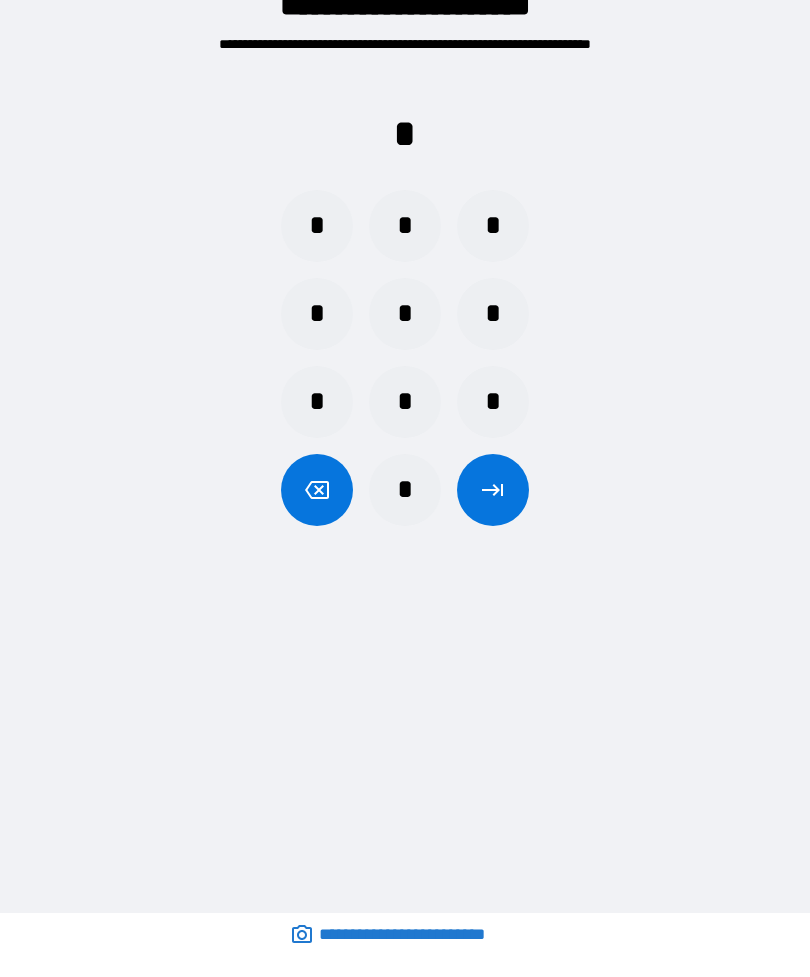 click on "*" at bounding box center (405, 226) 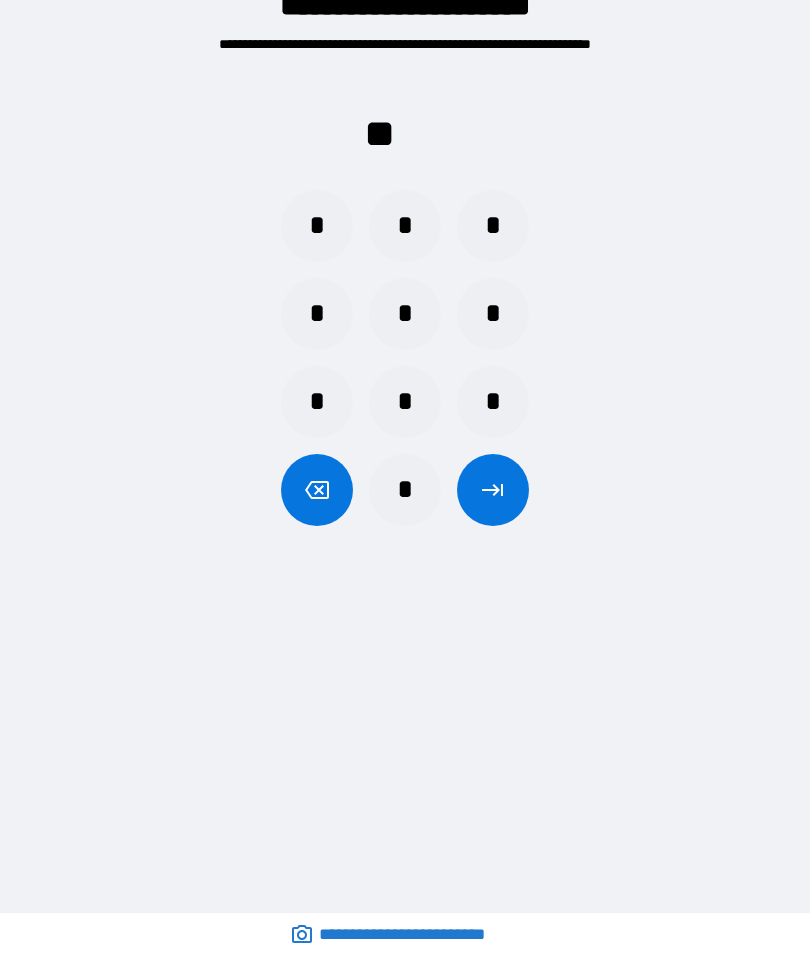 click on "*" at bounding box center [405, 490] 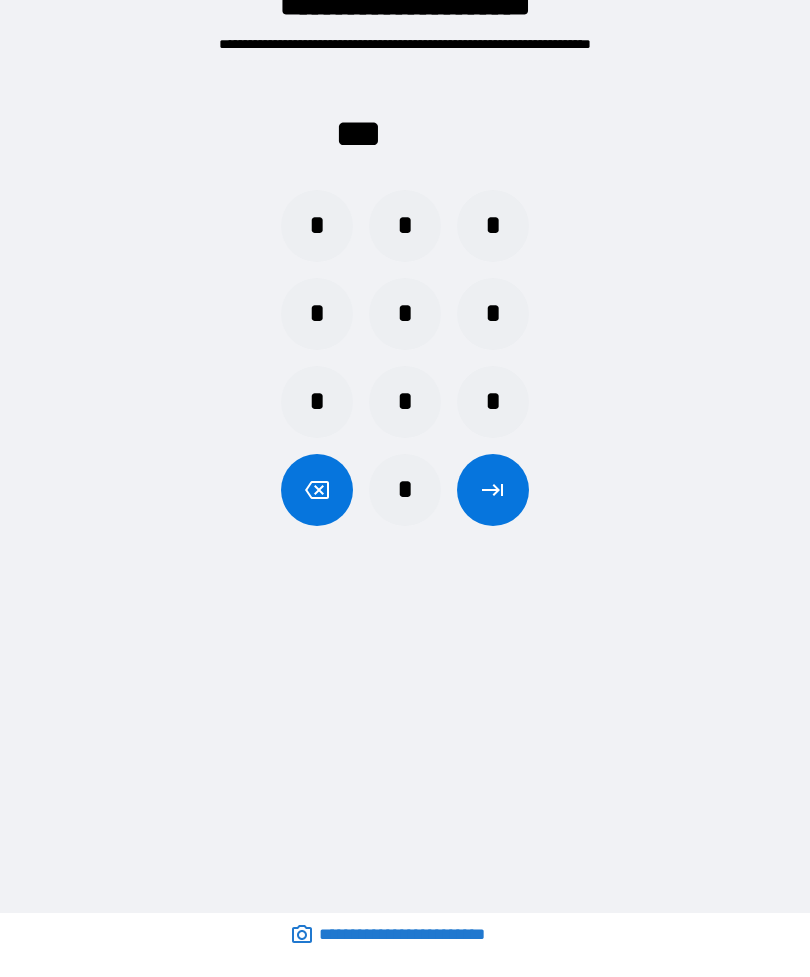 click on "*" at bounding box center [405, 314] 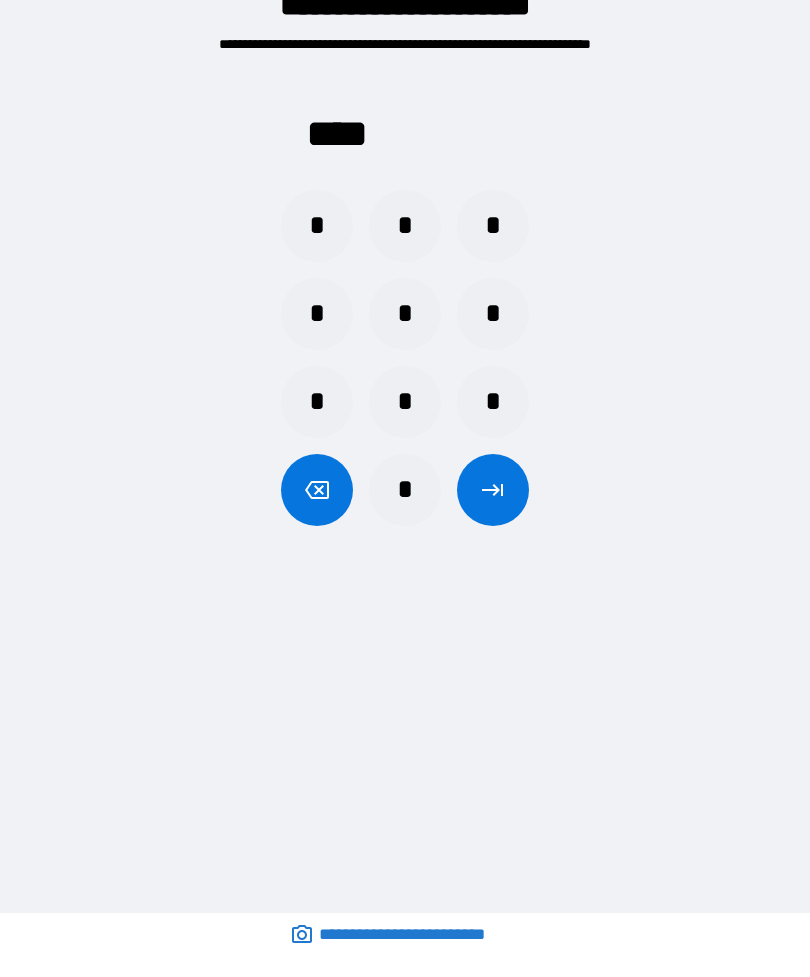 click at bounding box center (493, 490) 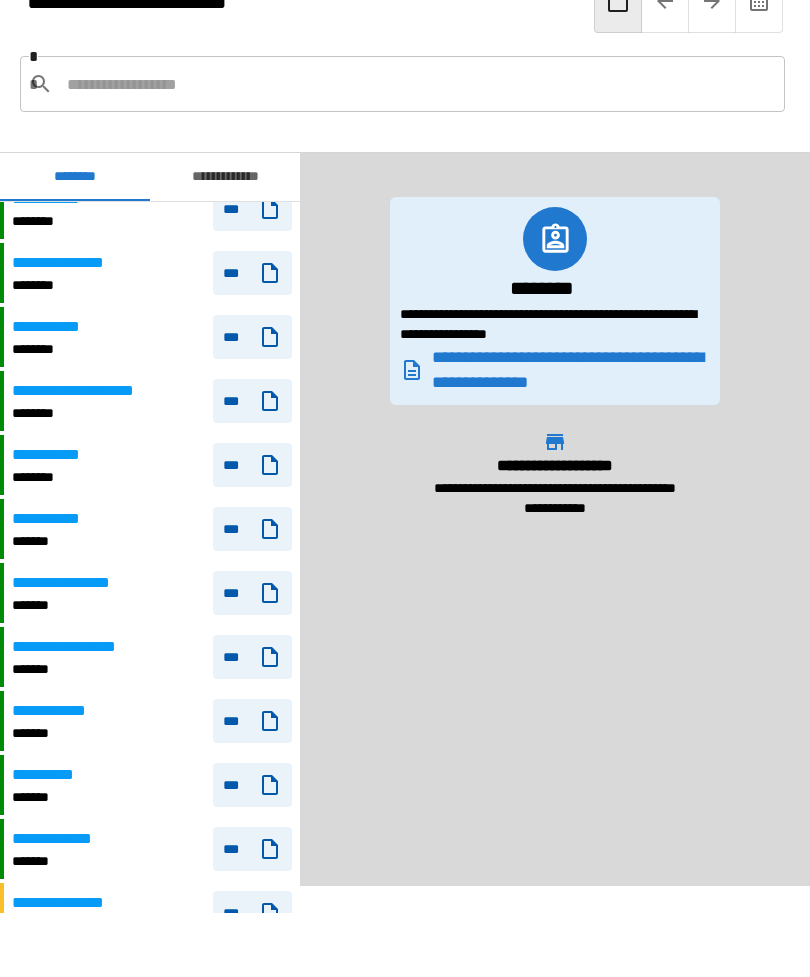 scroll, scrollTop: 803, scrollLeft: 0, axis: vertical 